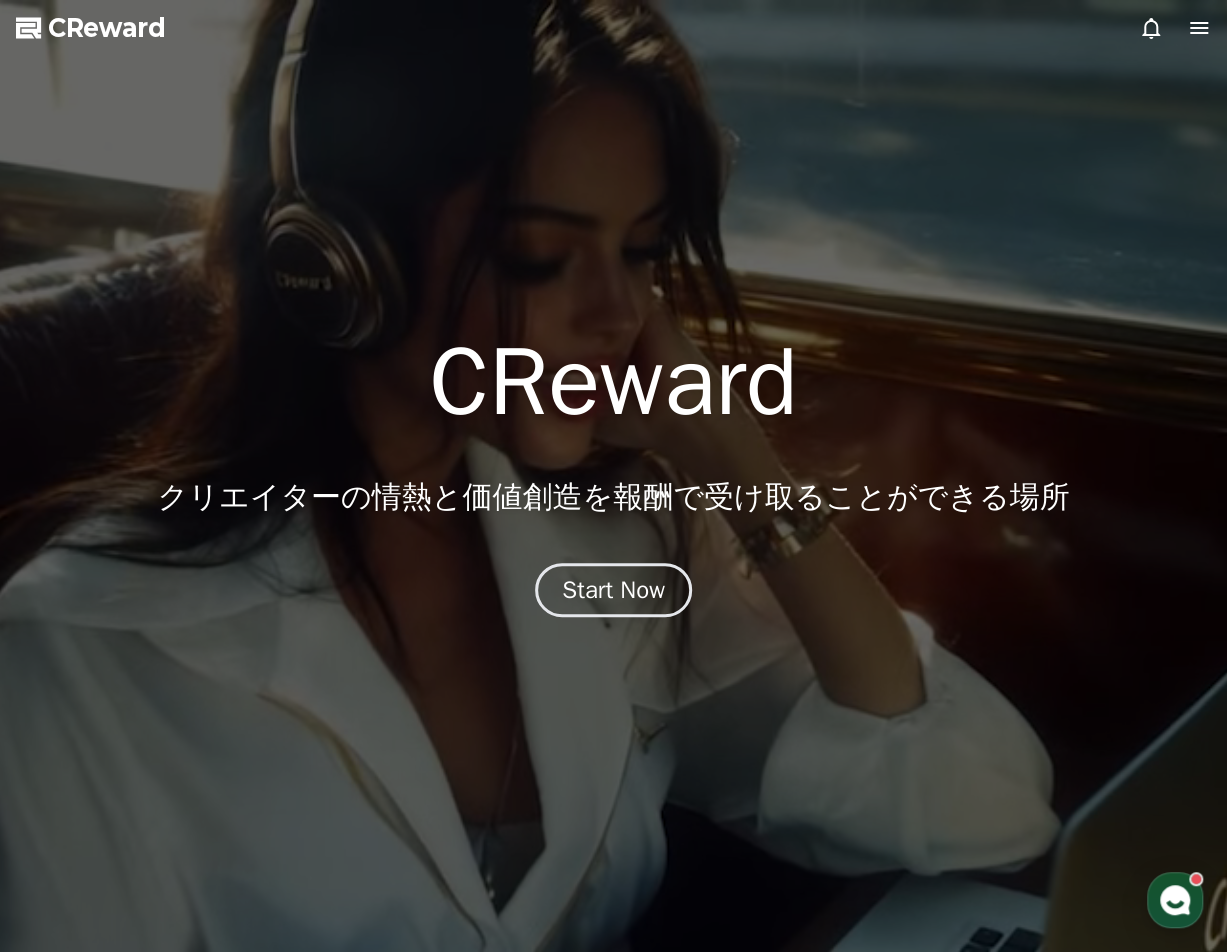 scroll, scrollTop: 0, scrollLeft: 0, axis: both 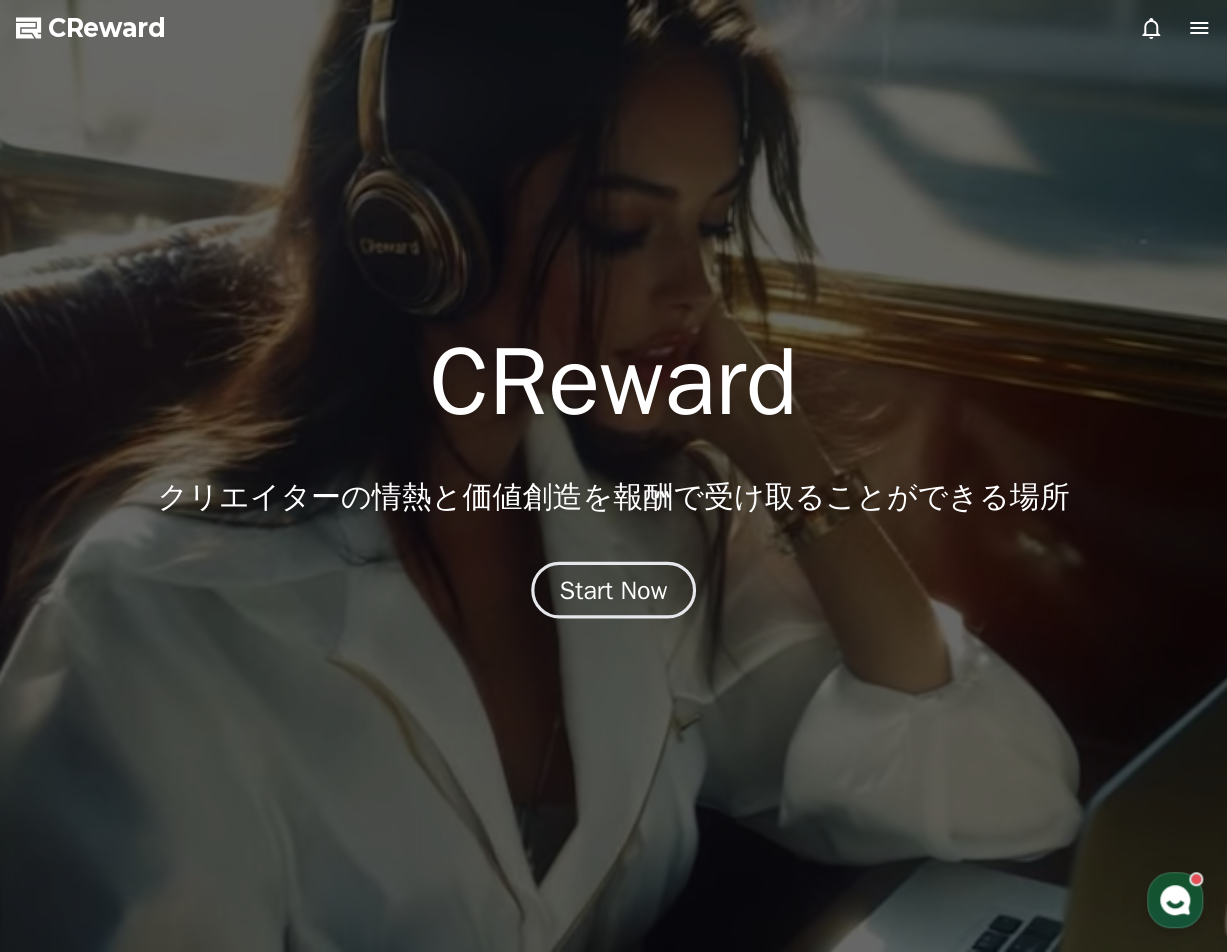 click on "Start Now" at bounding box center (614, 590) 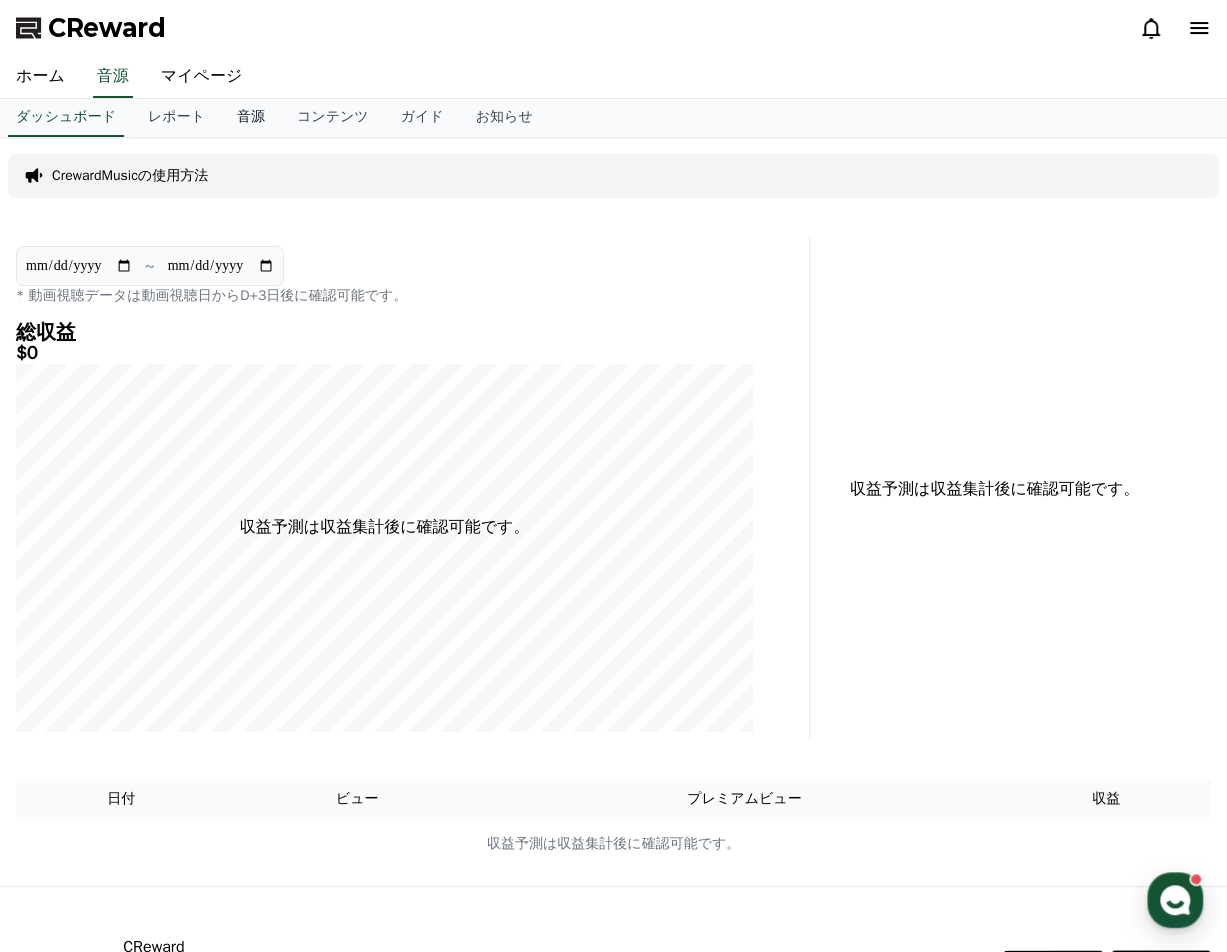 click on "音源" at bounding box center [251, 118] 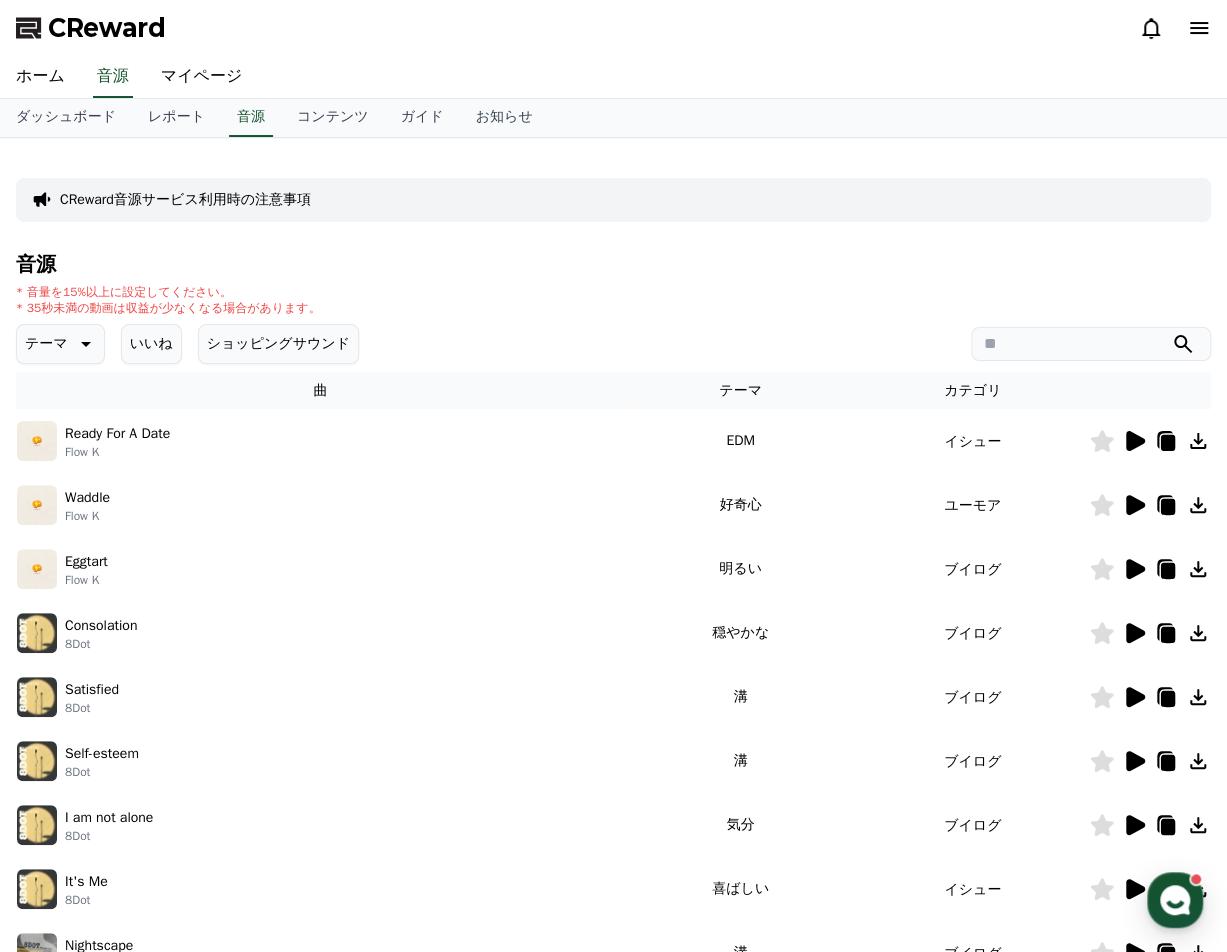click 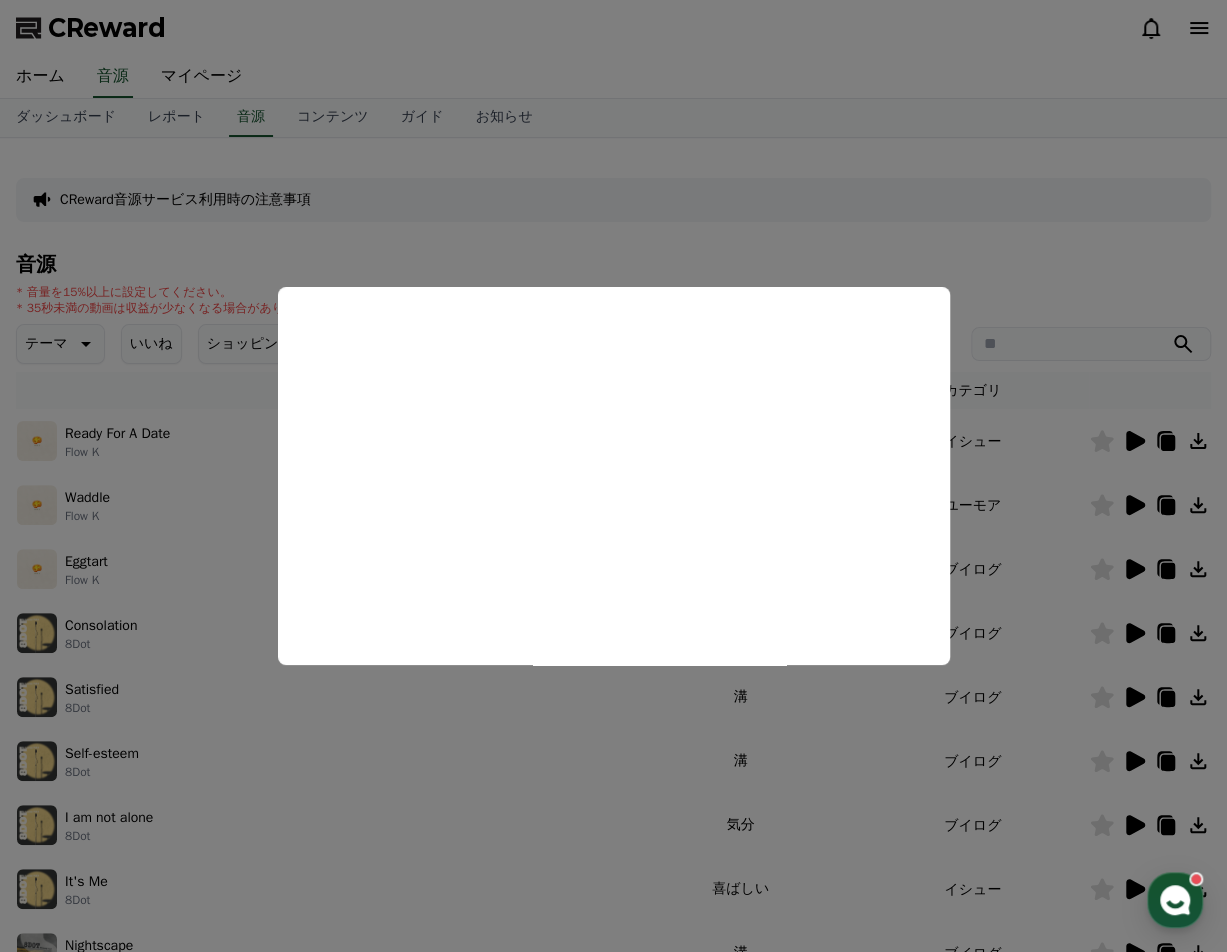 click at bounding box center [613, 476] 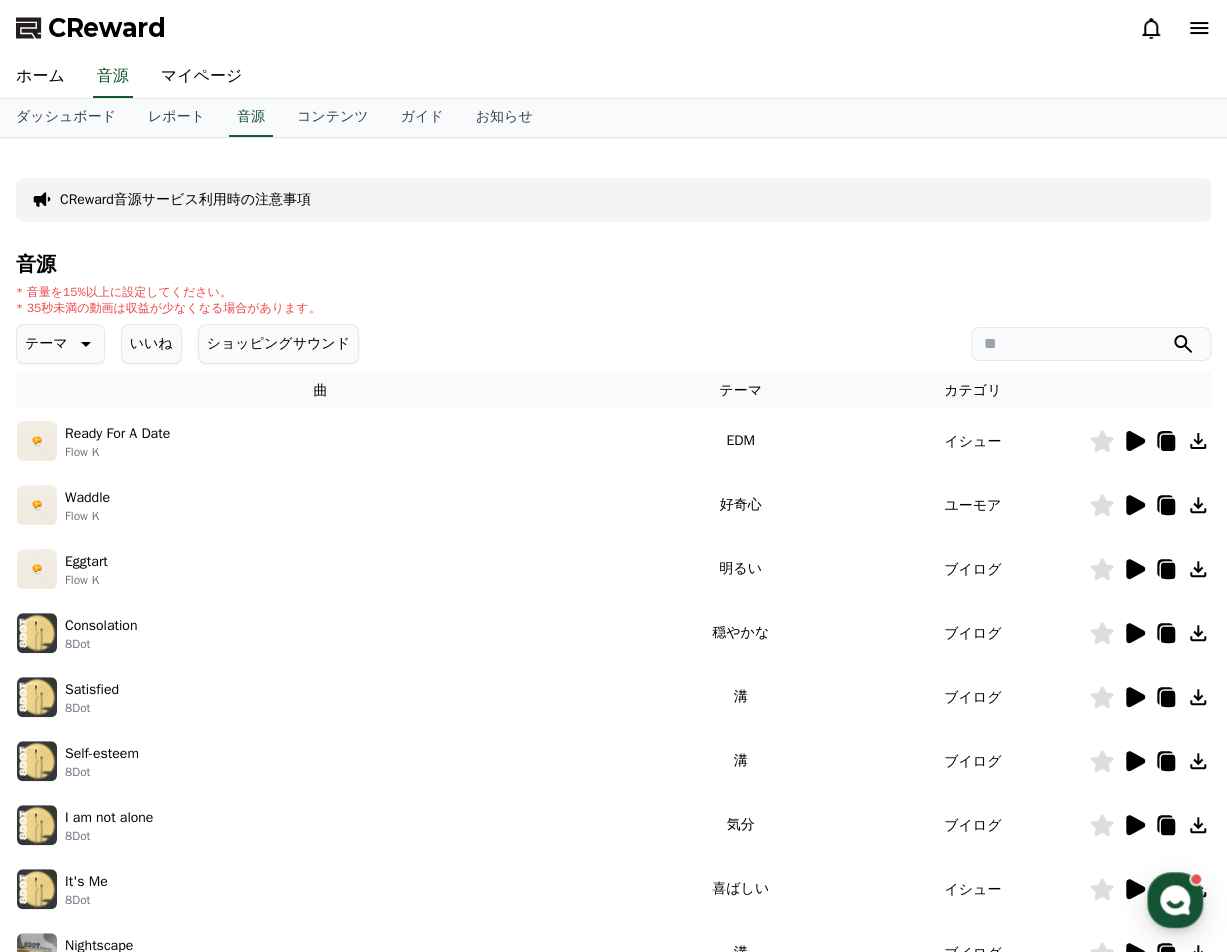 click 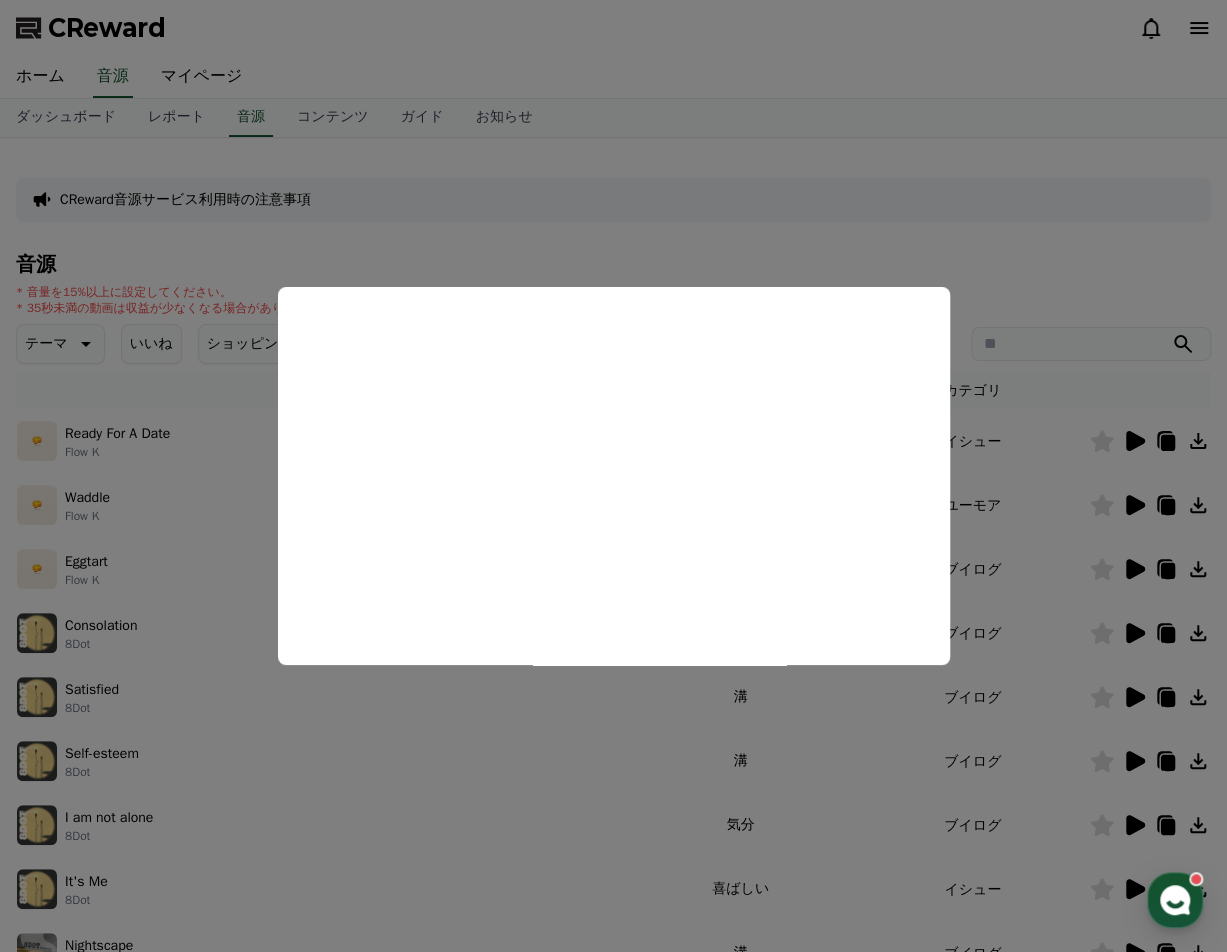 click at bounding box center [613, 476] 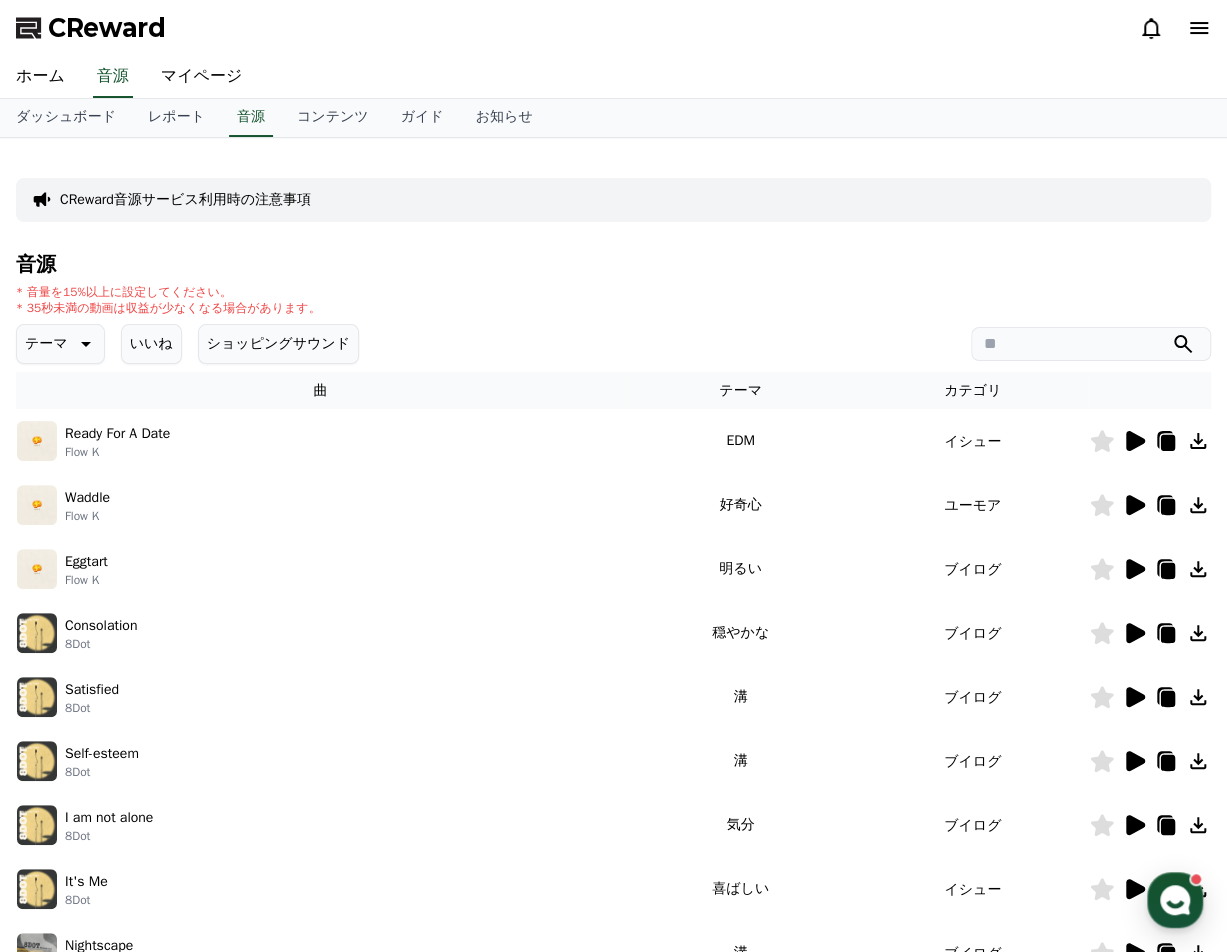 click 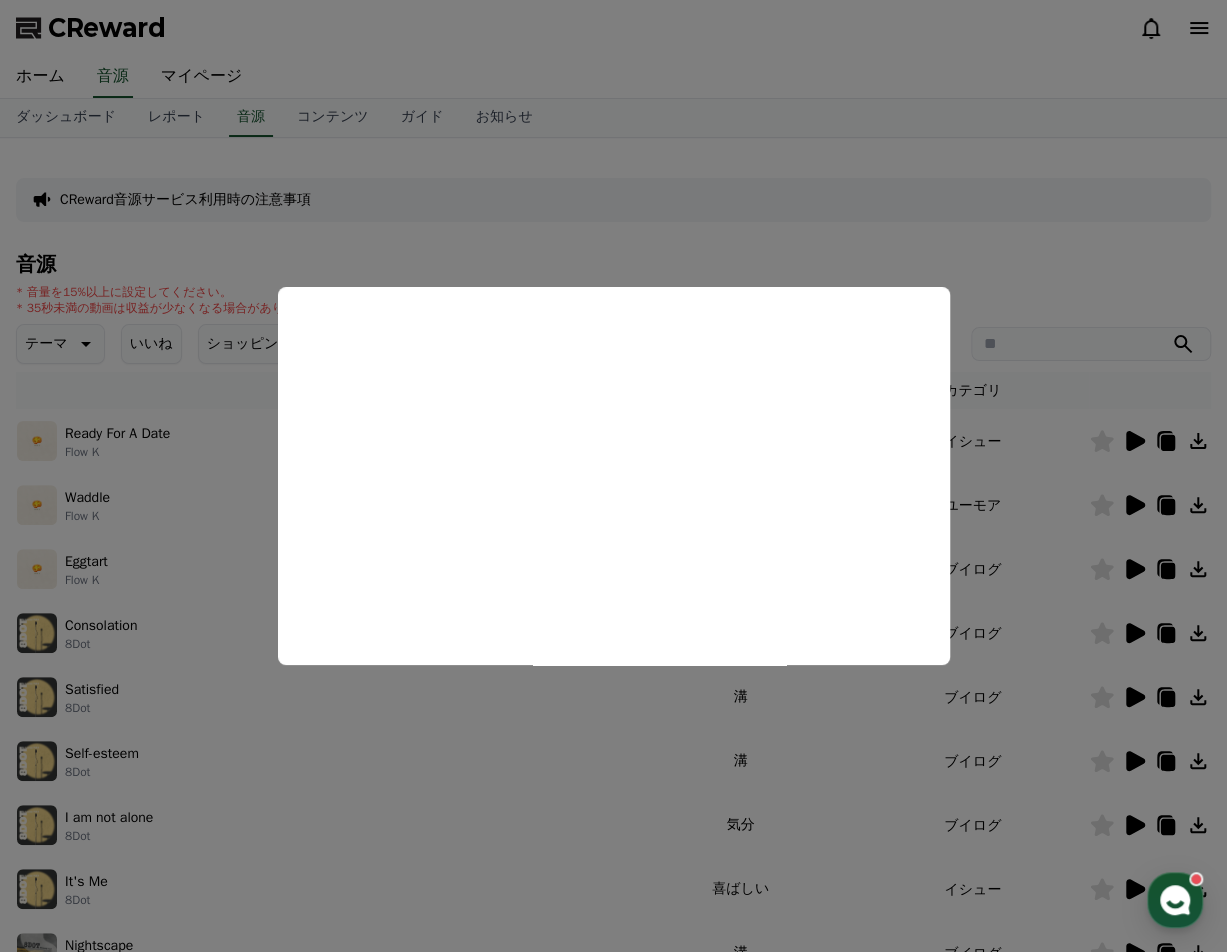 click at bounding box center [613, 476] 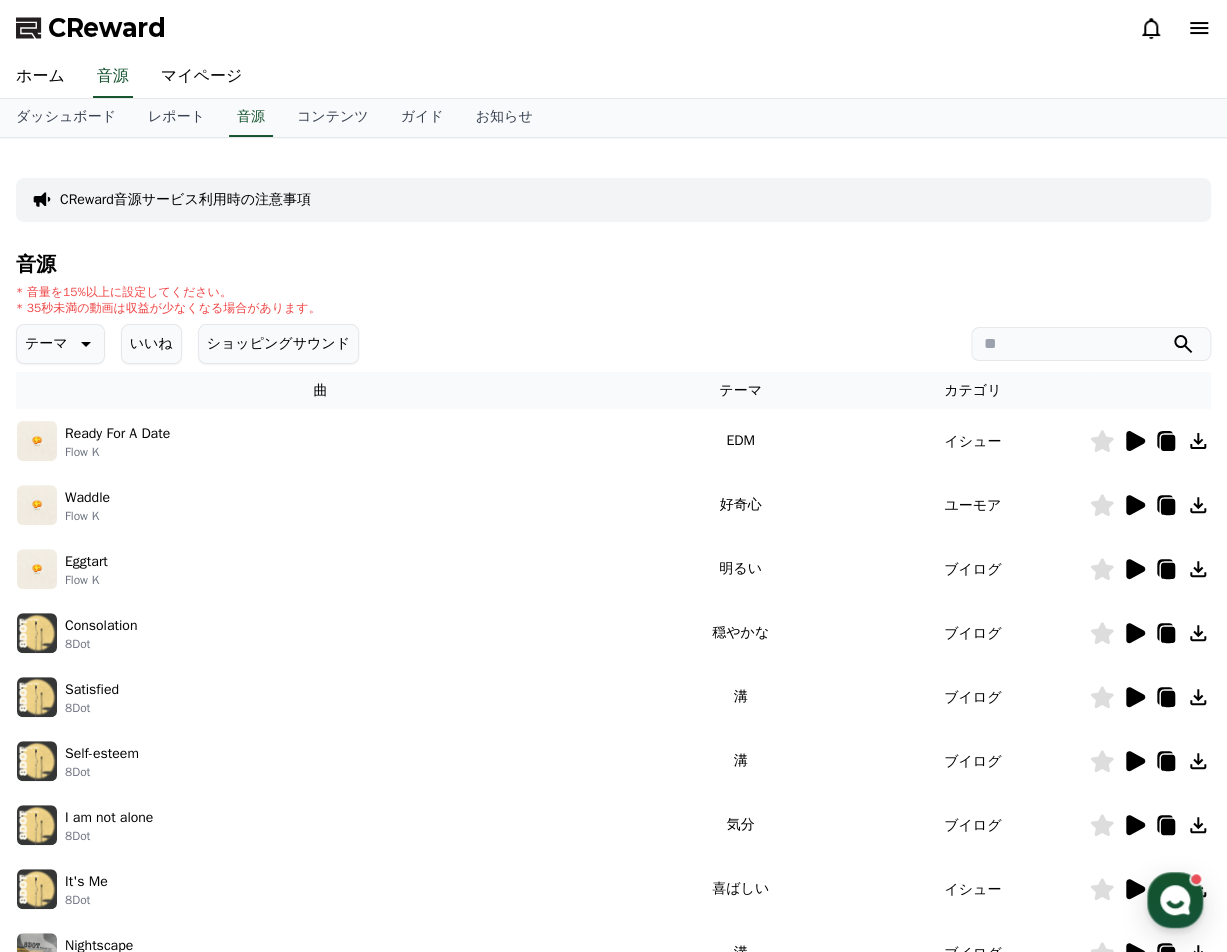 click 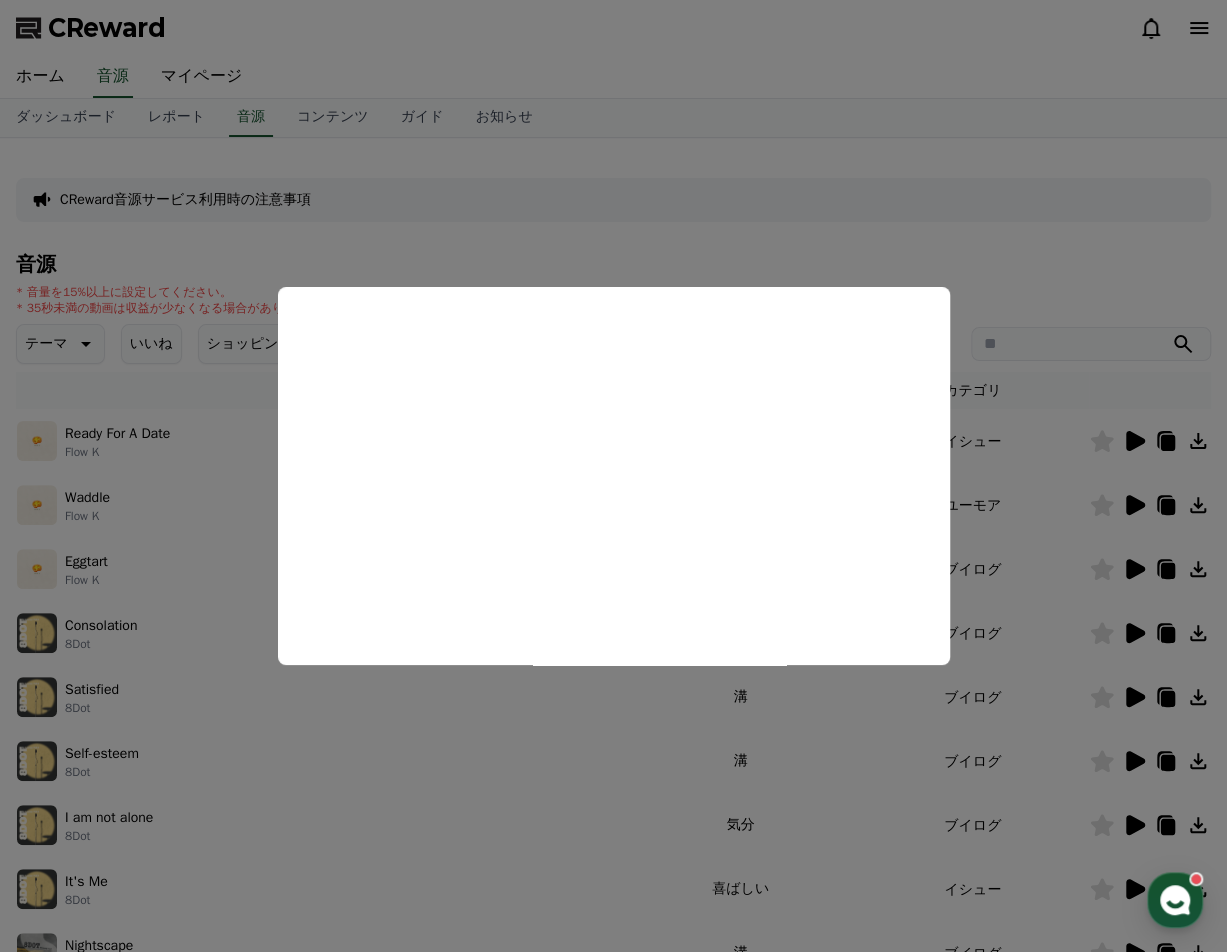 click at bounding box center (613, 476) 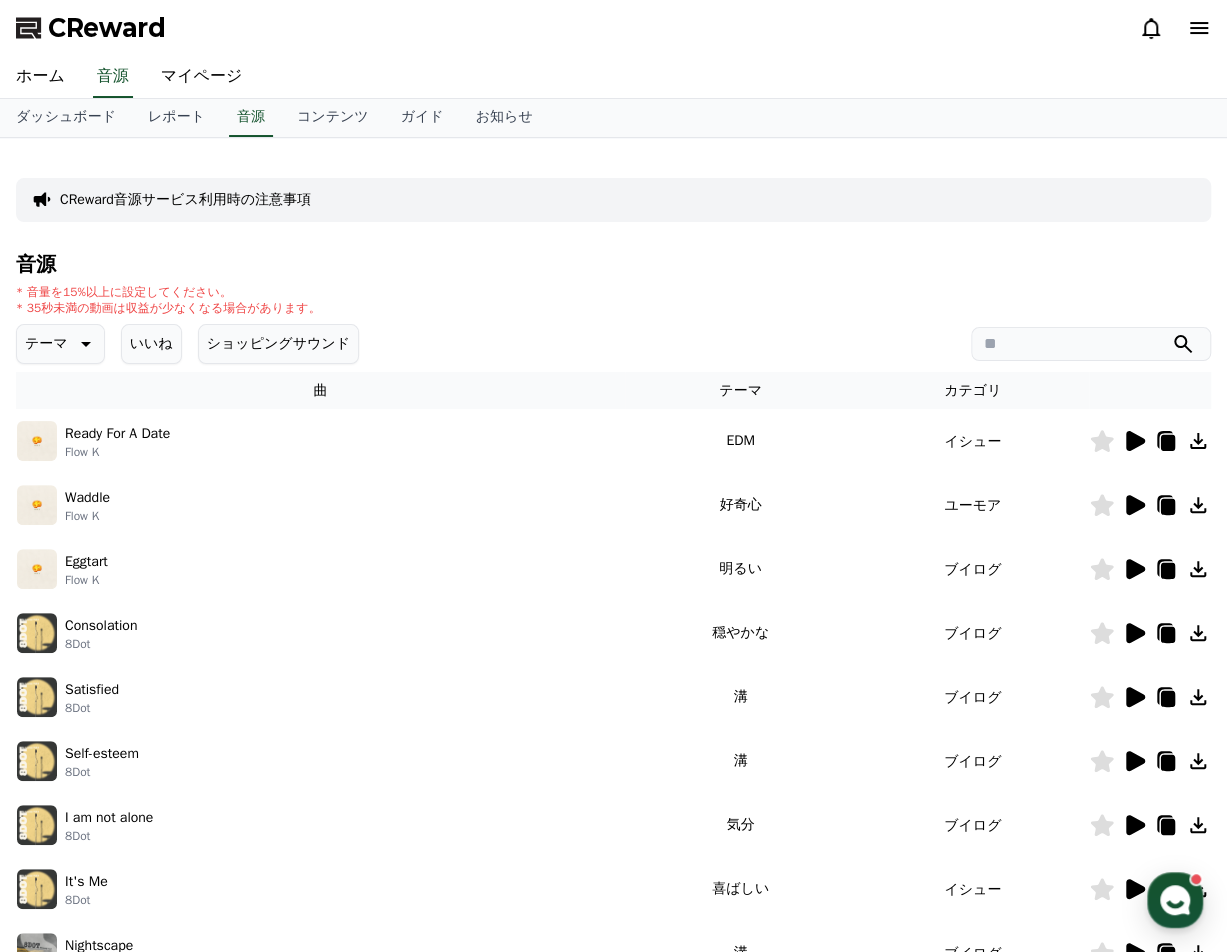 click 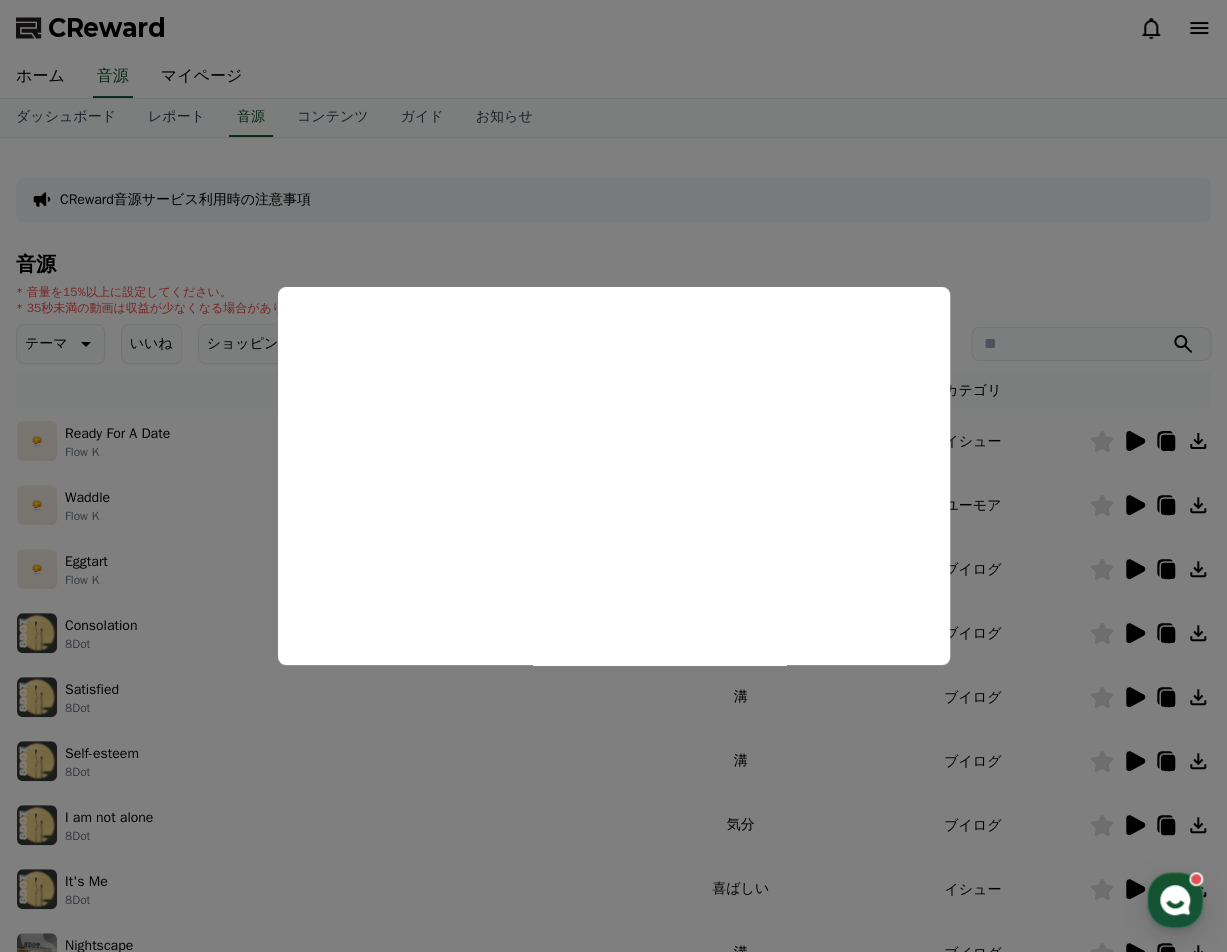 click at bounding box center (613, 476) 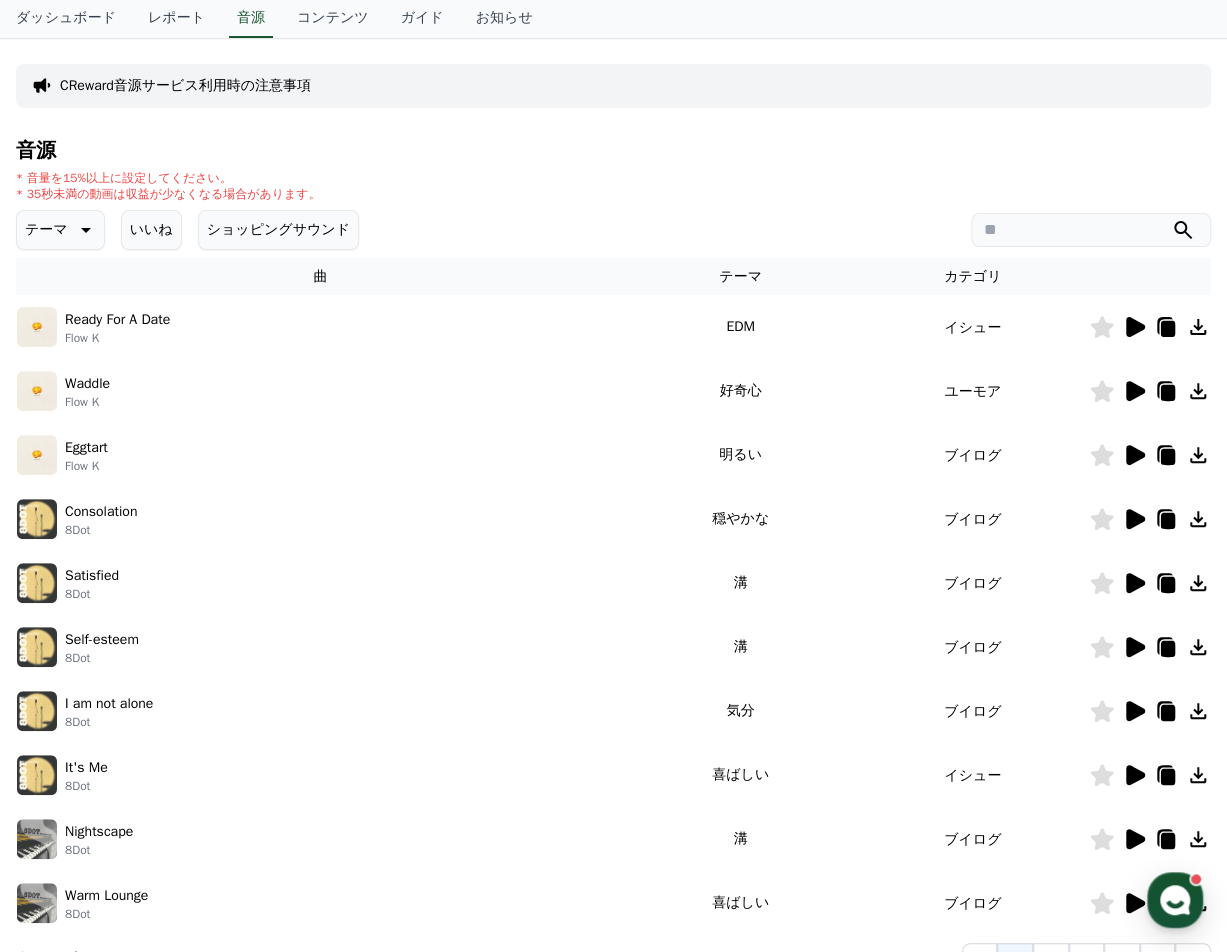 scroll, scrollTop: 101, scrollLeft: 0, axis: vertical 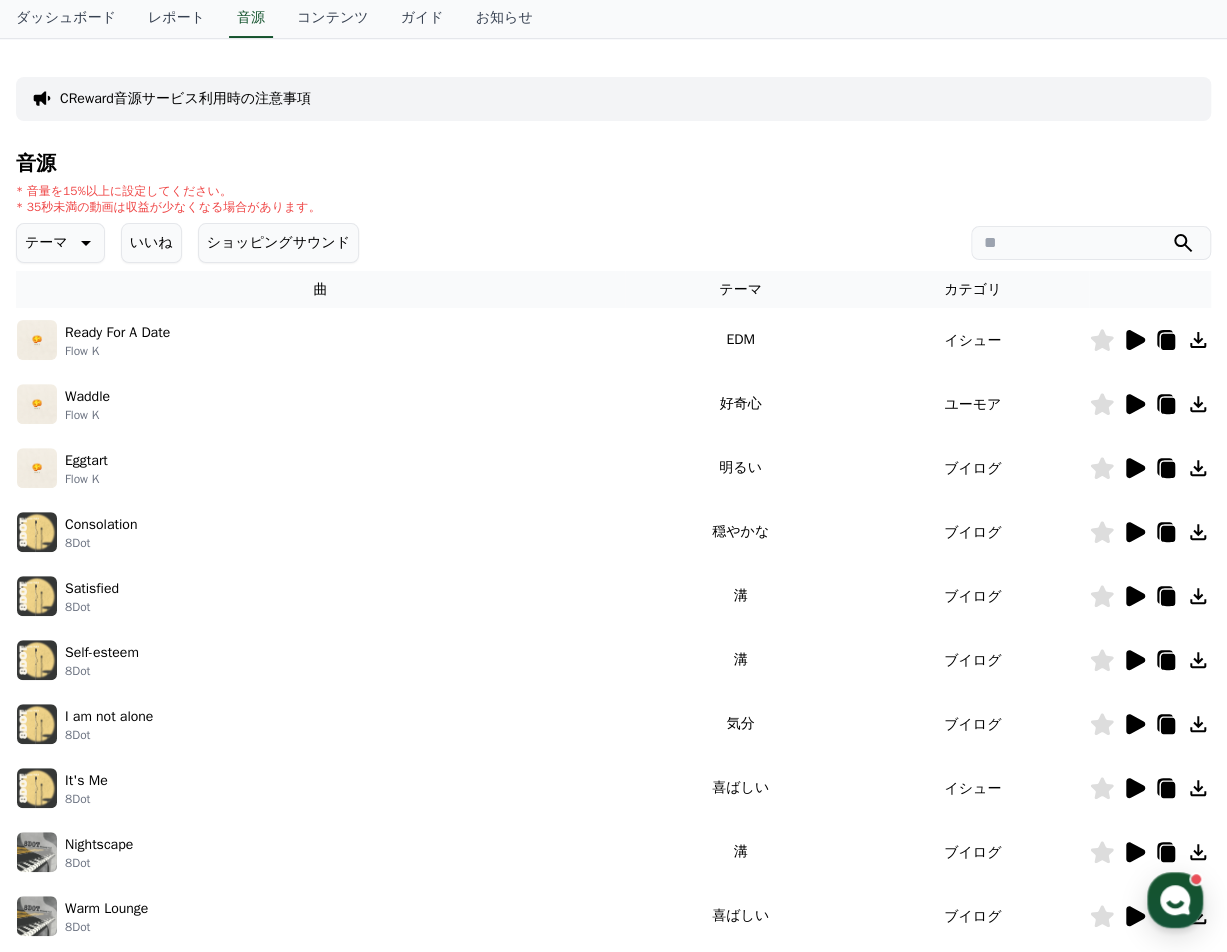 click on "テーマ" at bounding box center (740, 289) 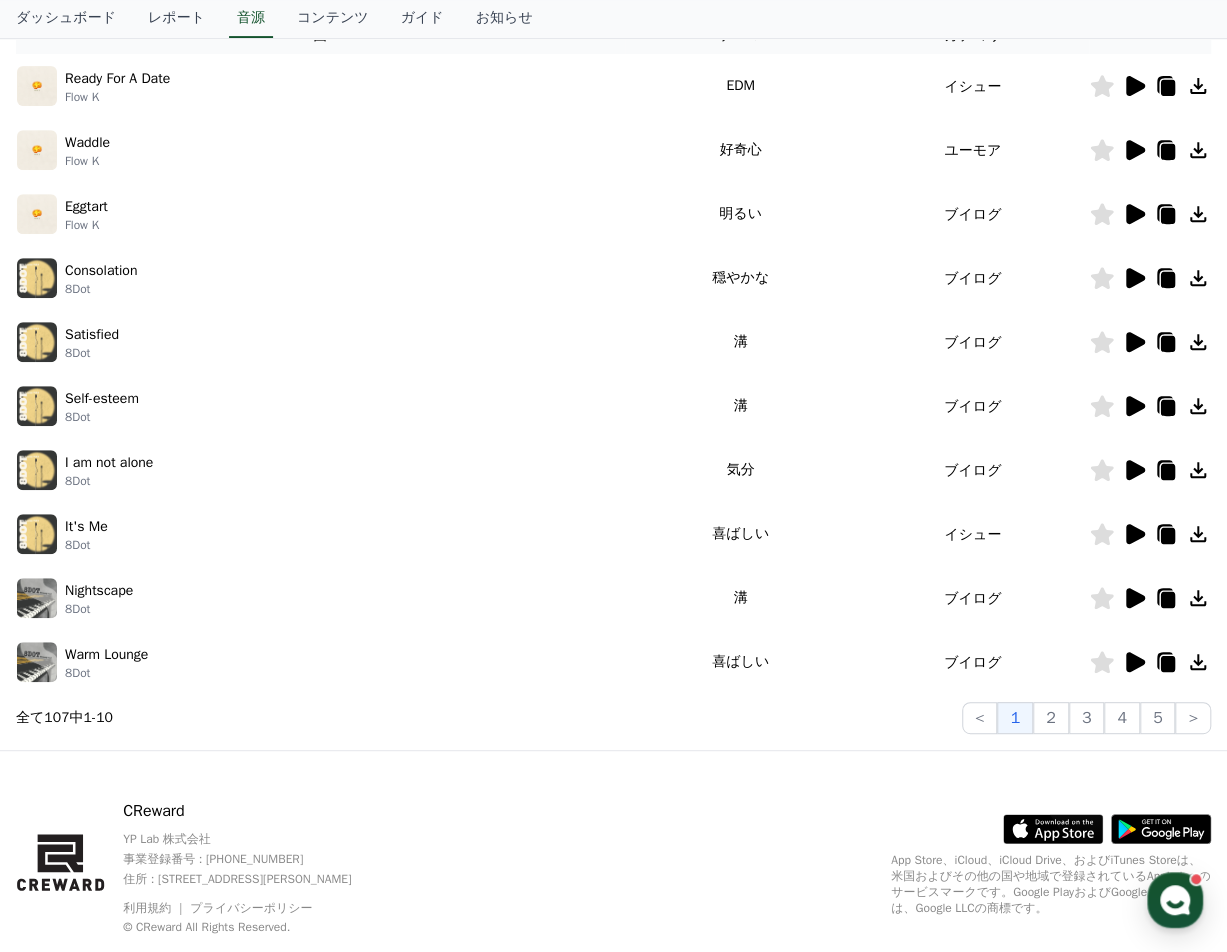 scroll, scrollTop: 401, scrollLeft: 0, axis: vertical 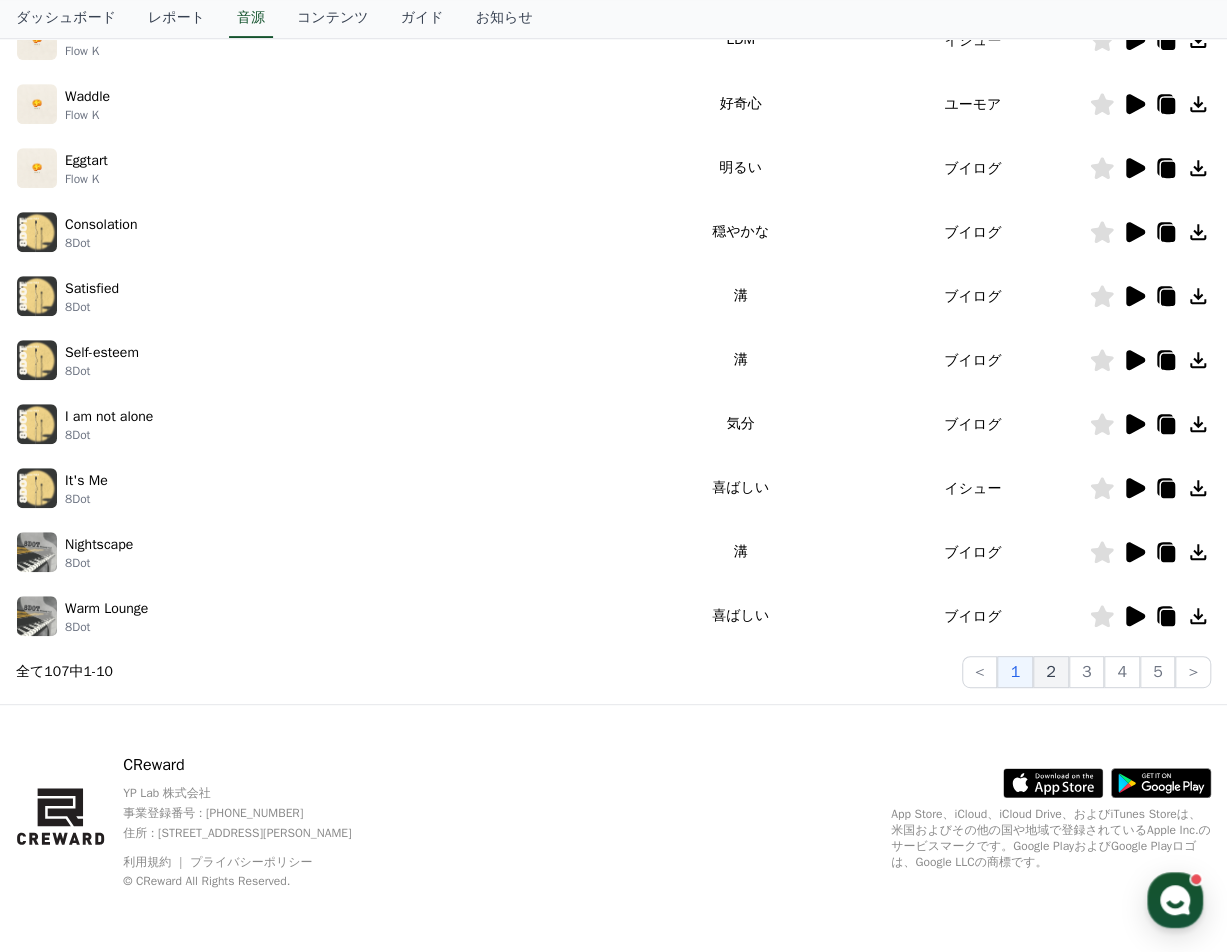 click on "2" 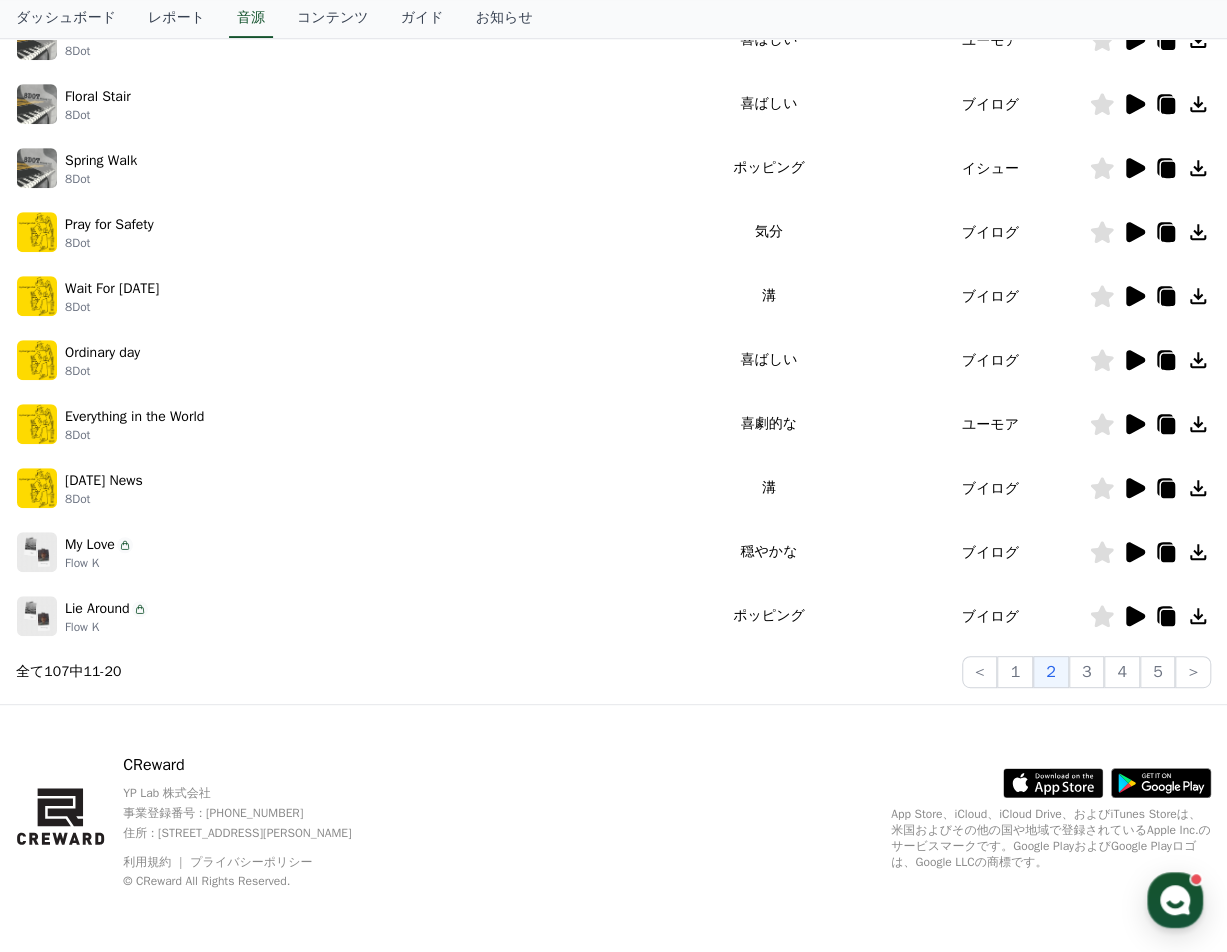 click 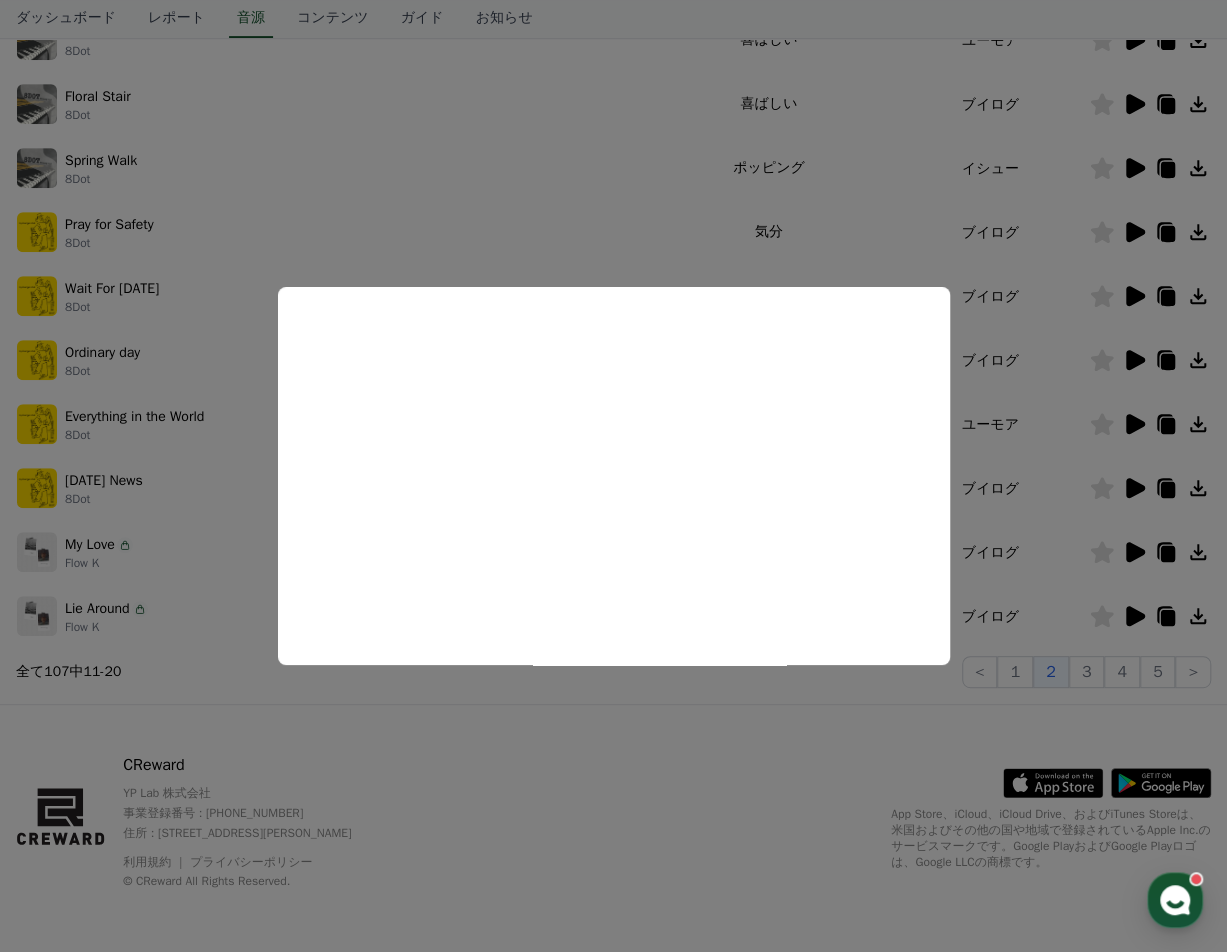 click at bounding box center (613, 476) 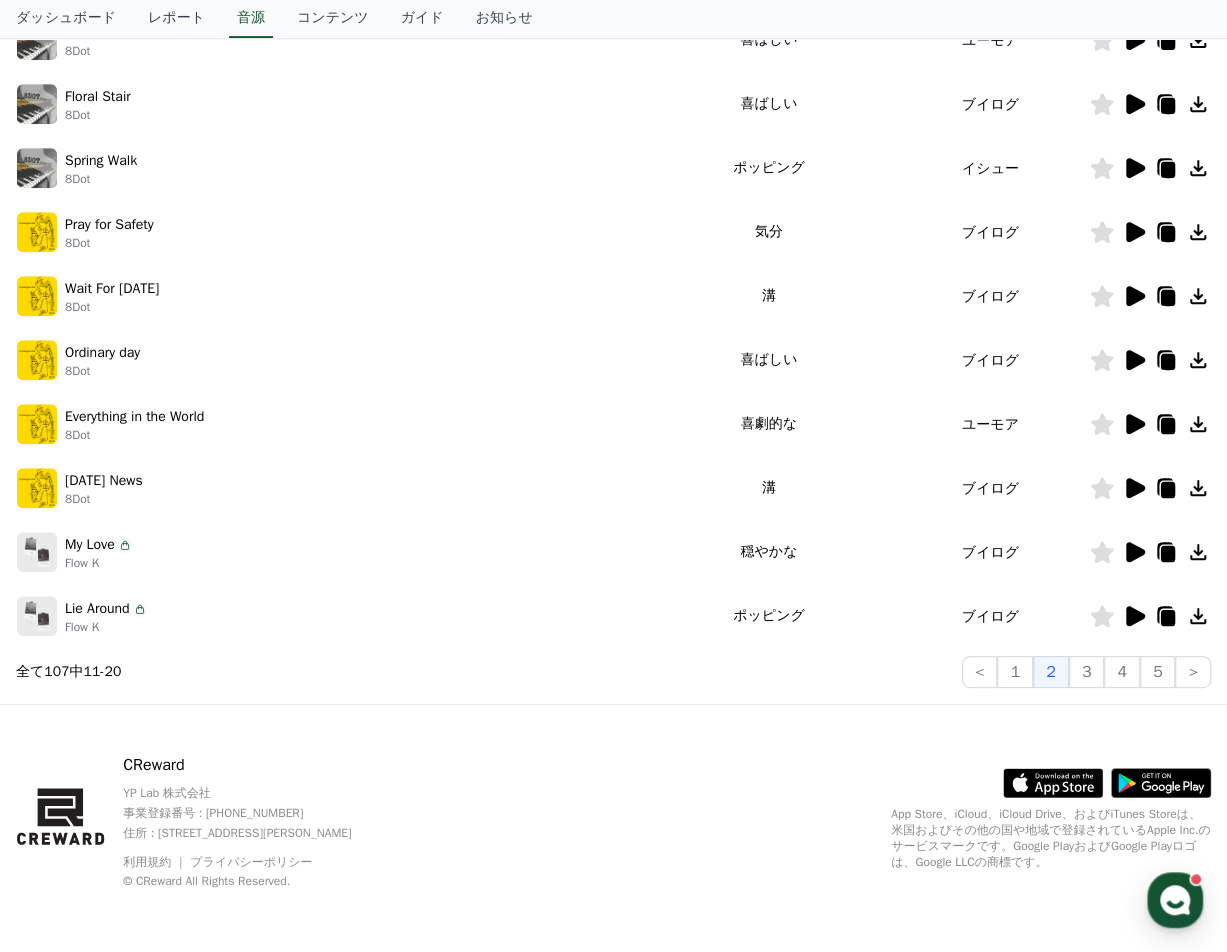 click 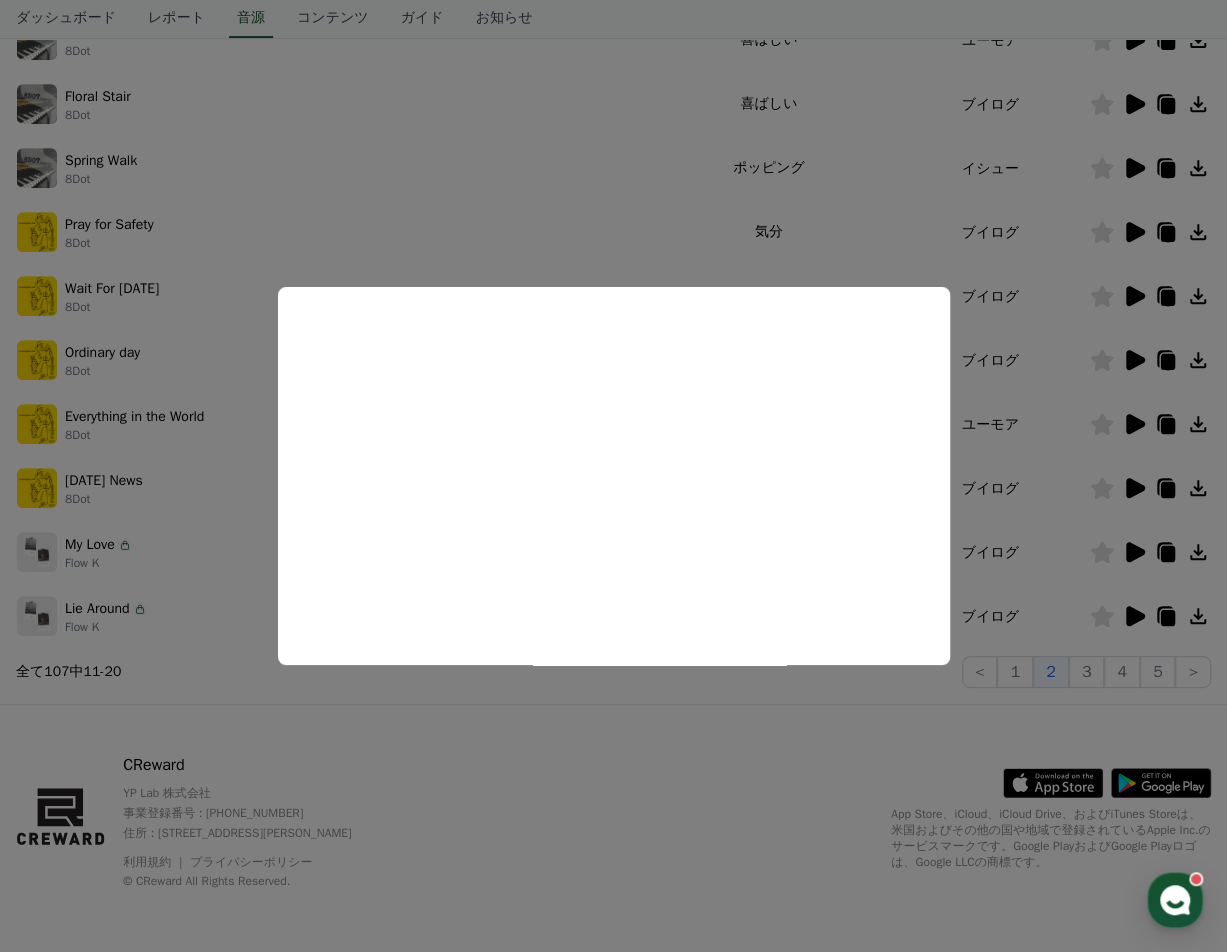 click at bounding box center (613, 476) 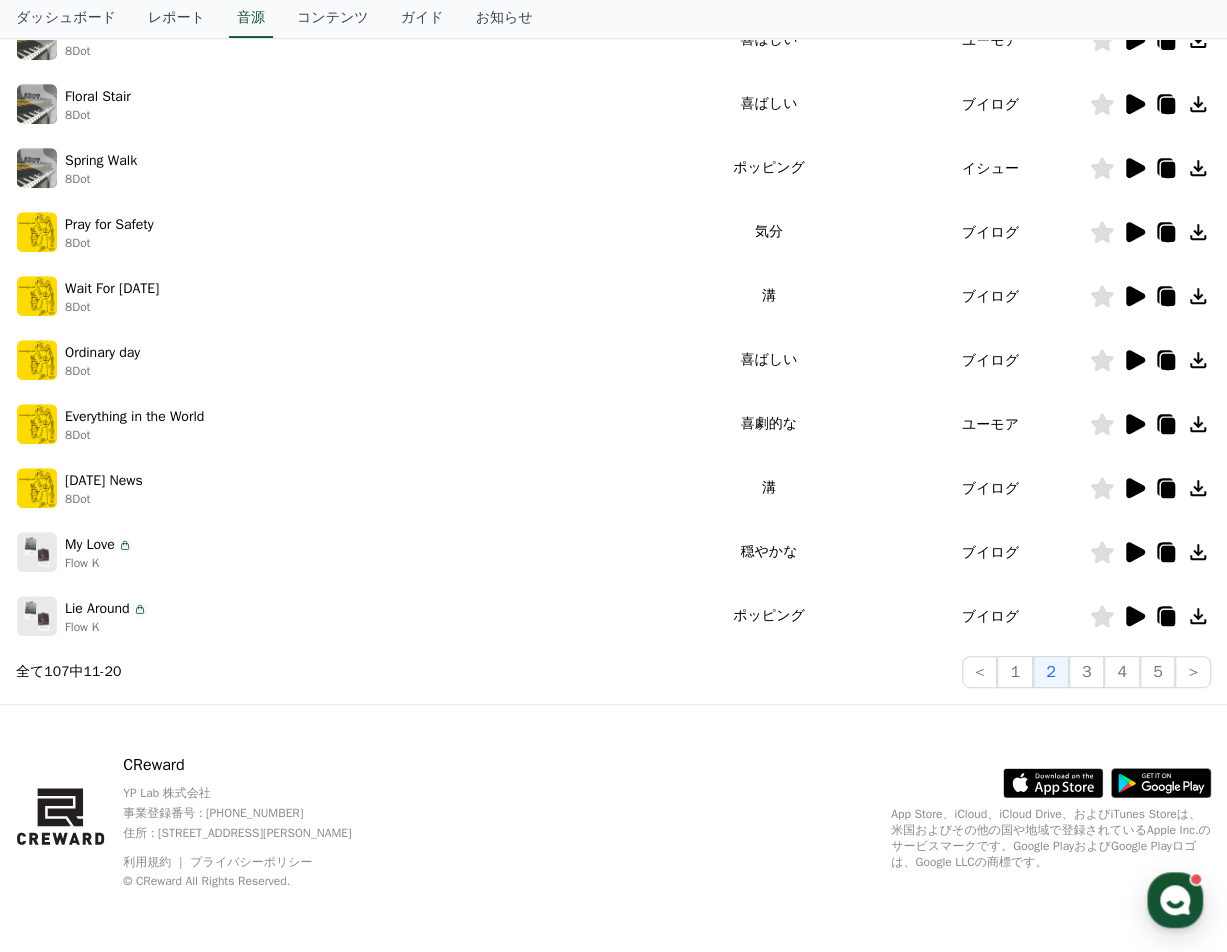 click 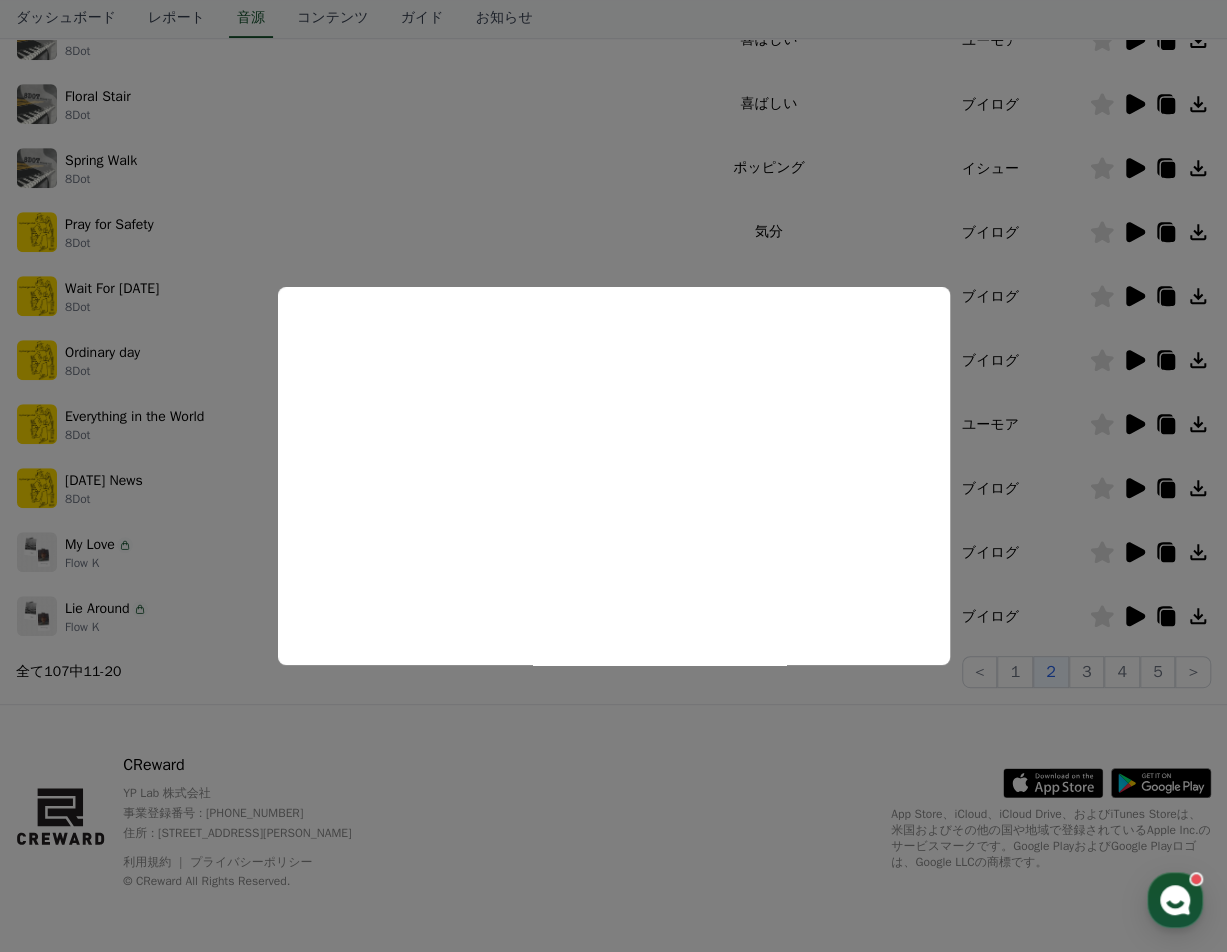 click at bounding box center [613, 476] 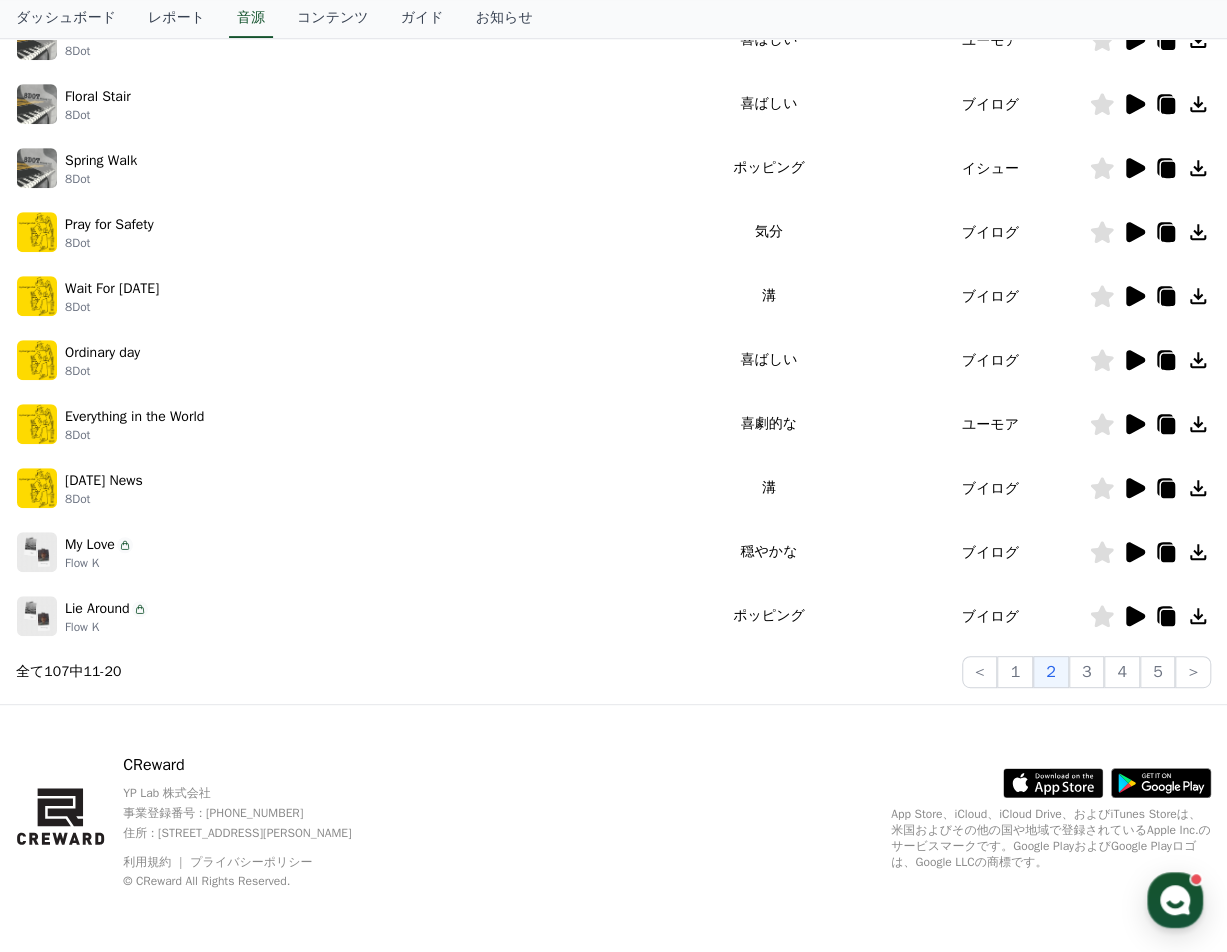 click 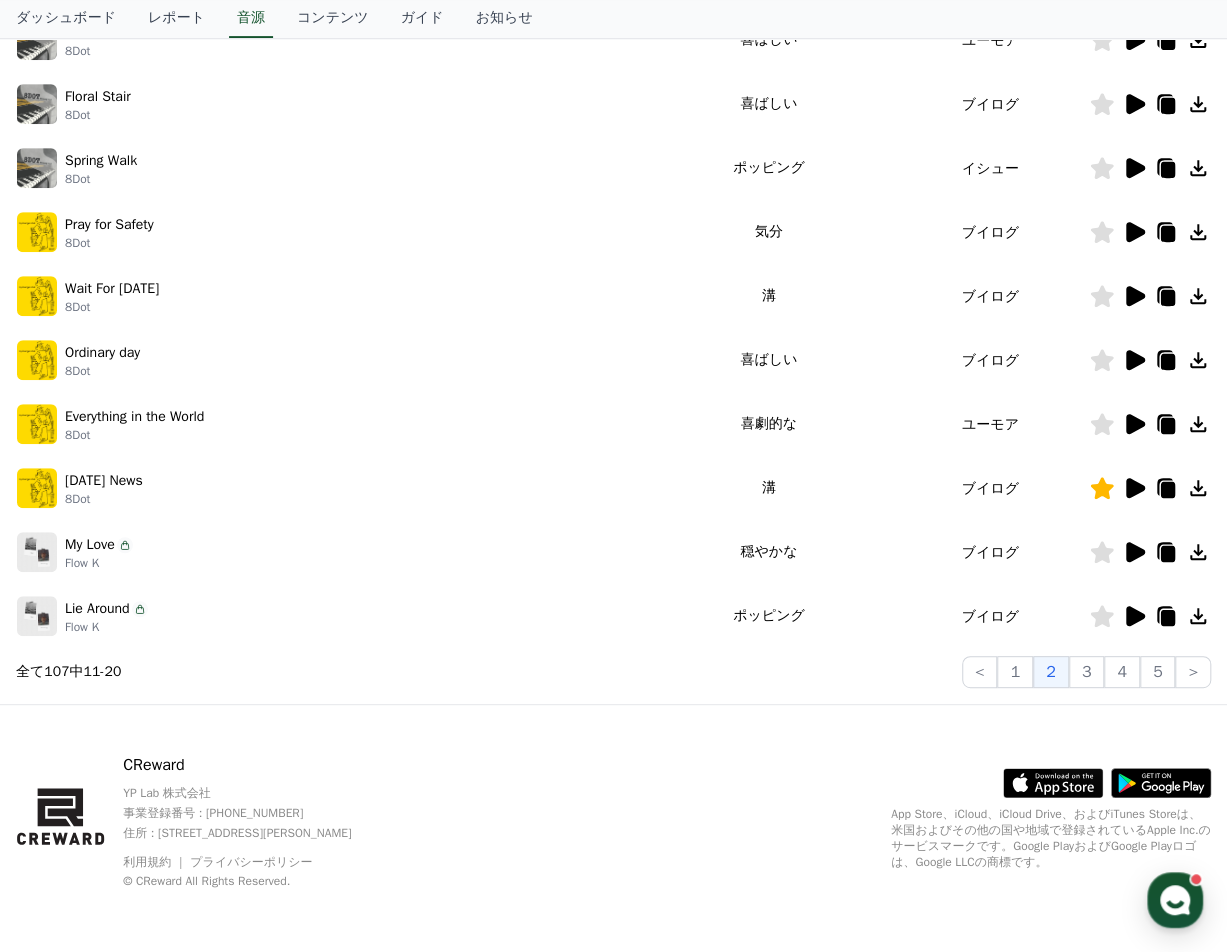 click at bounding box center (1150, 424) 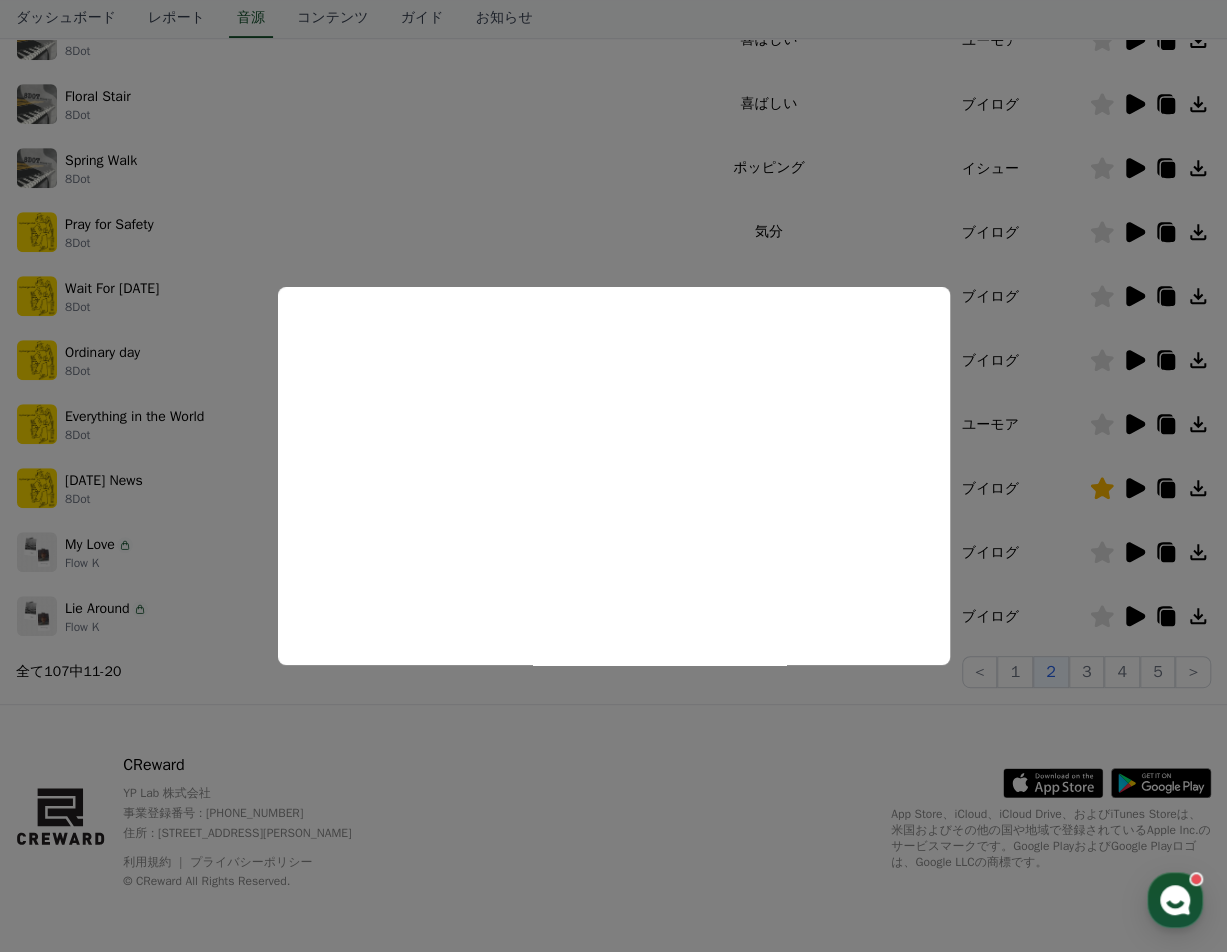 click at bounding box center [613, 476] 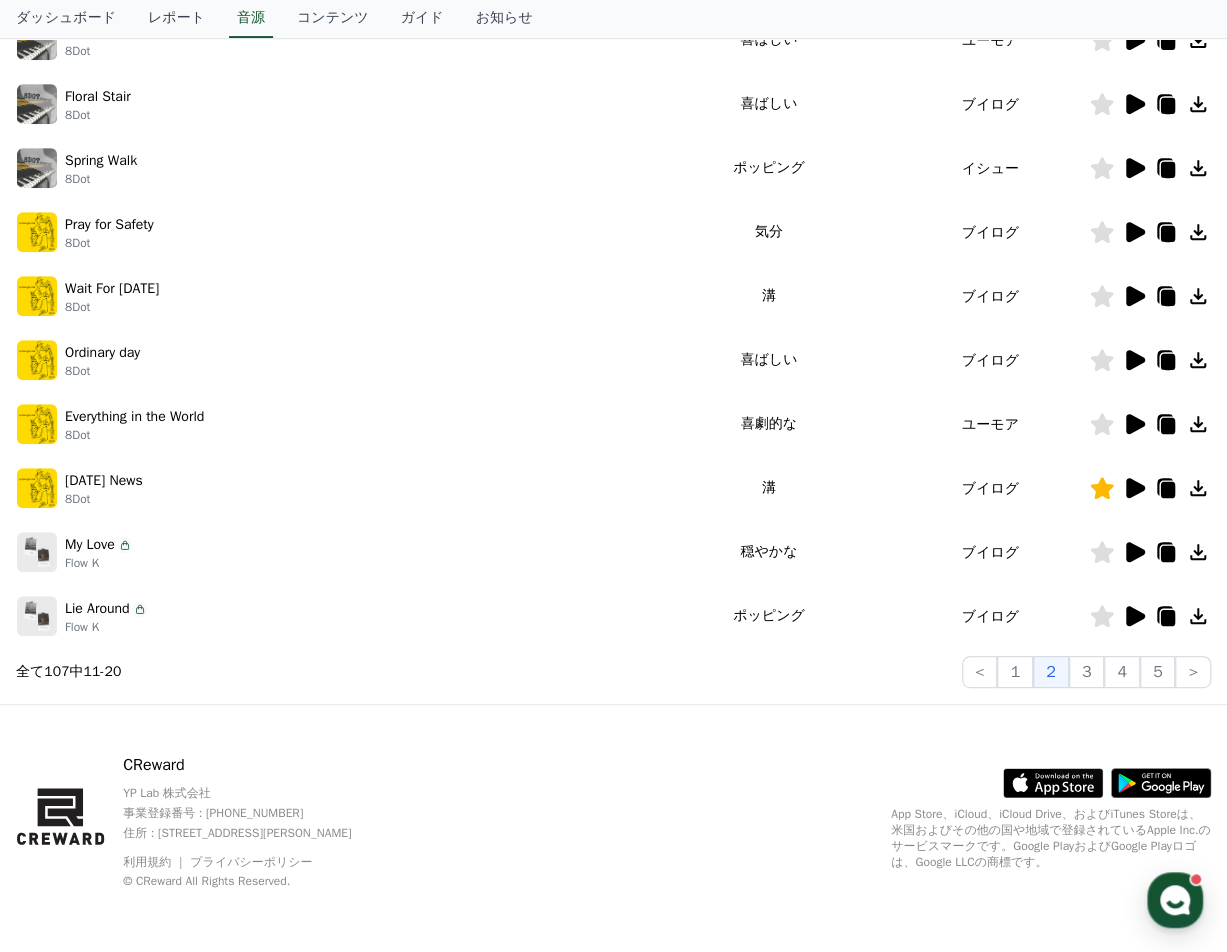 click 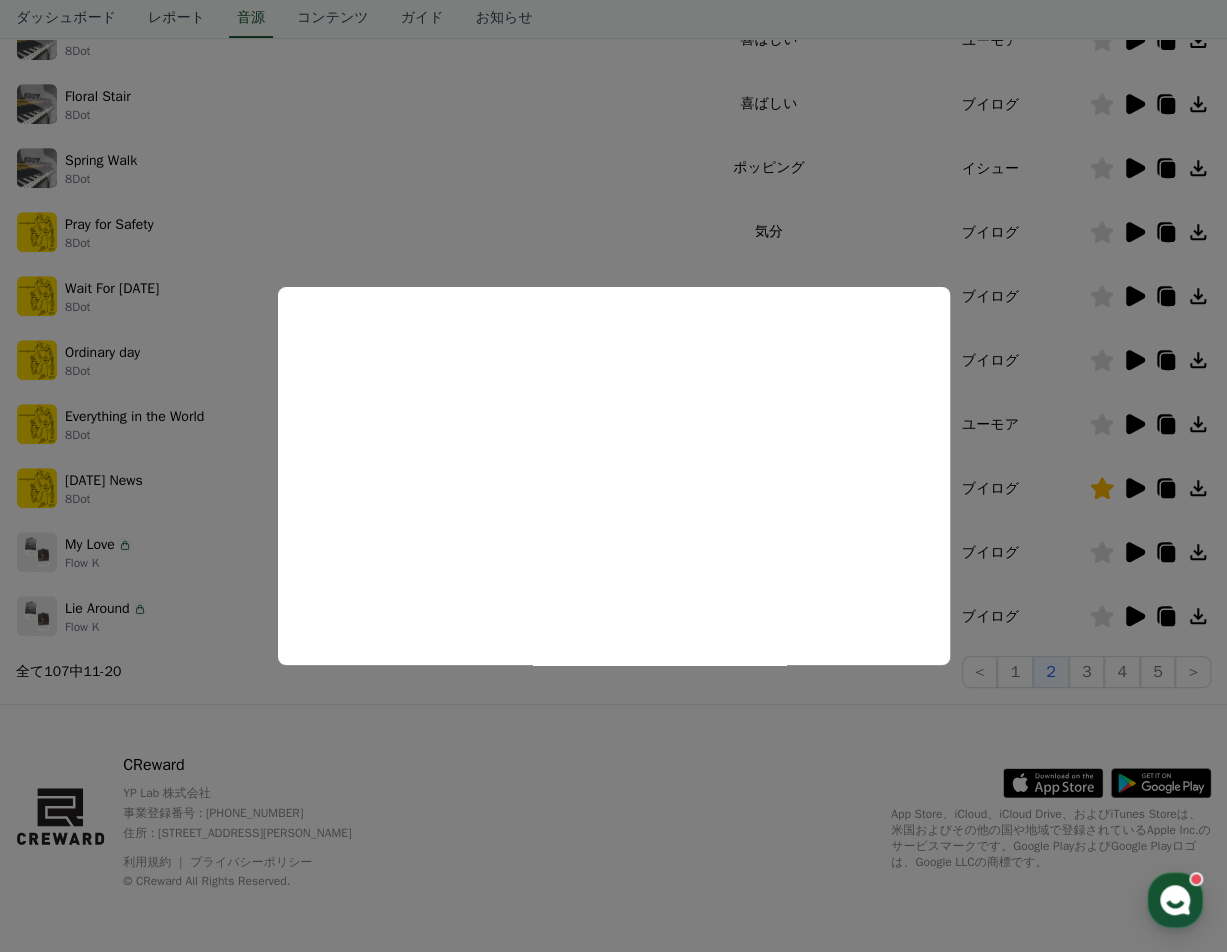 click at bounding box center (613, 476) 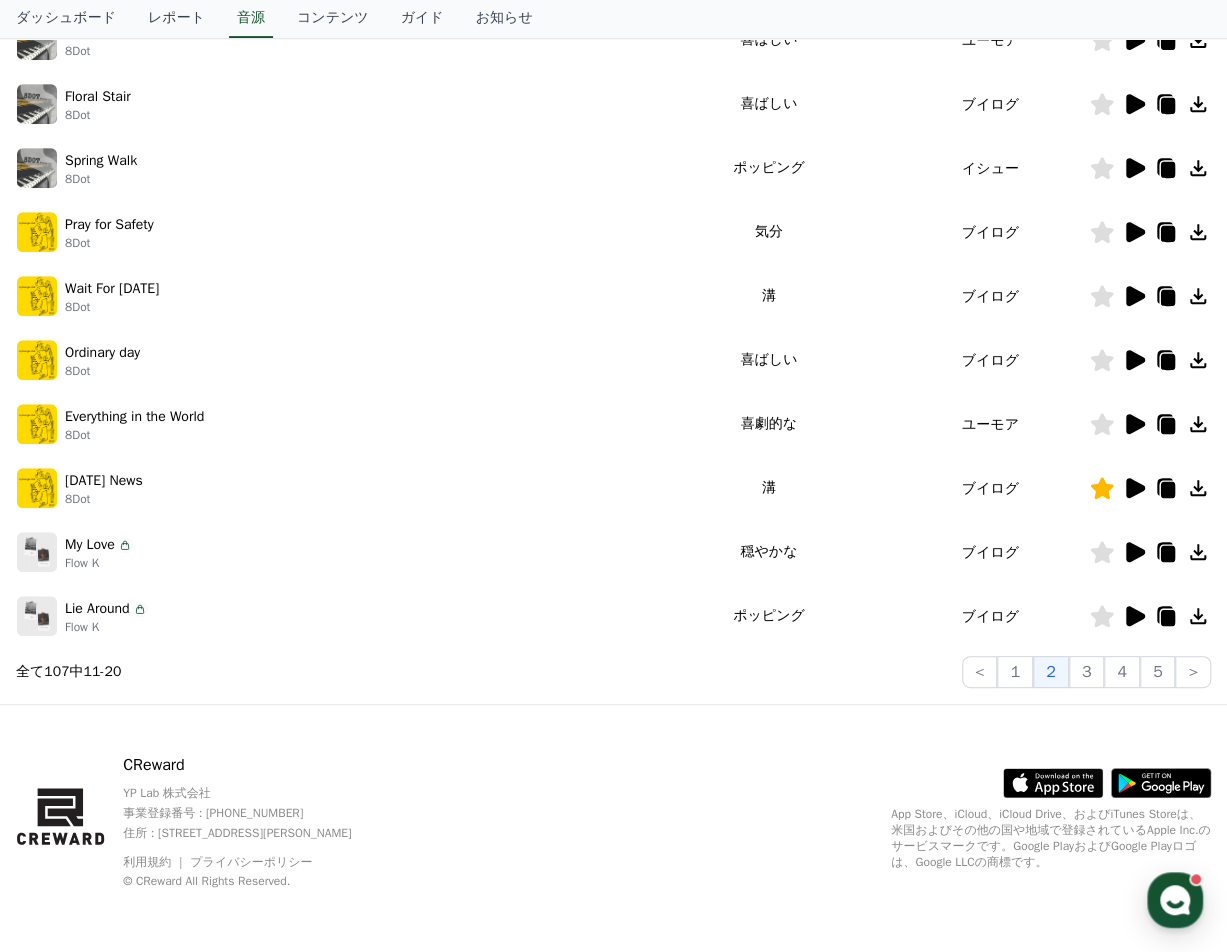click 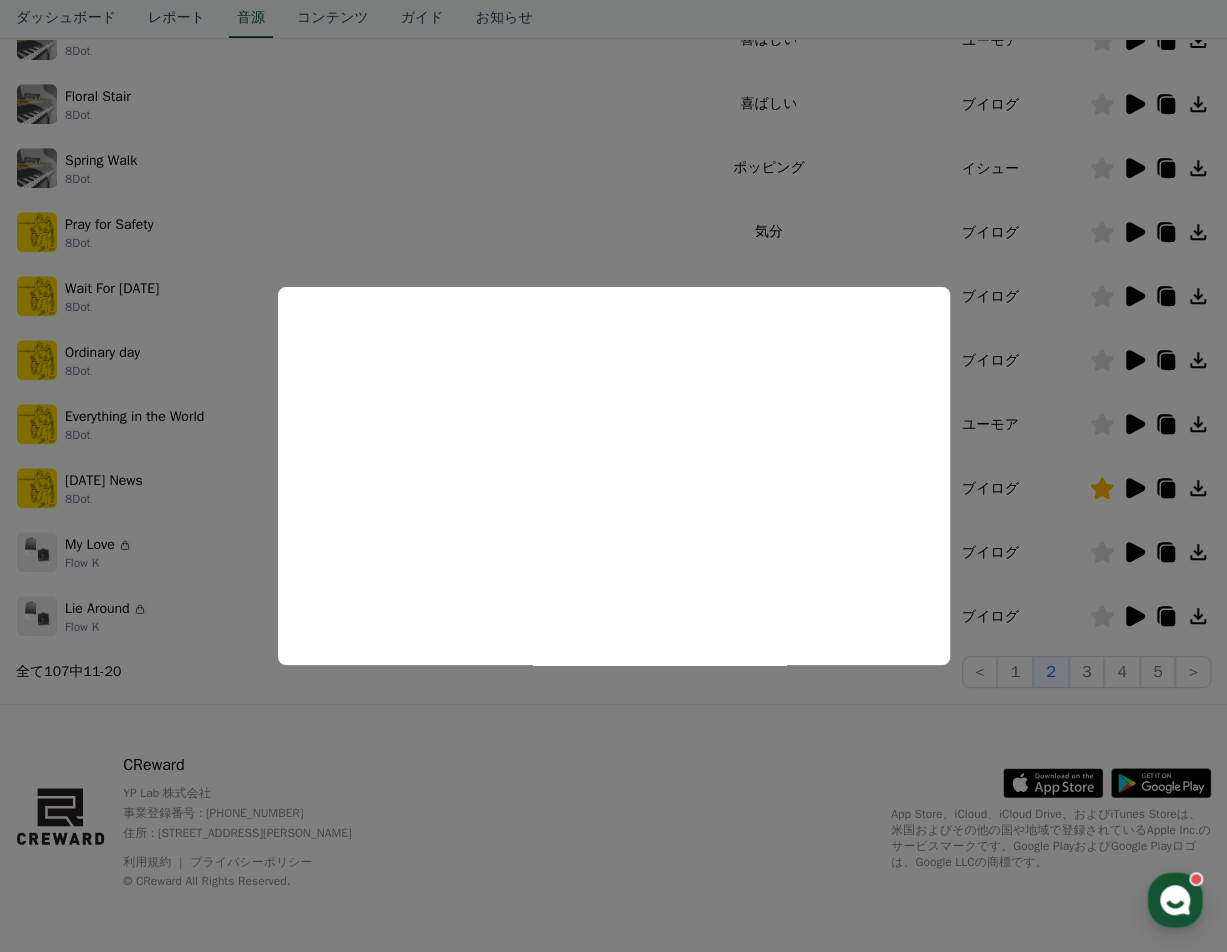 click at bounding box center (613, 476) 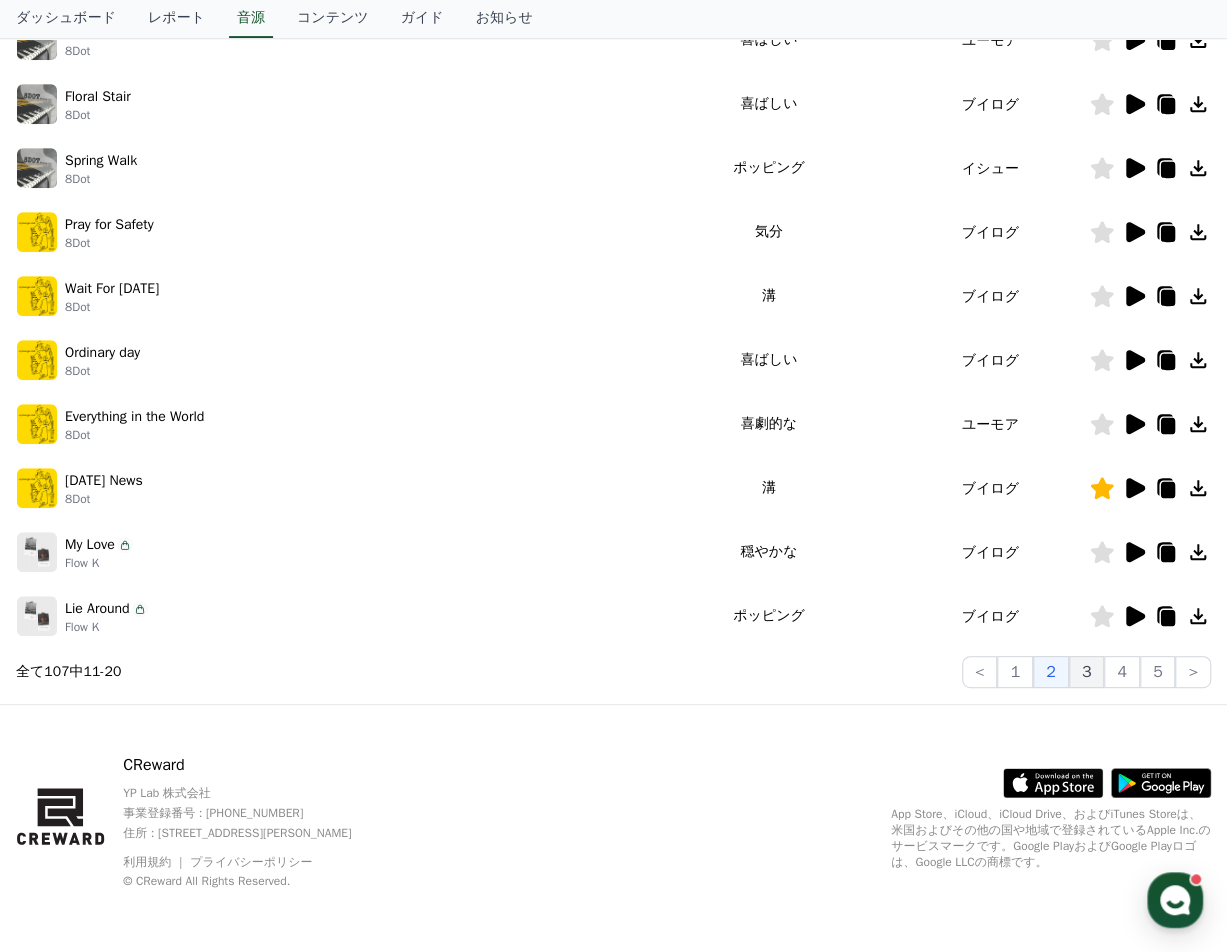 click on "3" 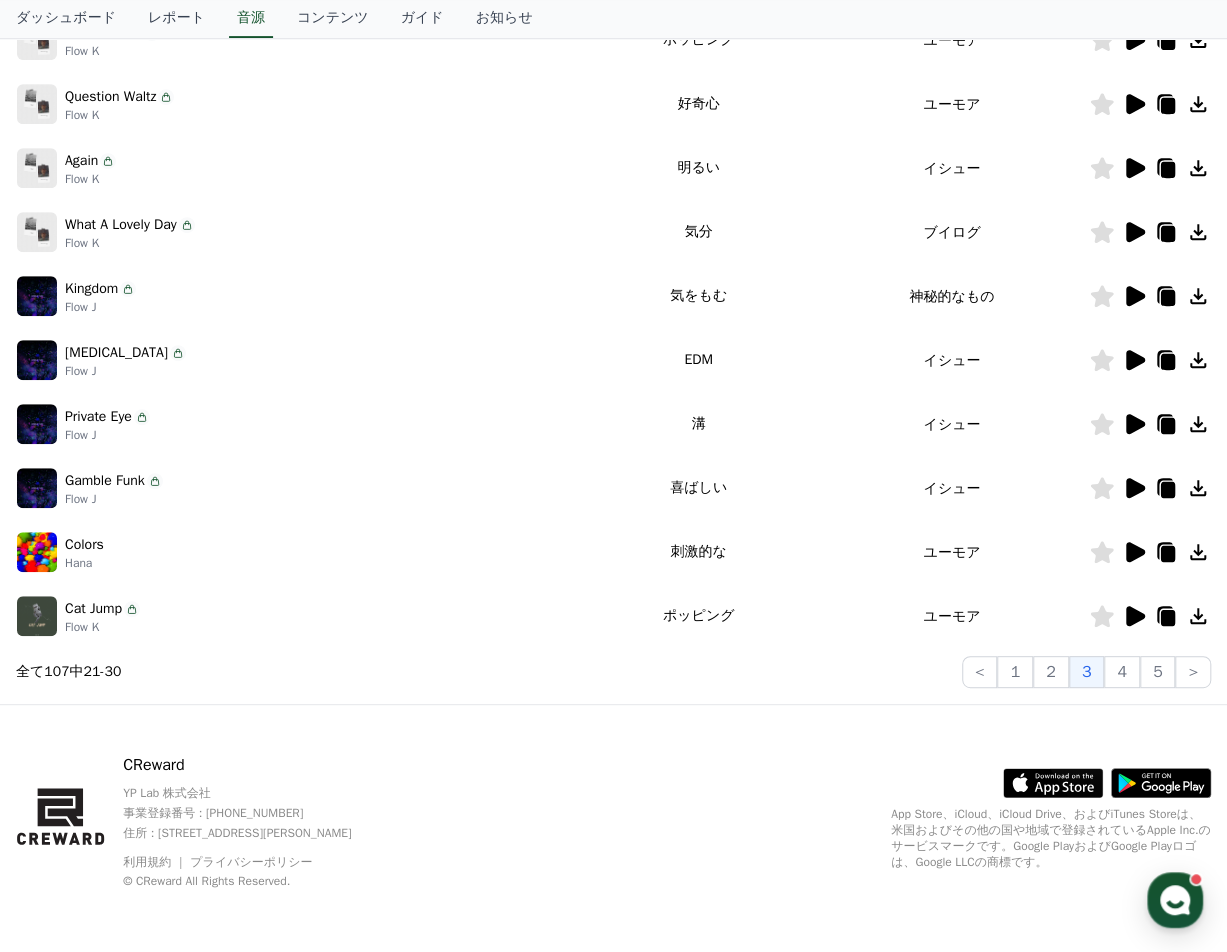 click 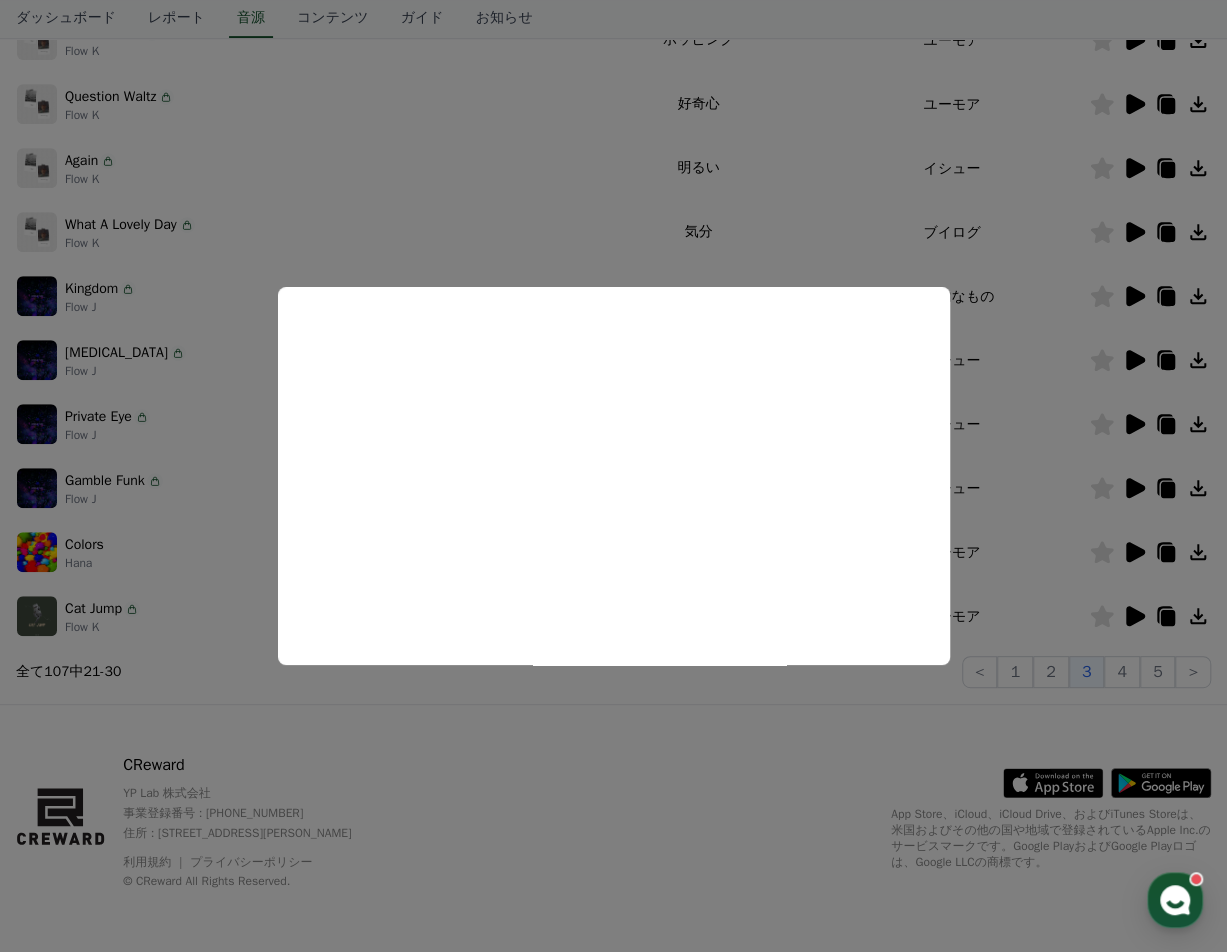 click at bounding box center (613, 476) 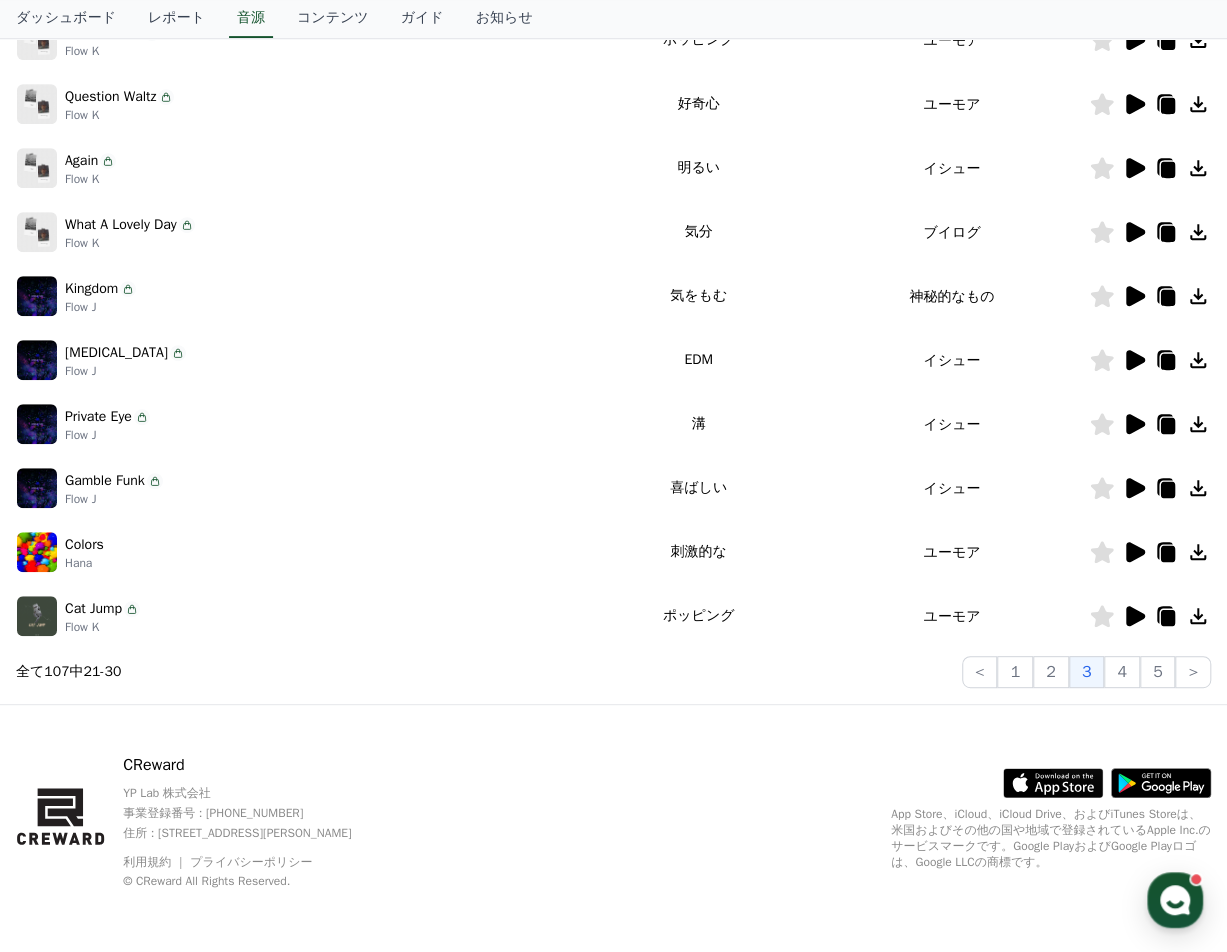 click 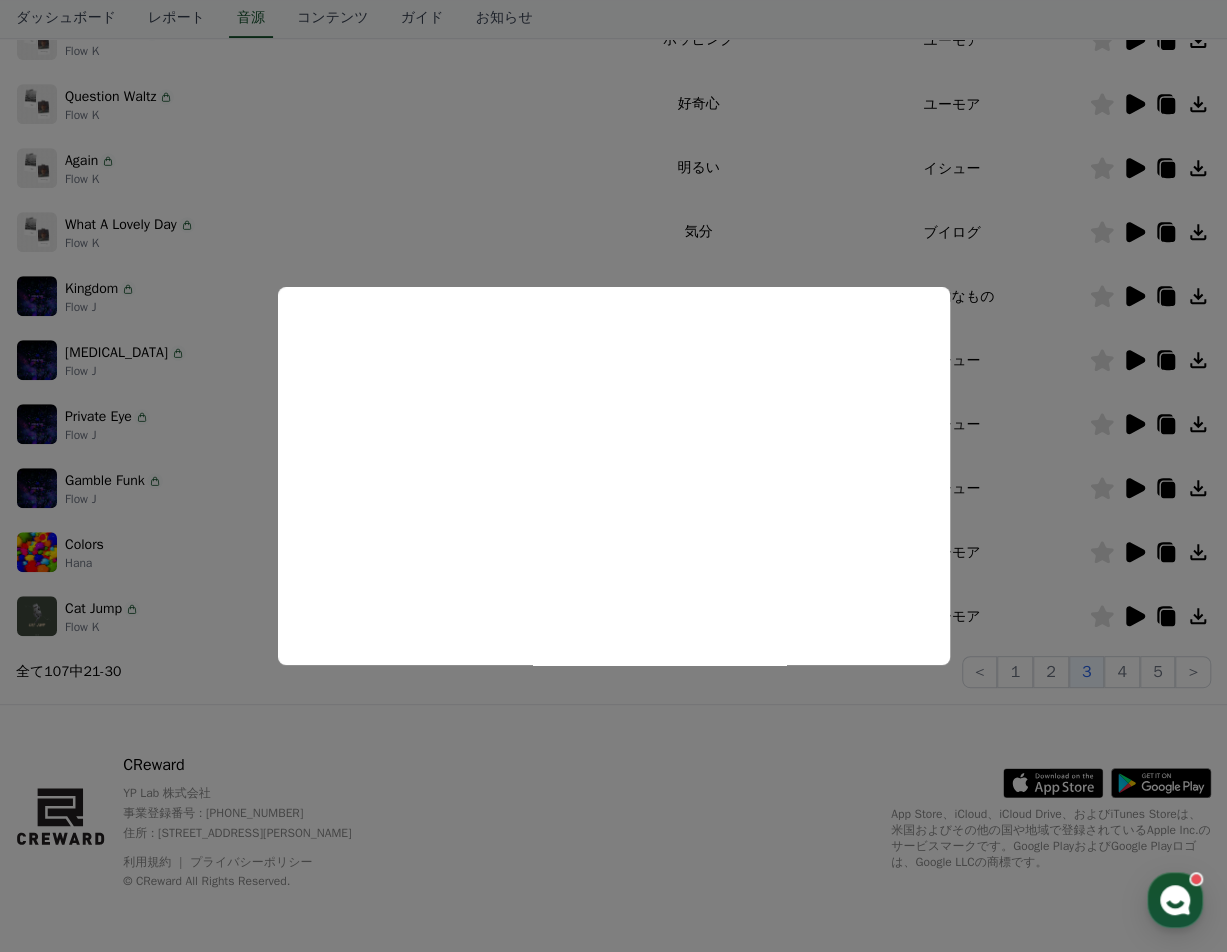click at bounding box center (613, 476) 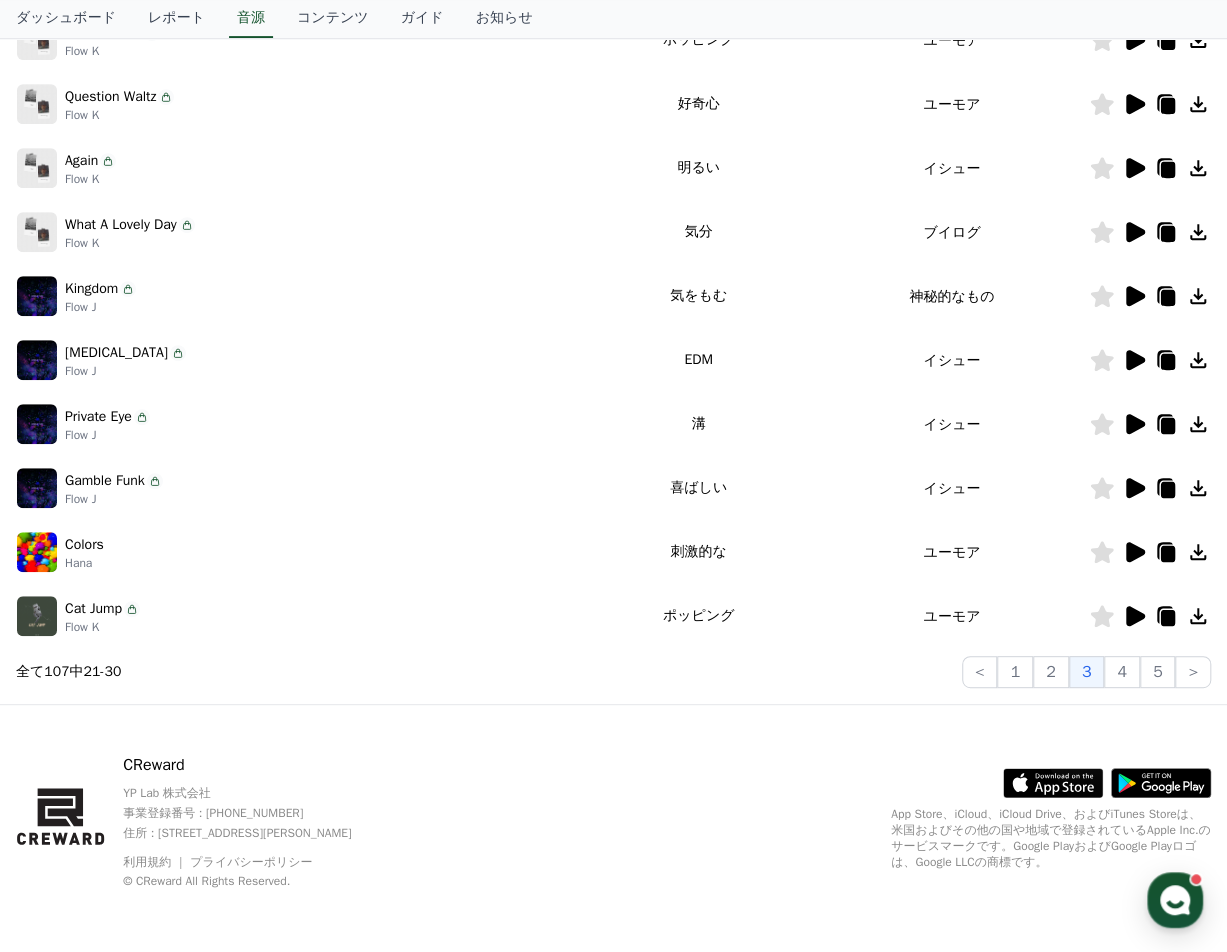 click 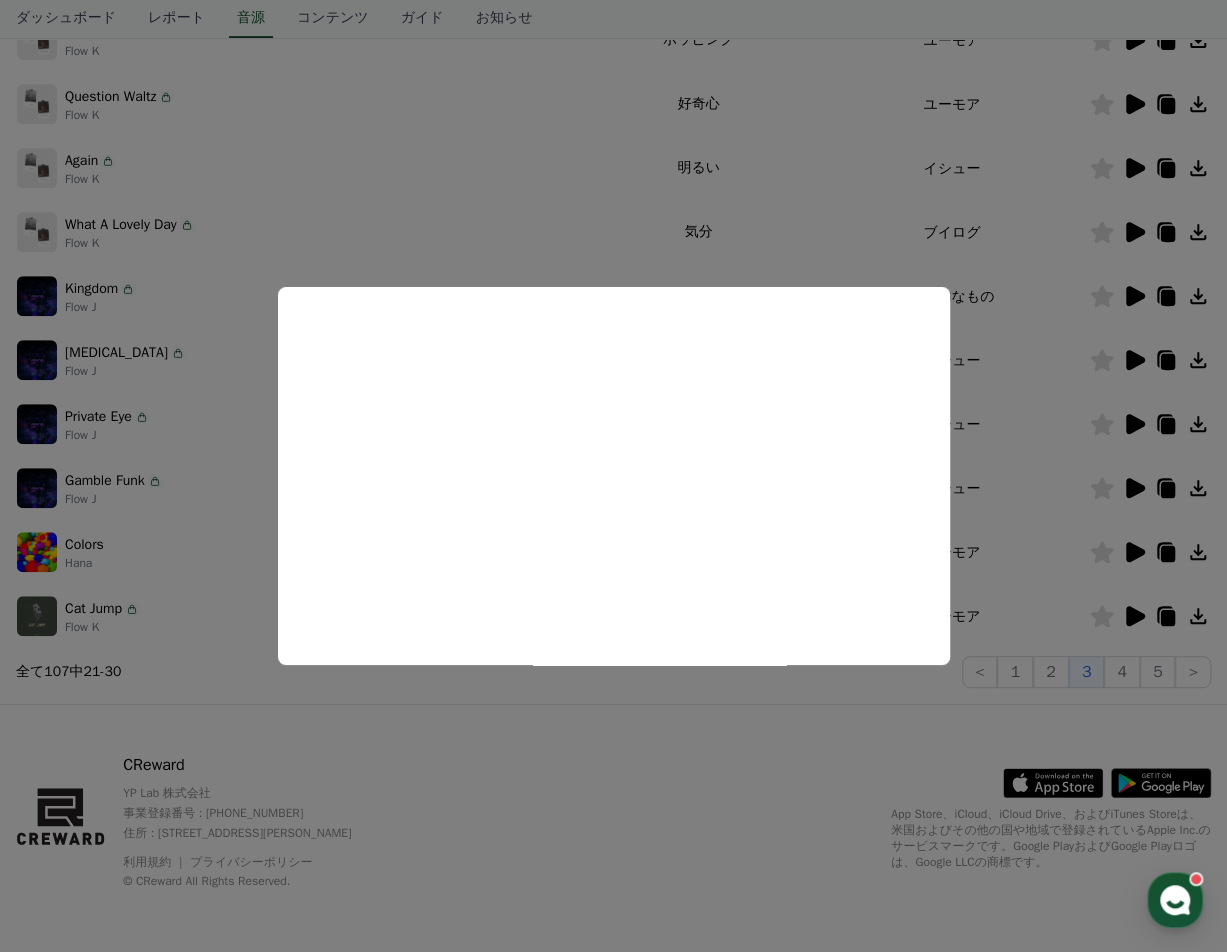click at bounding box center (613, 476) 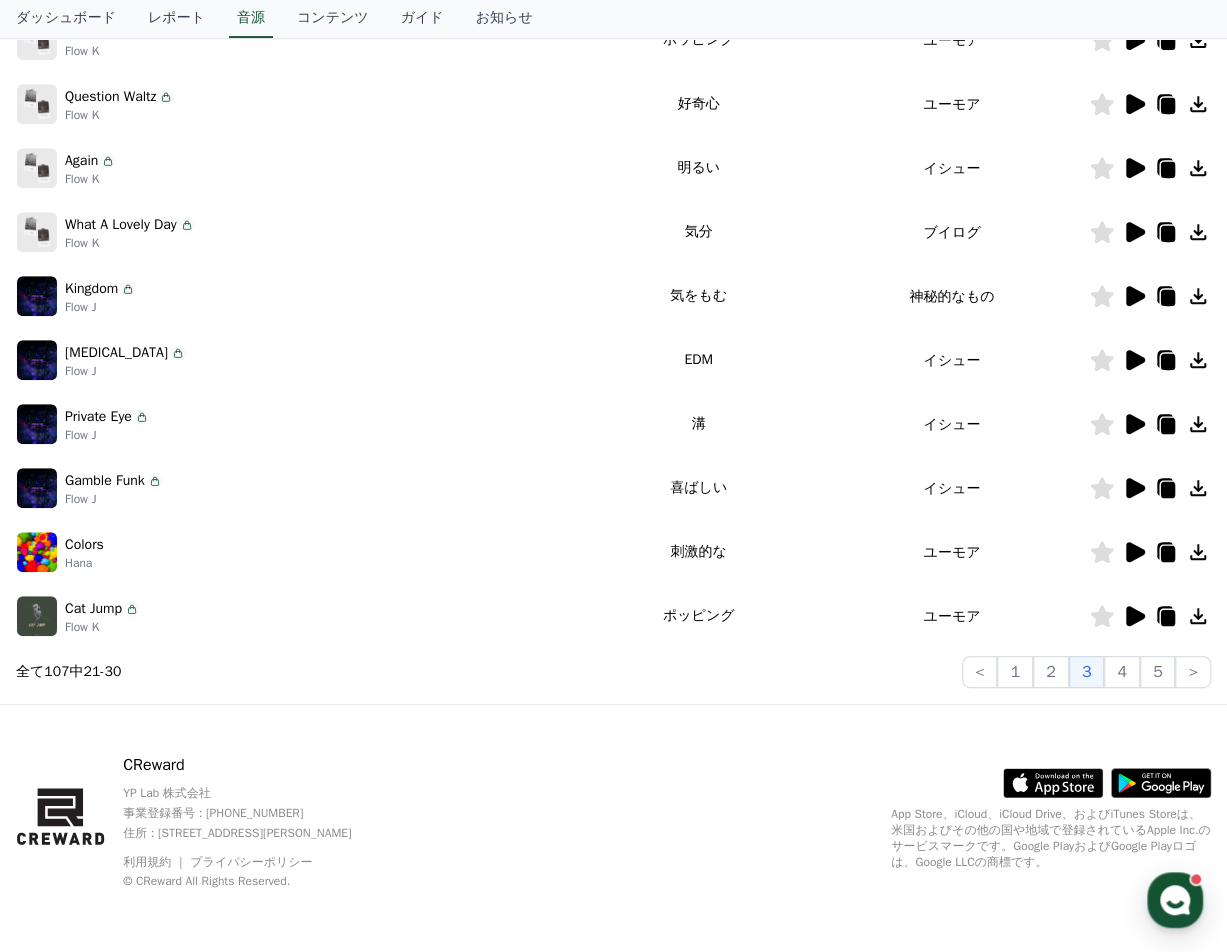 click 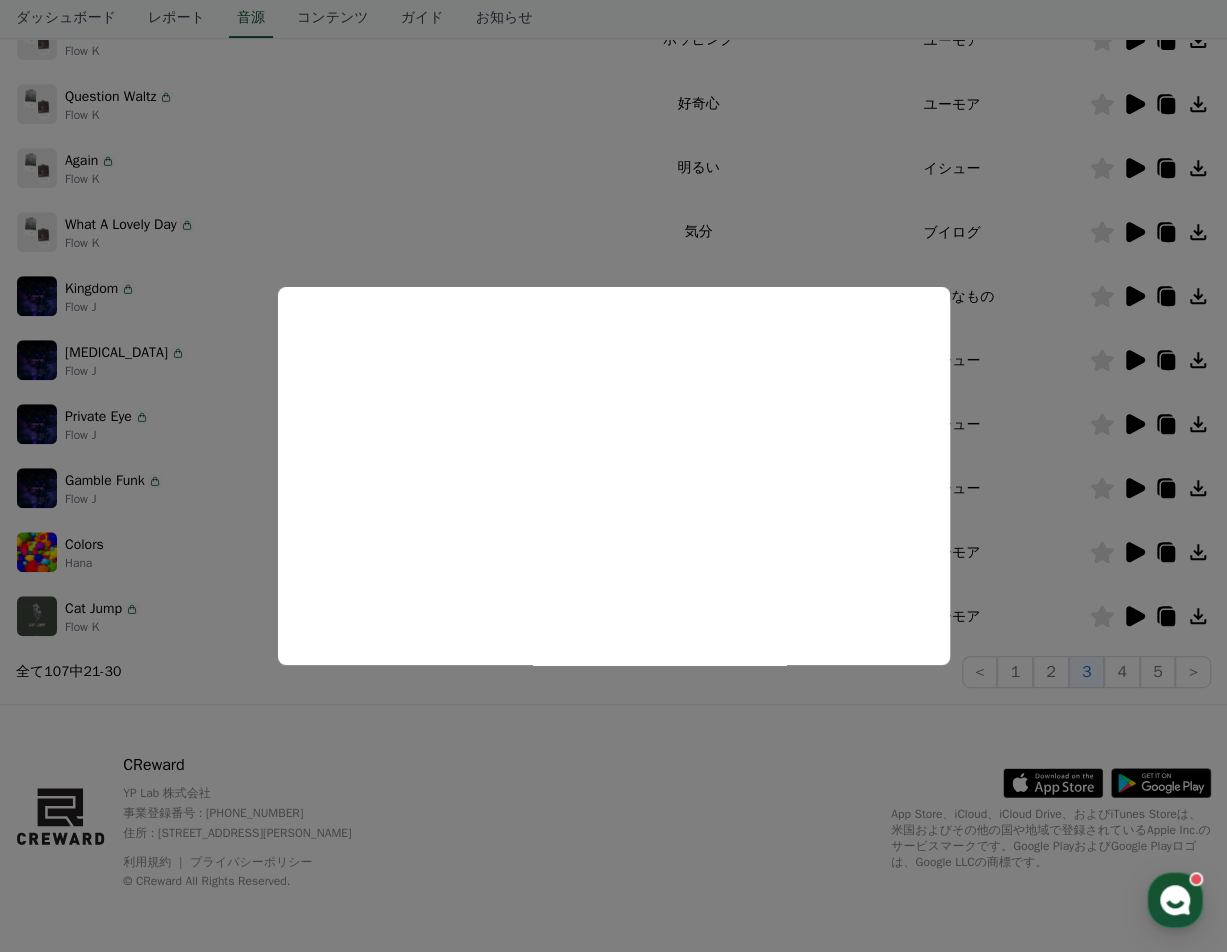 click at bounding box center (613, 476) 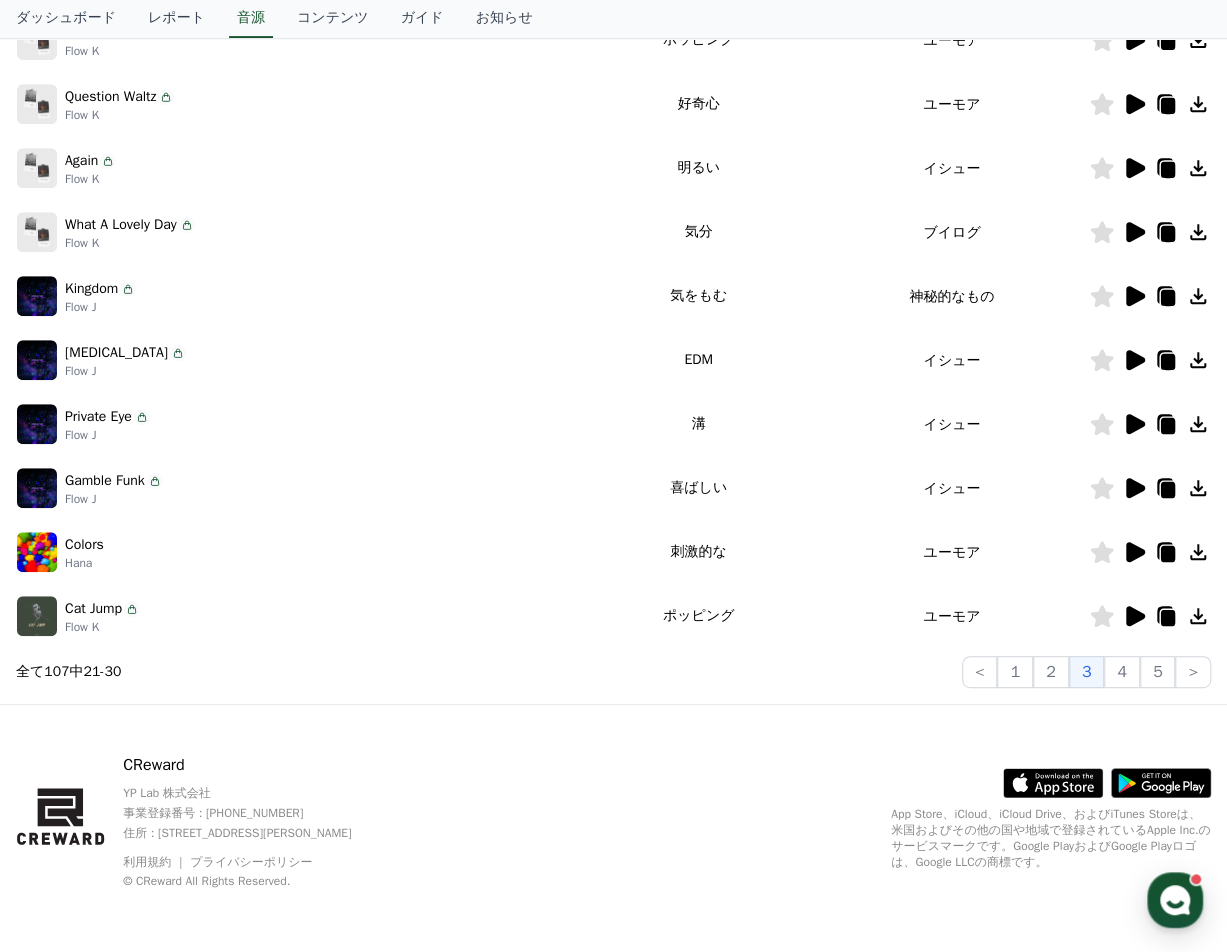 click 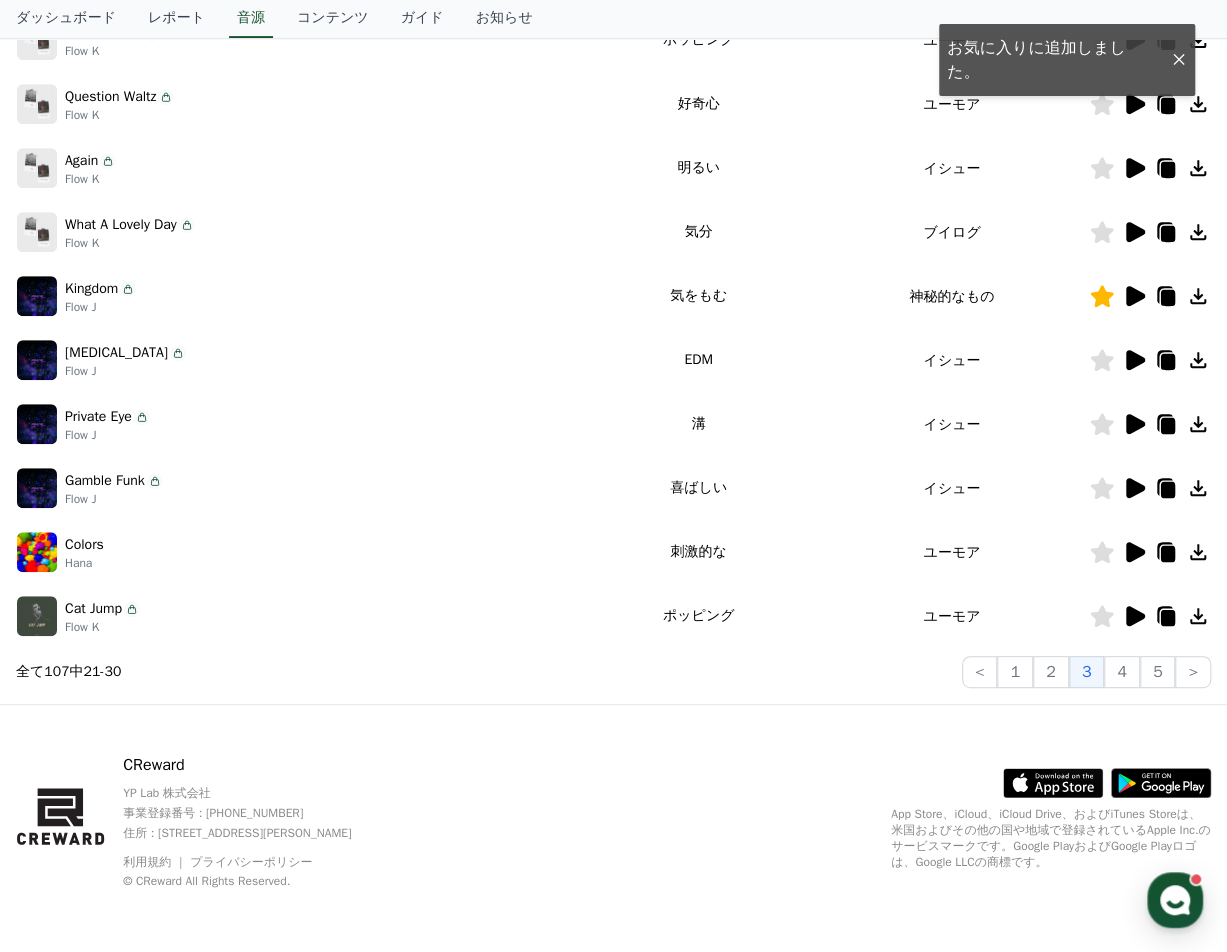 click 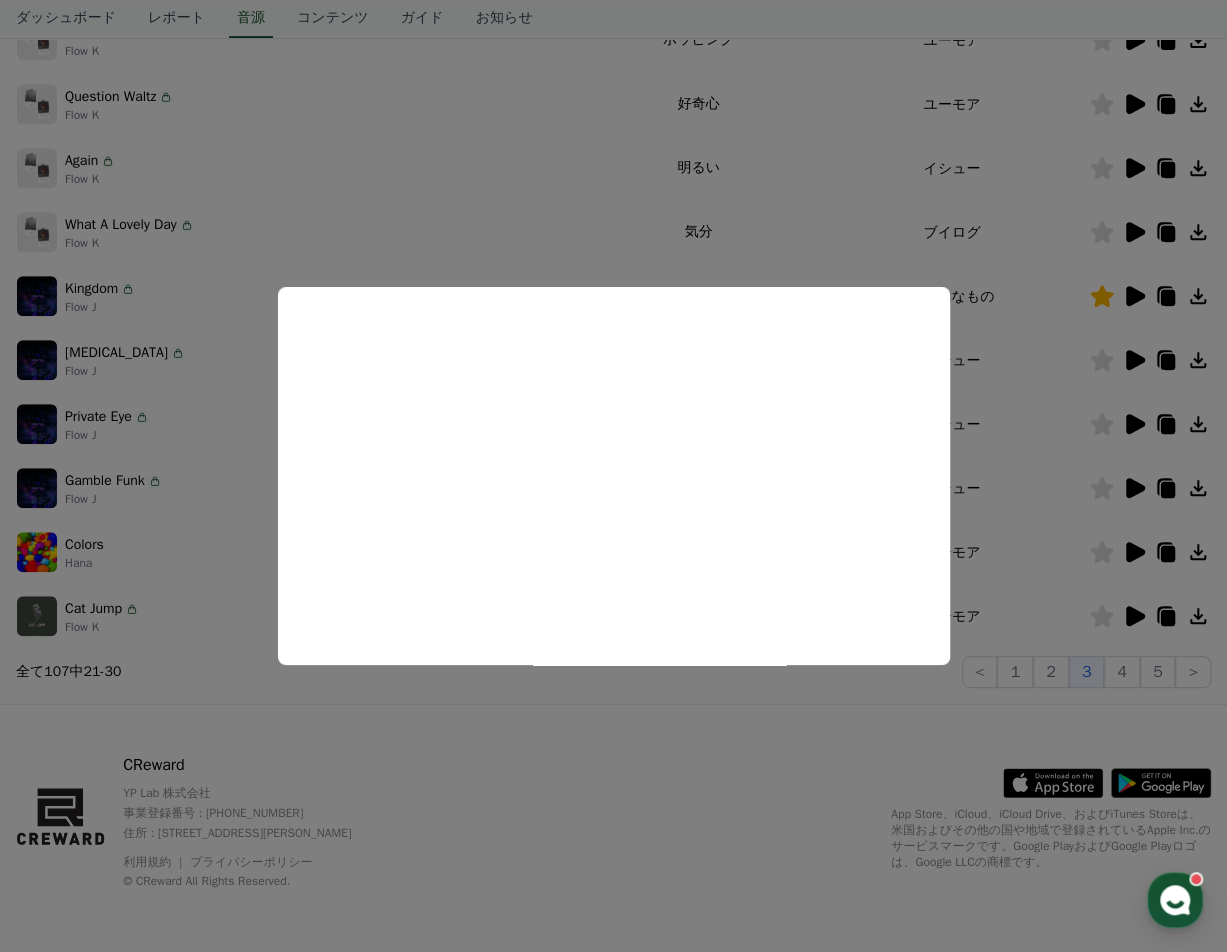 click at bounding box center [613, 476] 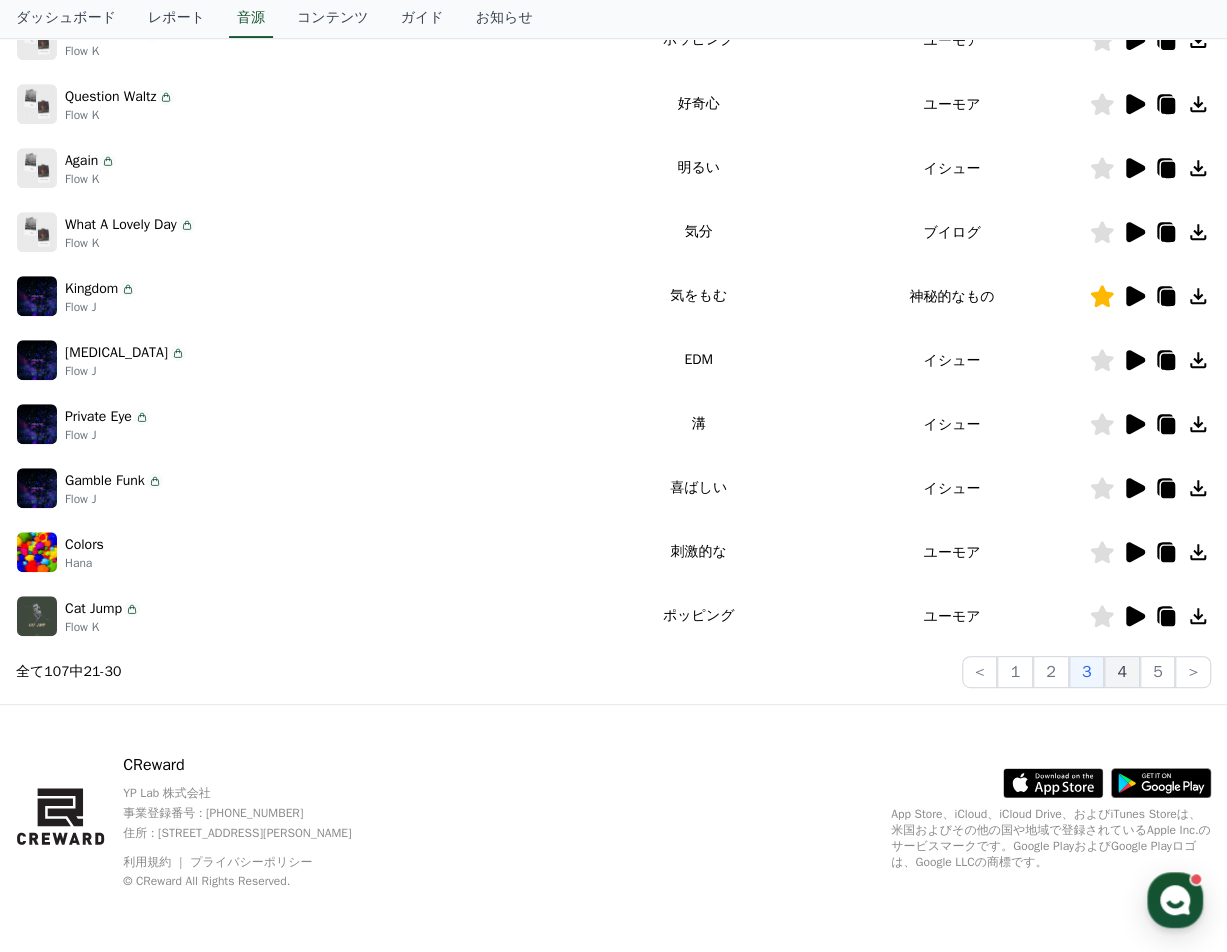 click on "4" 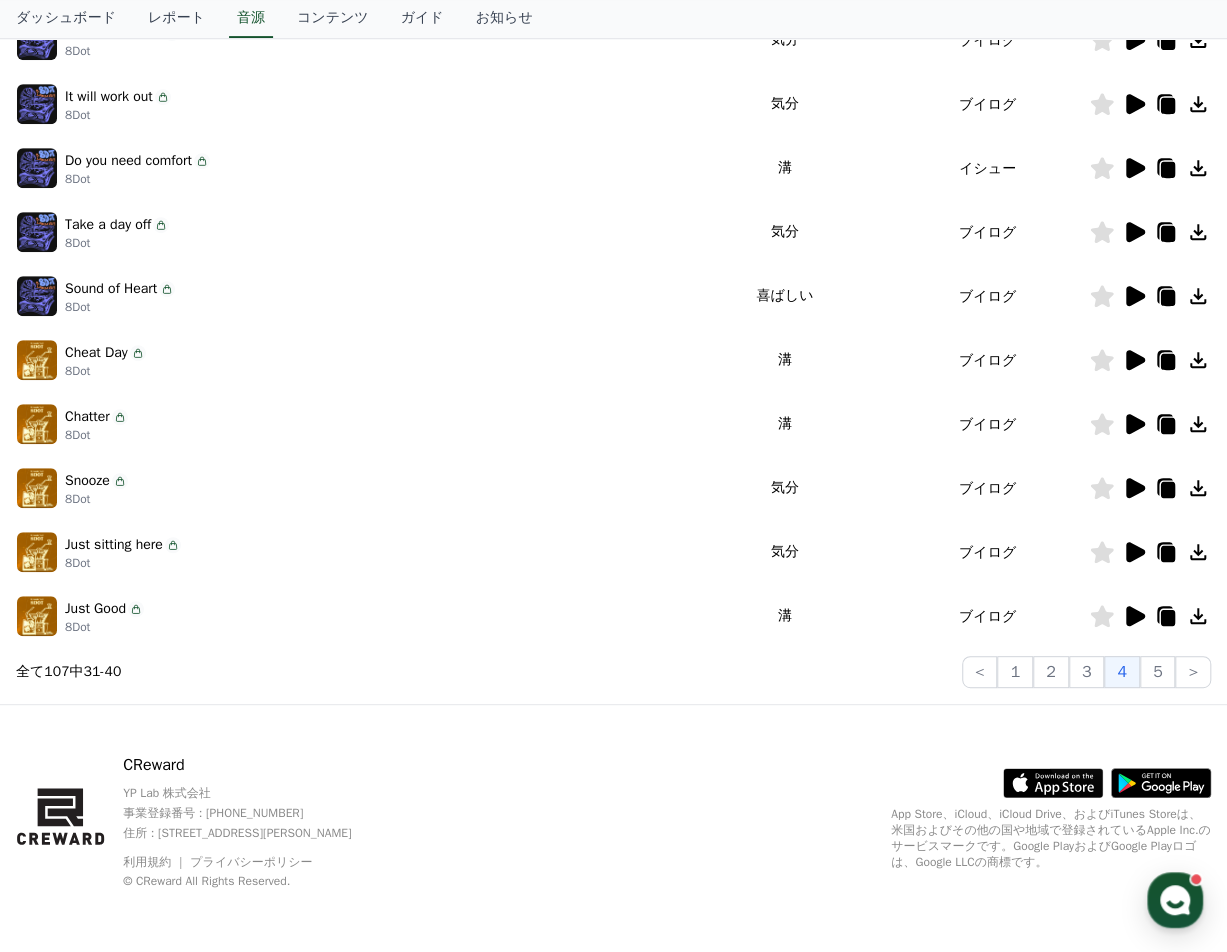 click at bounding box center (1150, 360) 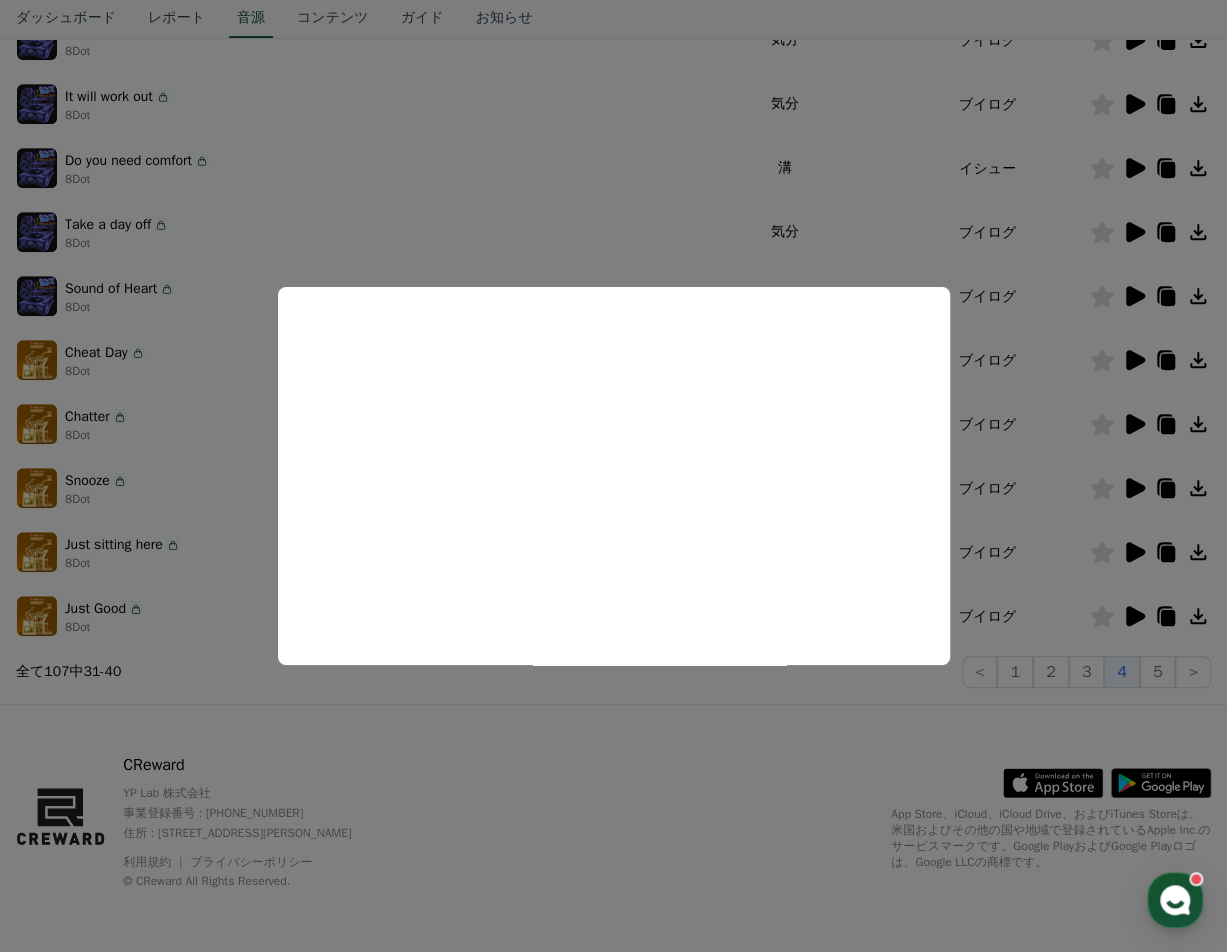 click at bounding box center (613, 476) 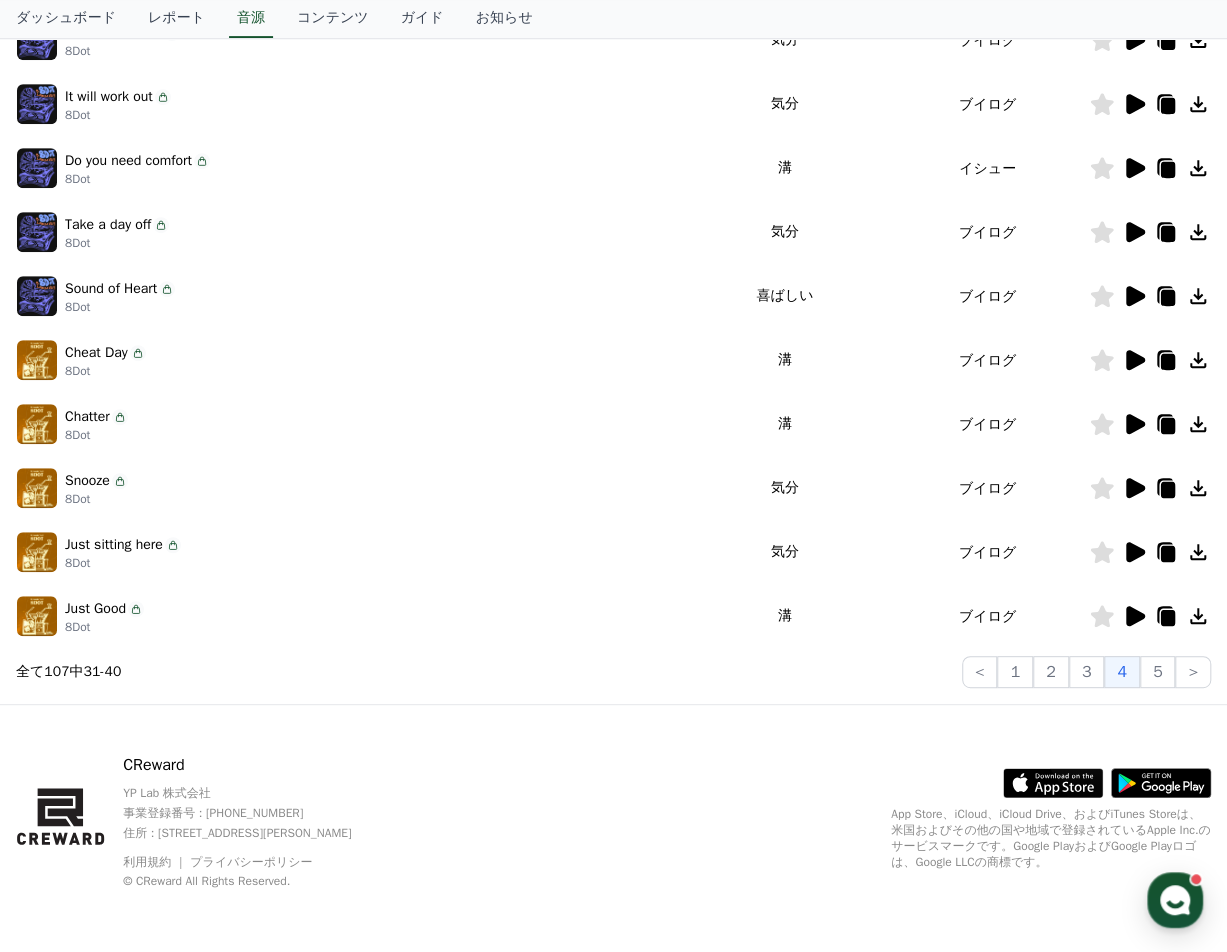 click 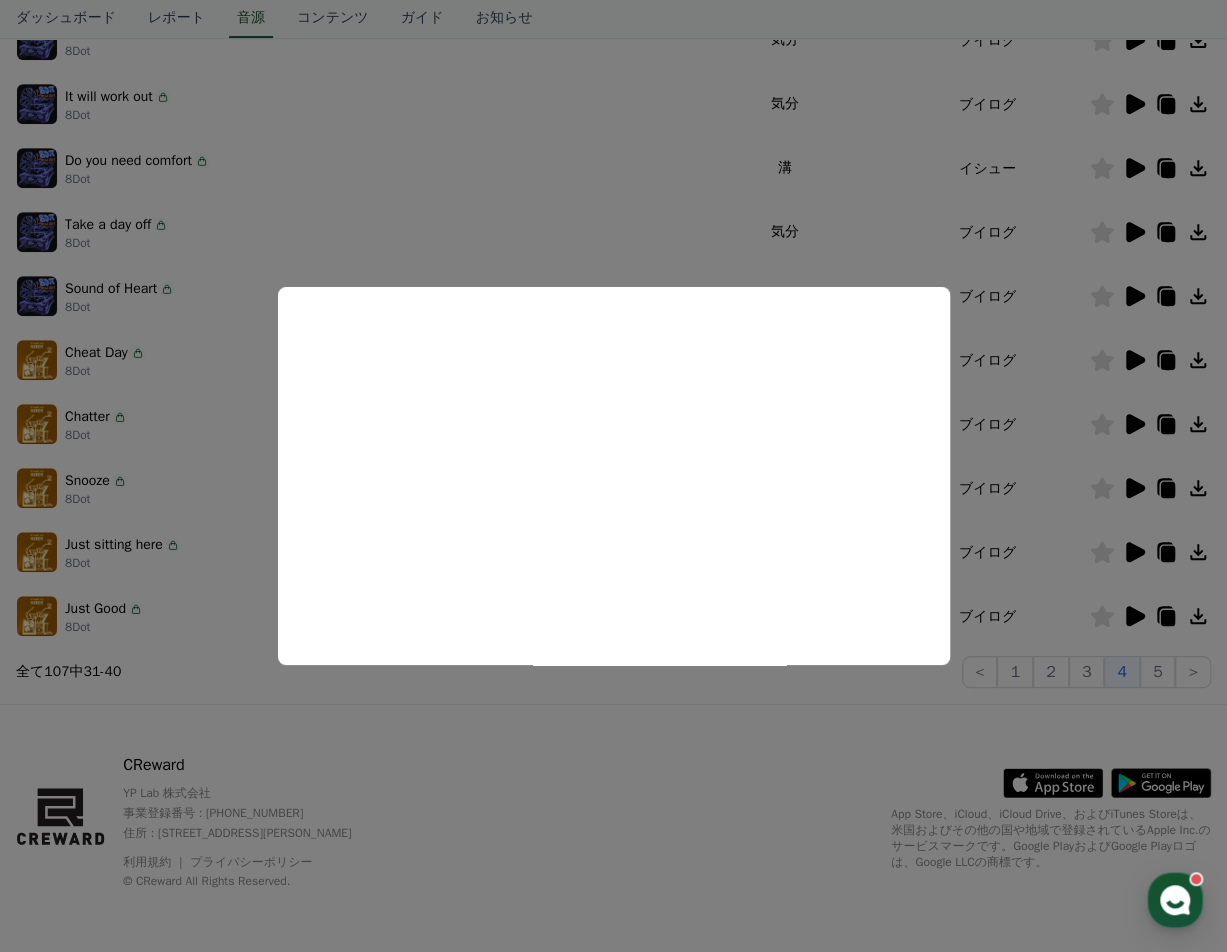 click at bounding box center (613, 476) 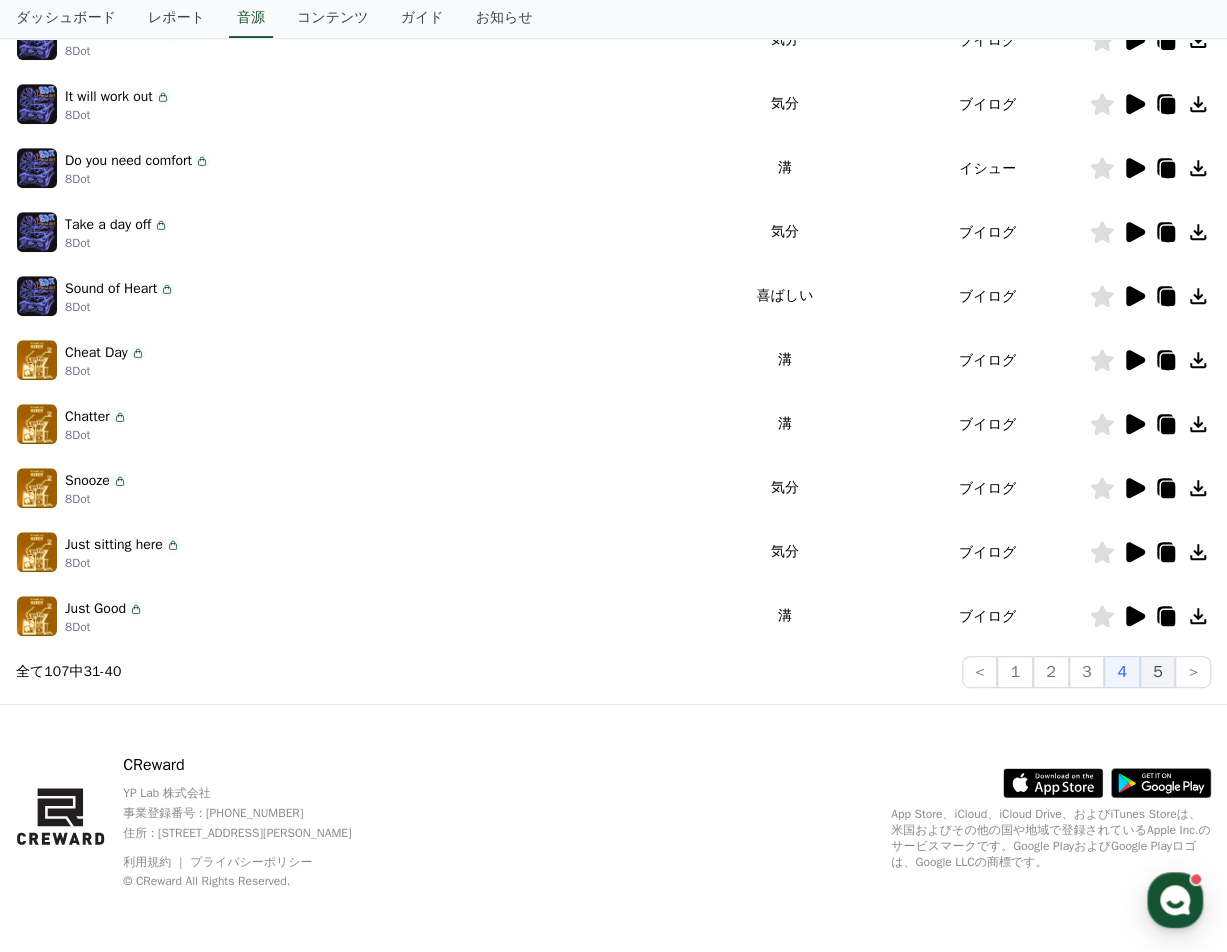 click on "5" 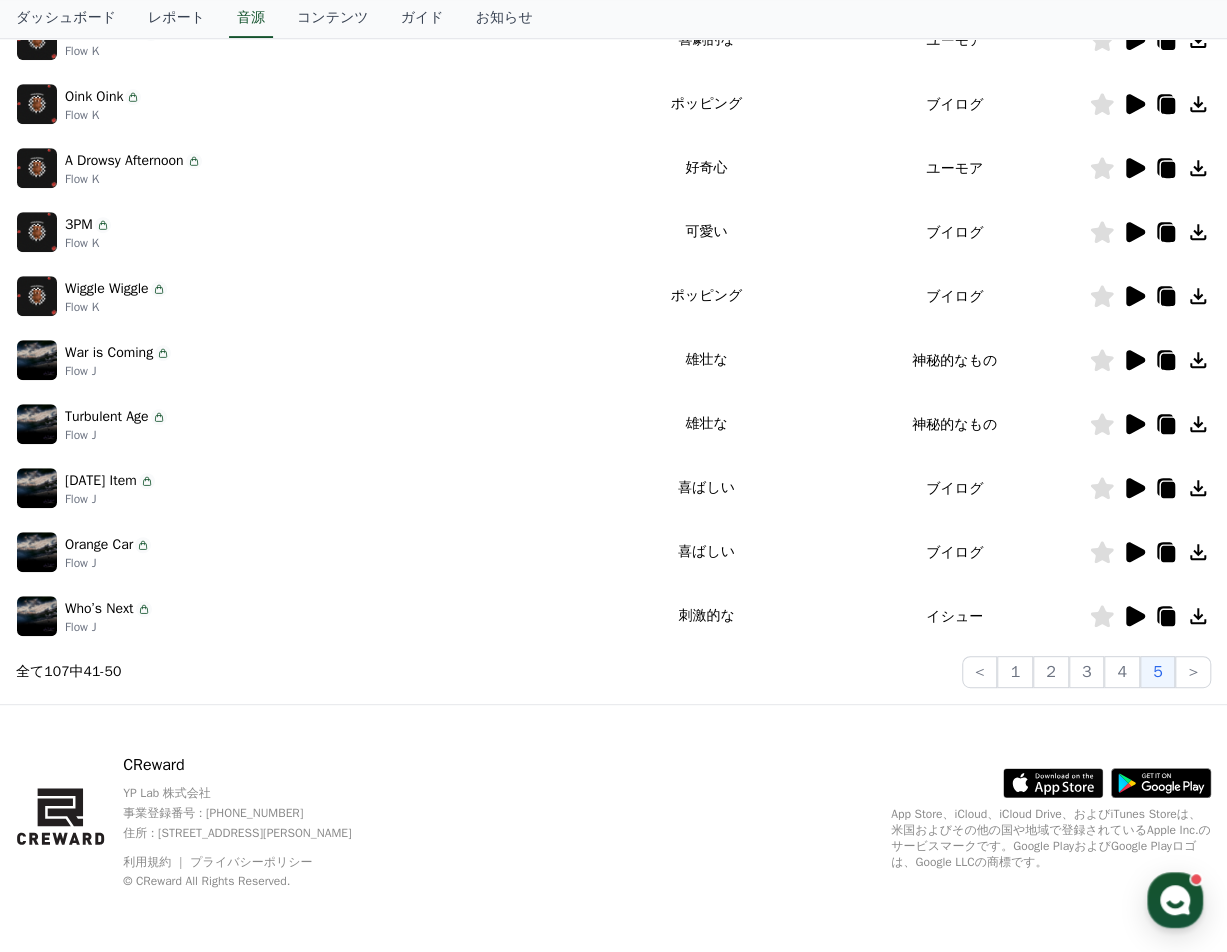click 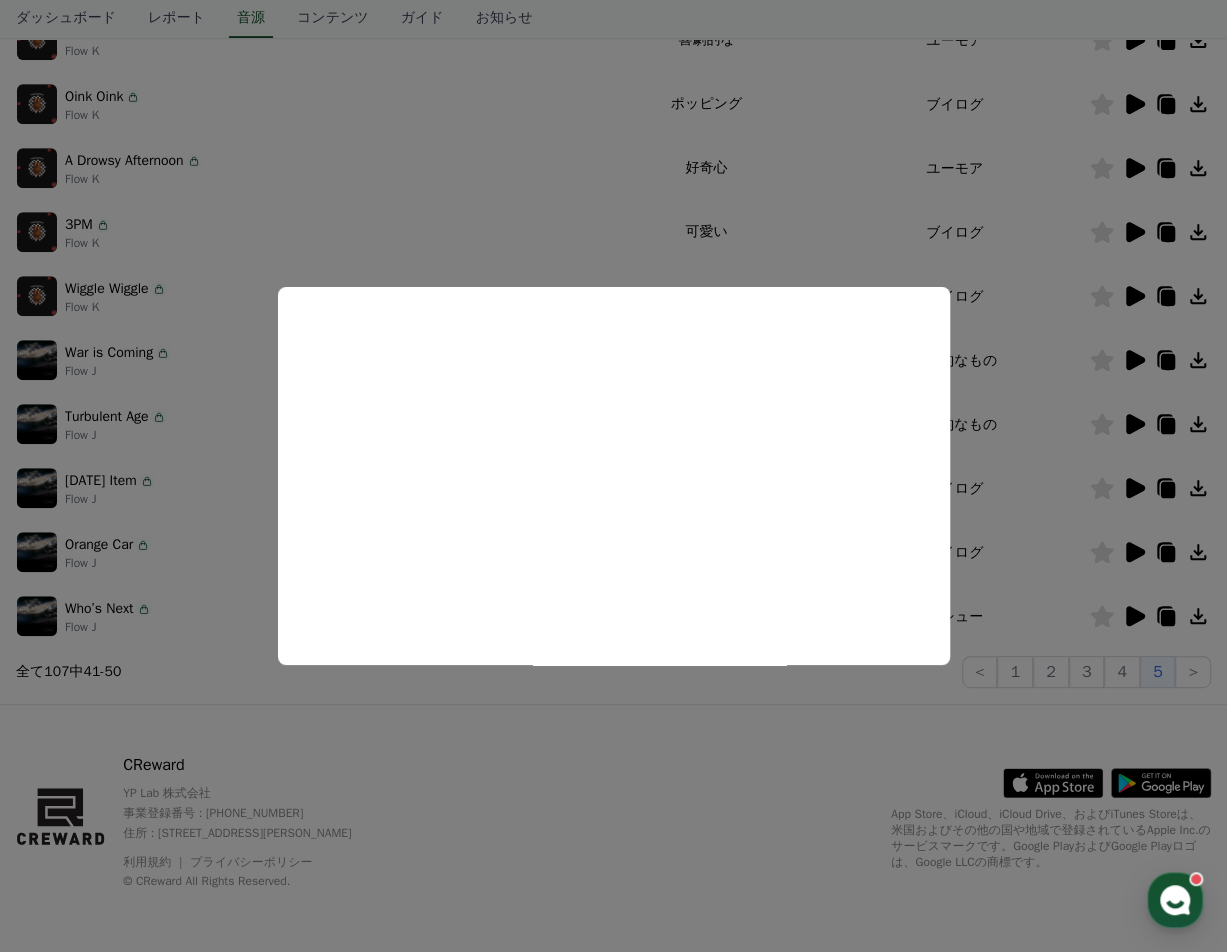 click at bounding box center [613, 476] 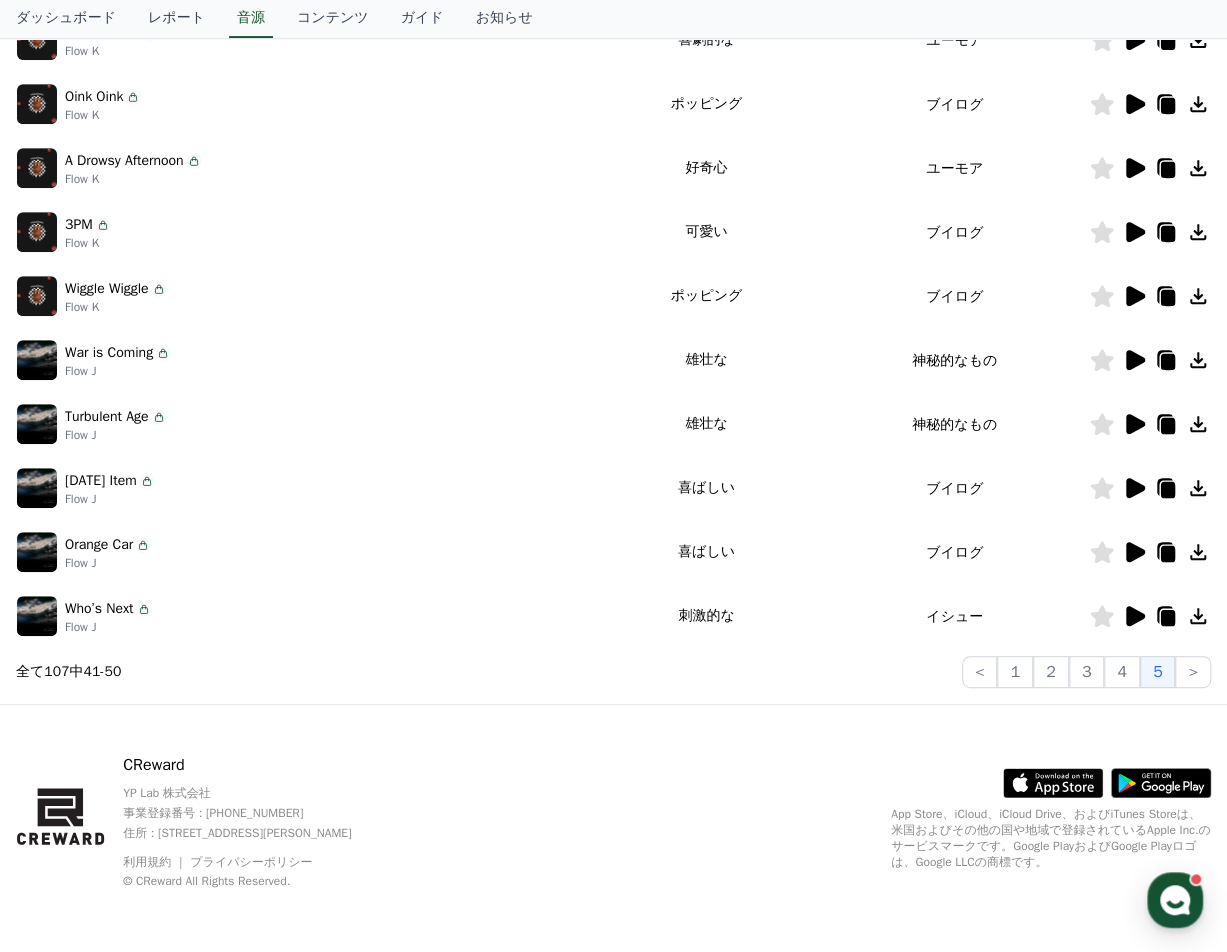 click 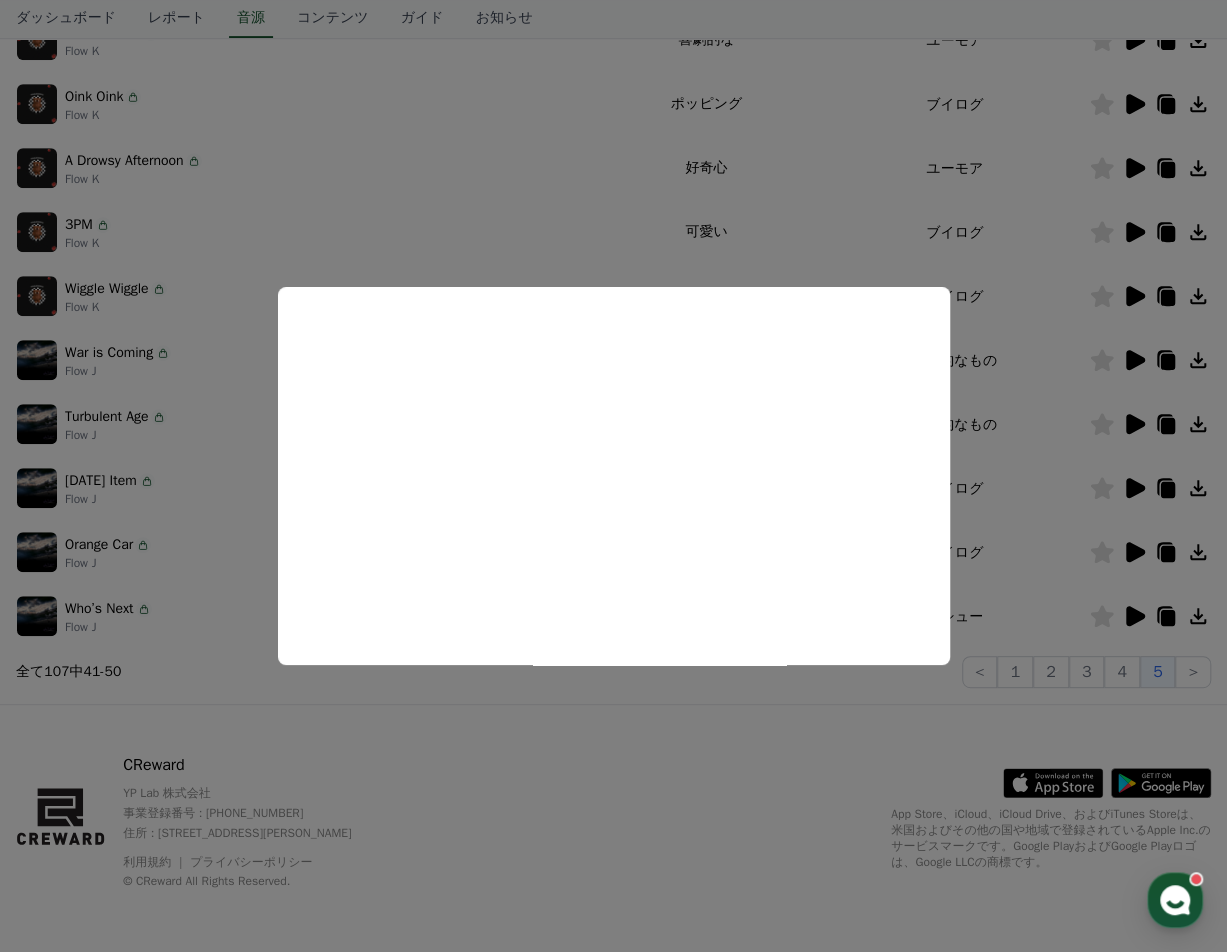 click at bounding box center (613, 476) 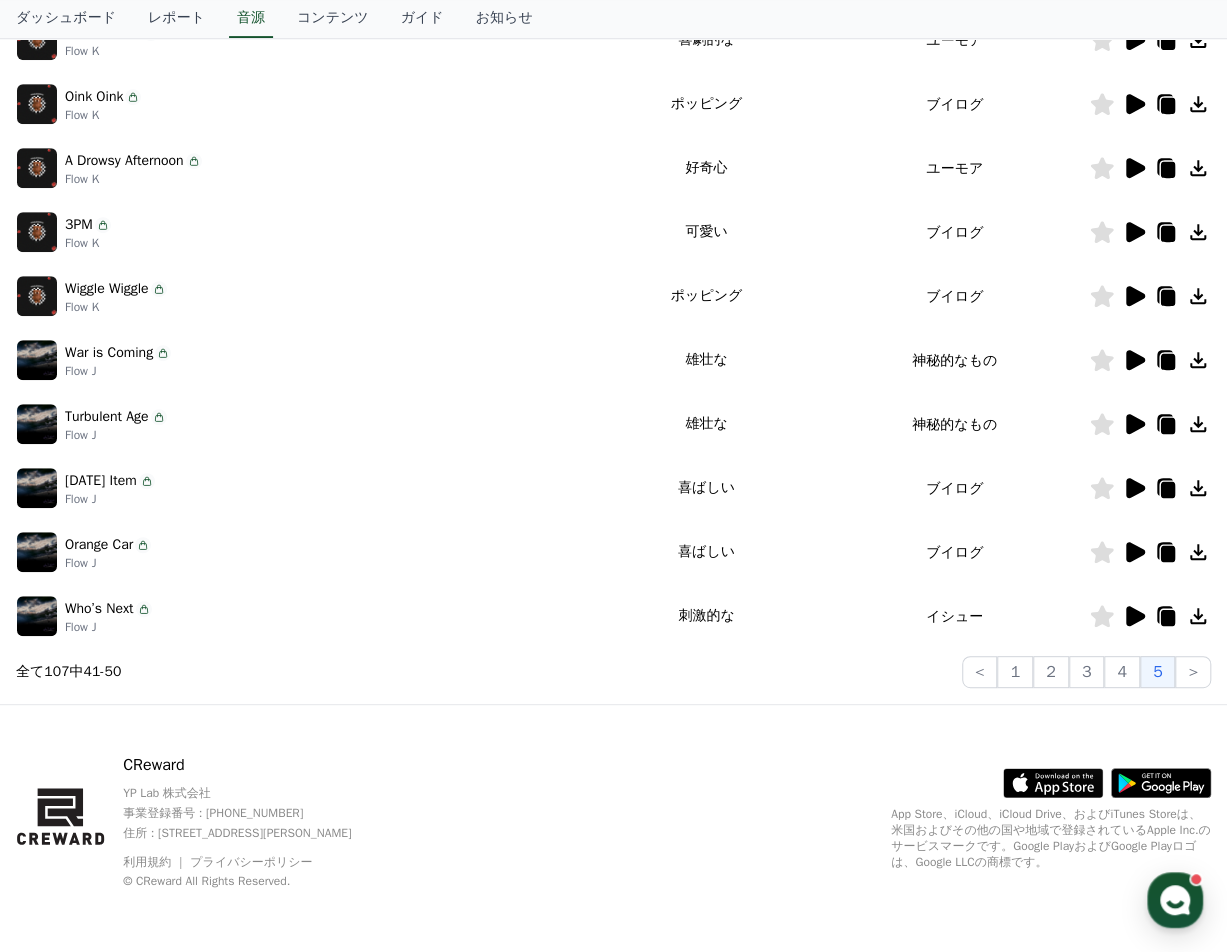 click 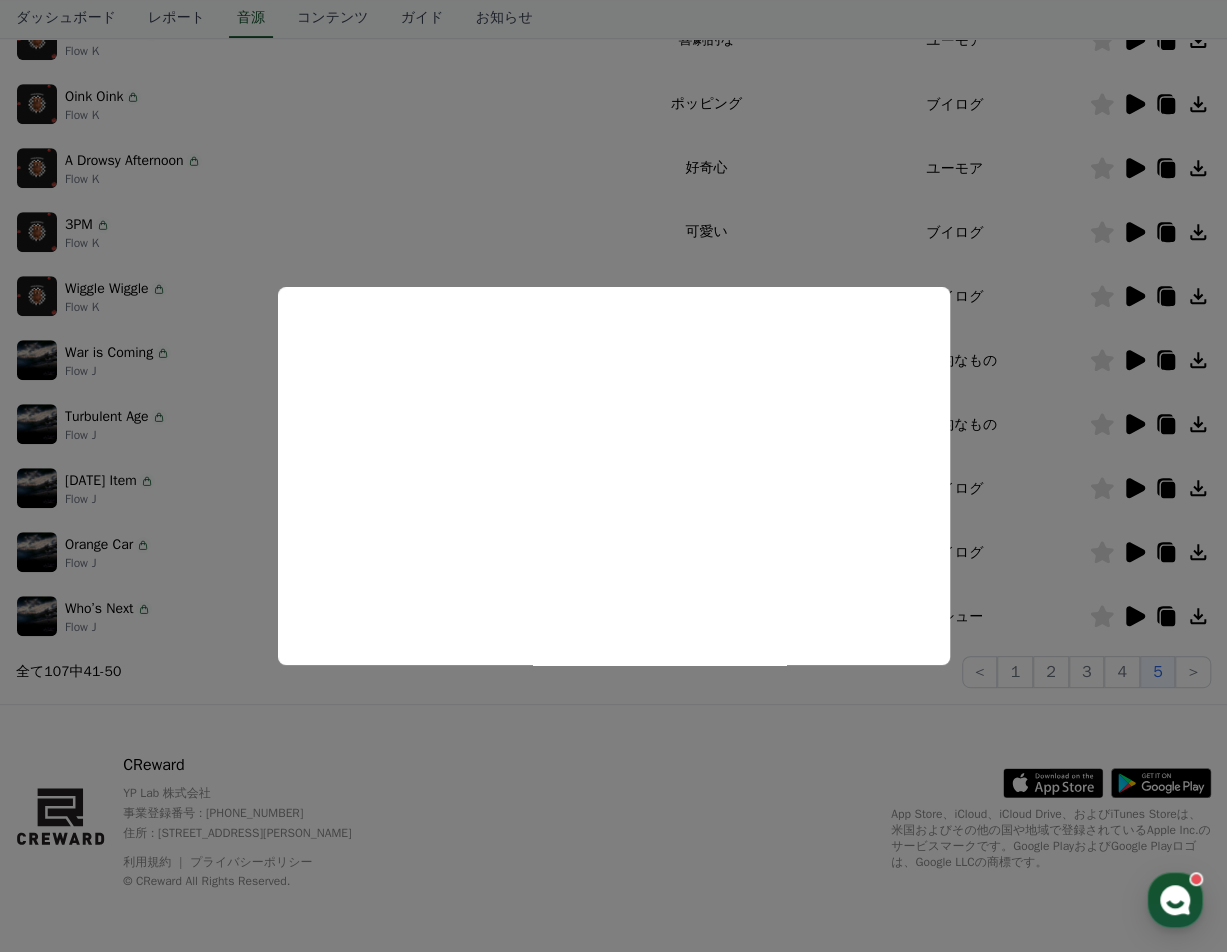 click at bounding box center (613, 476) 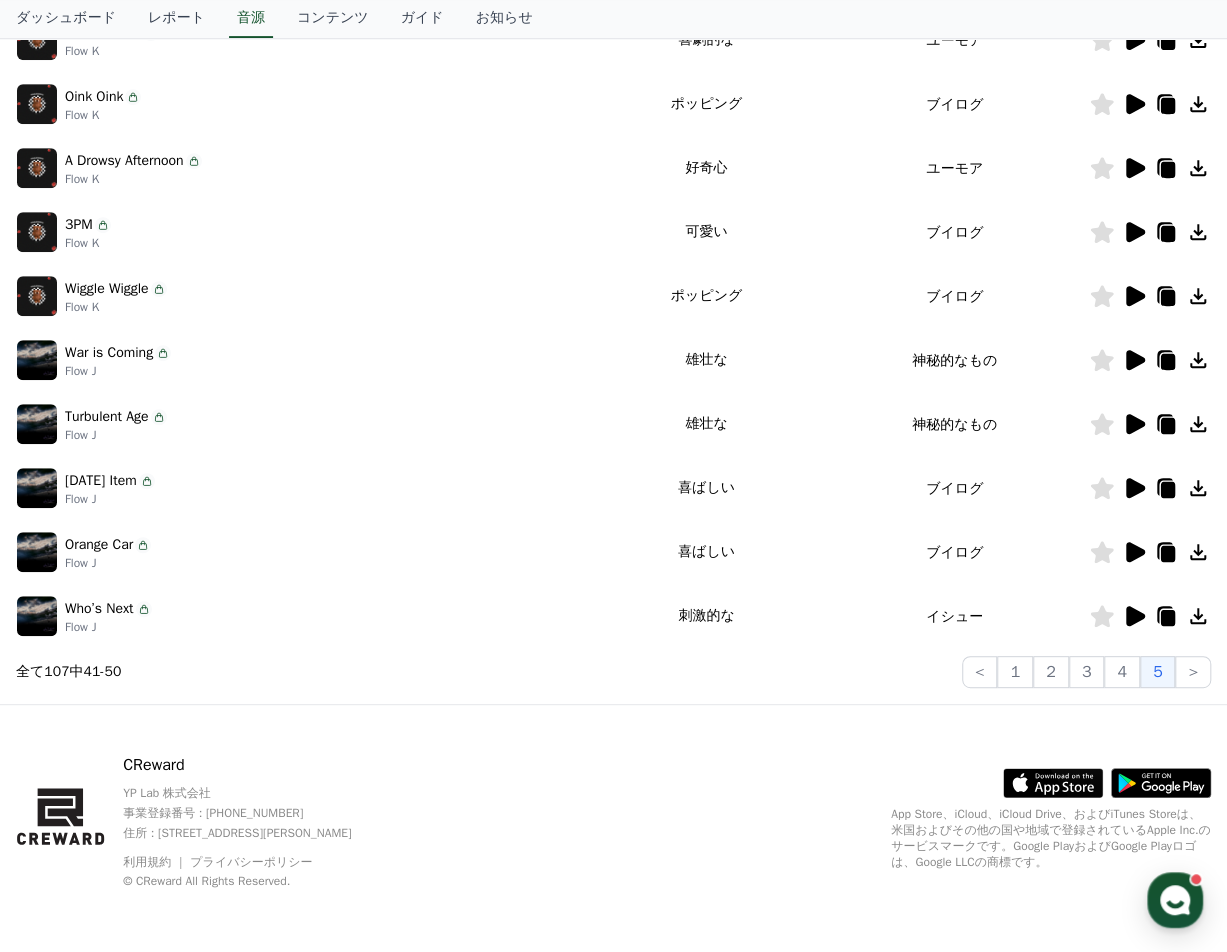 click 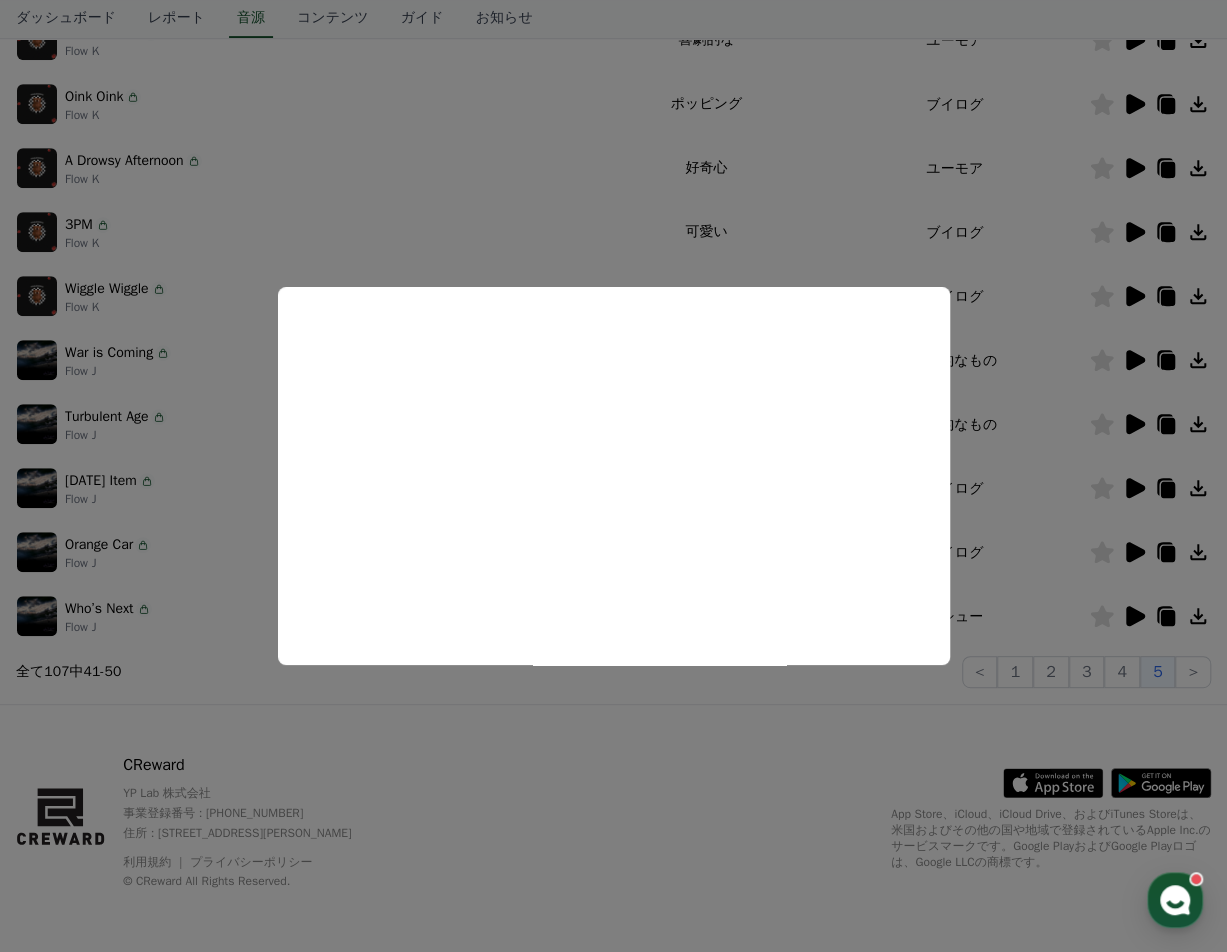 click at bounding box center [613, 476] 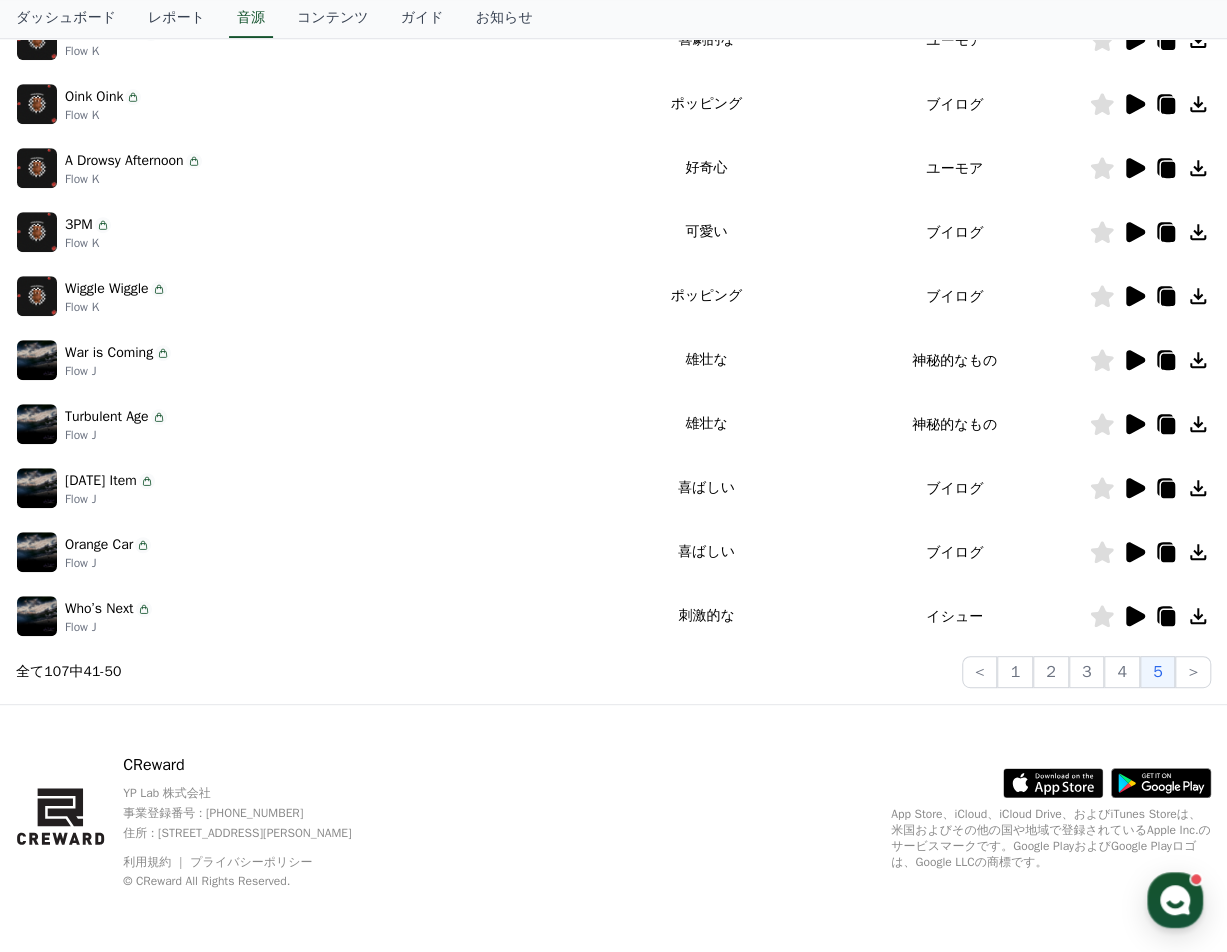 click 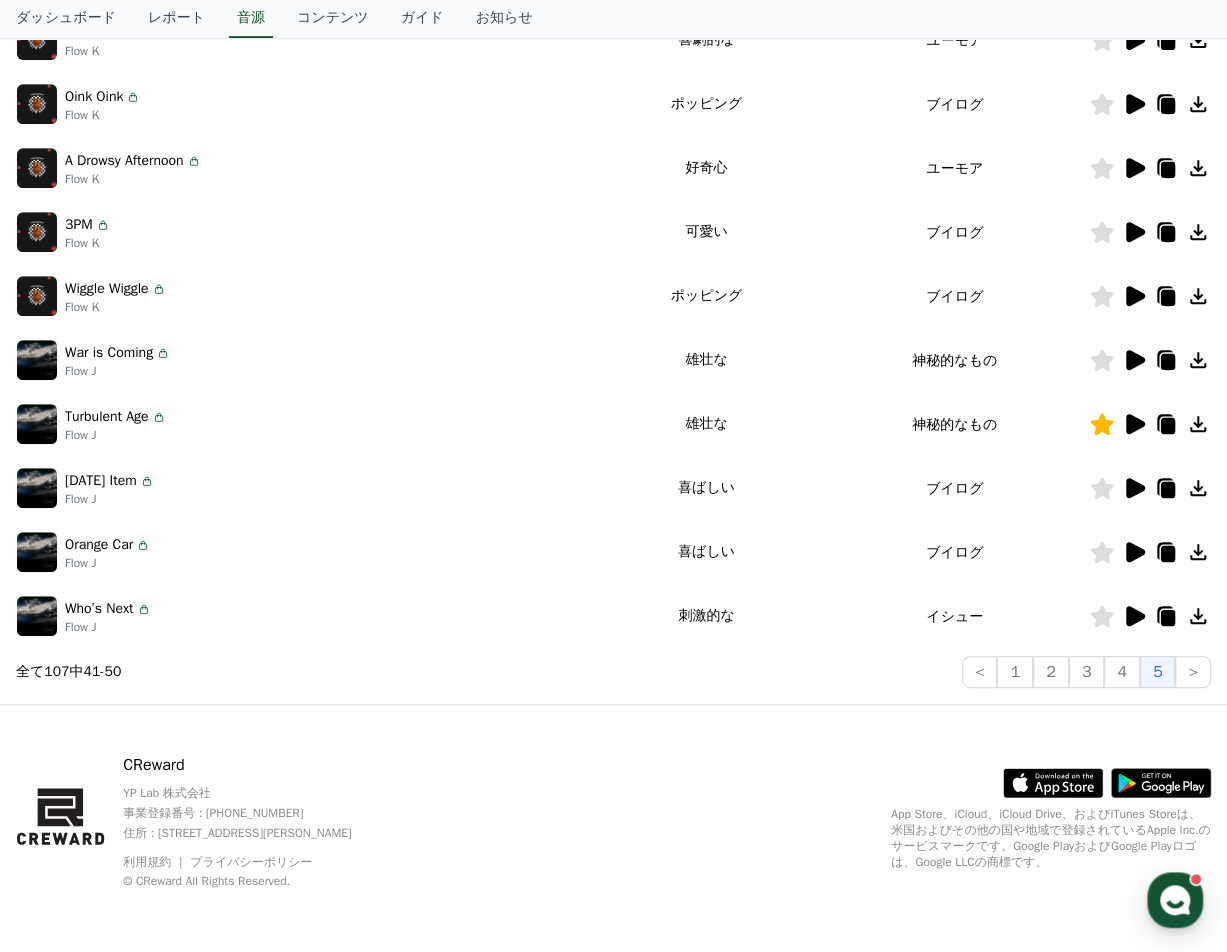click 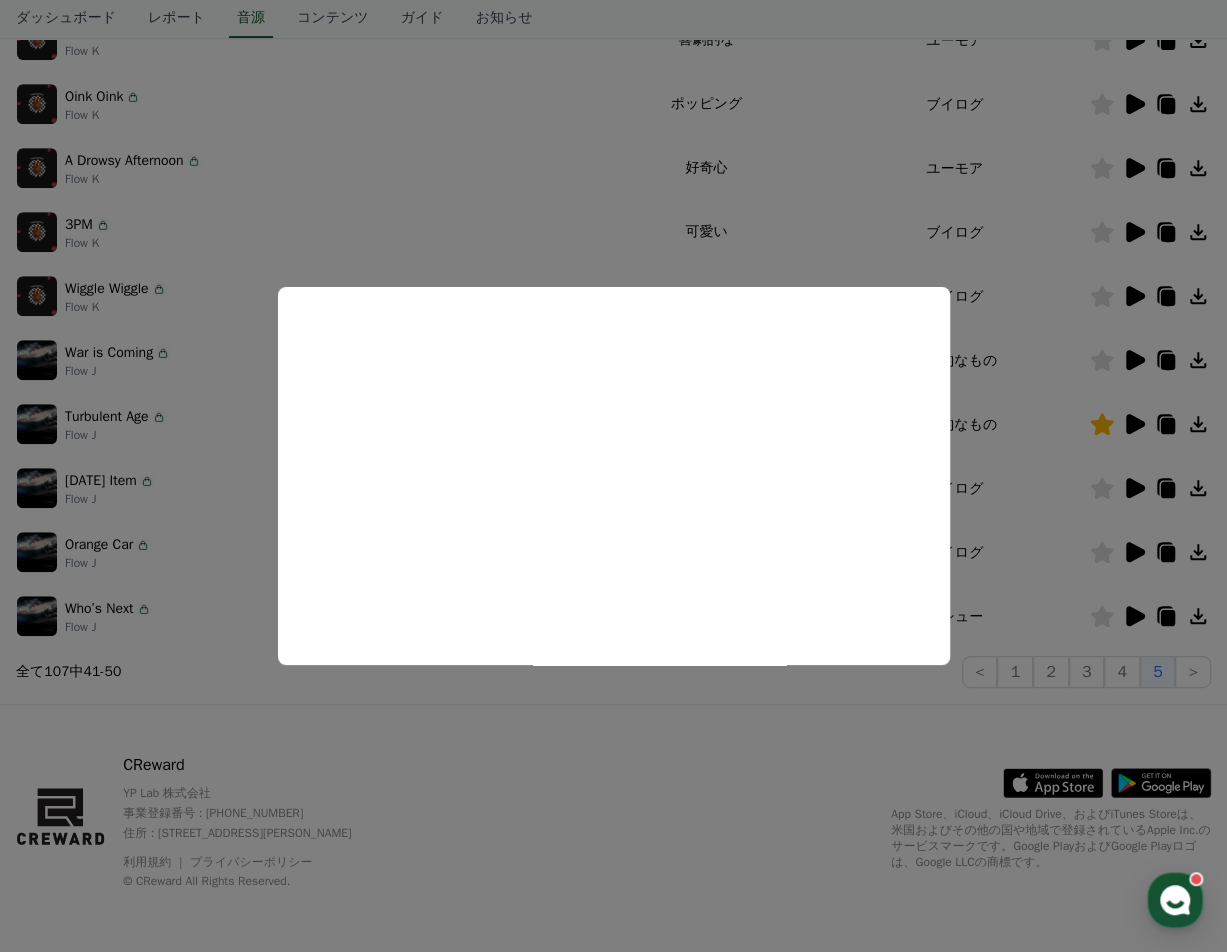click at bounding box center [613, 476] 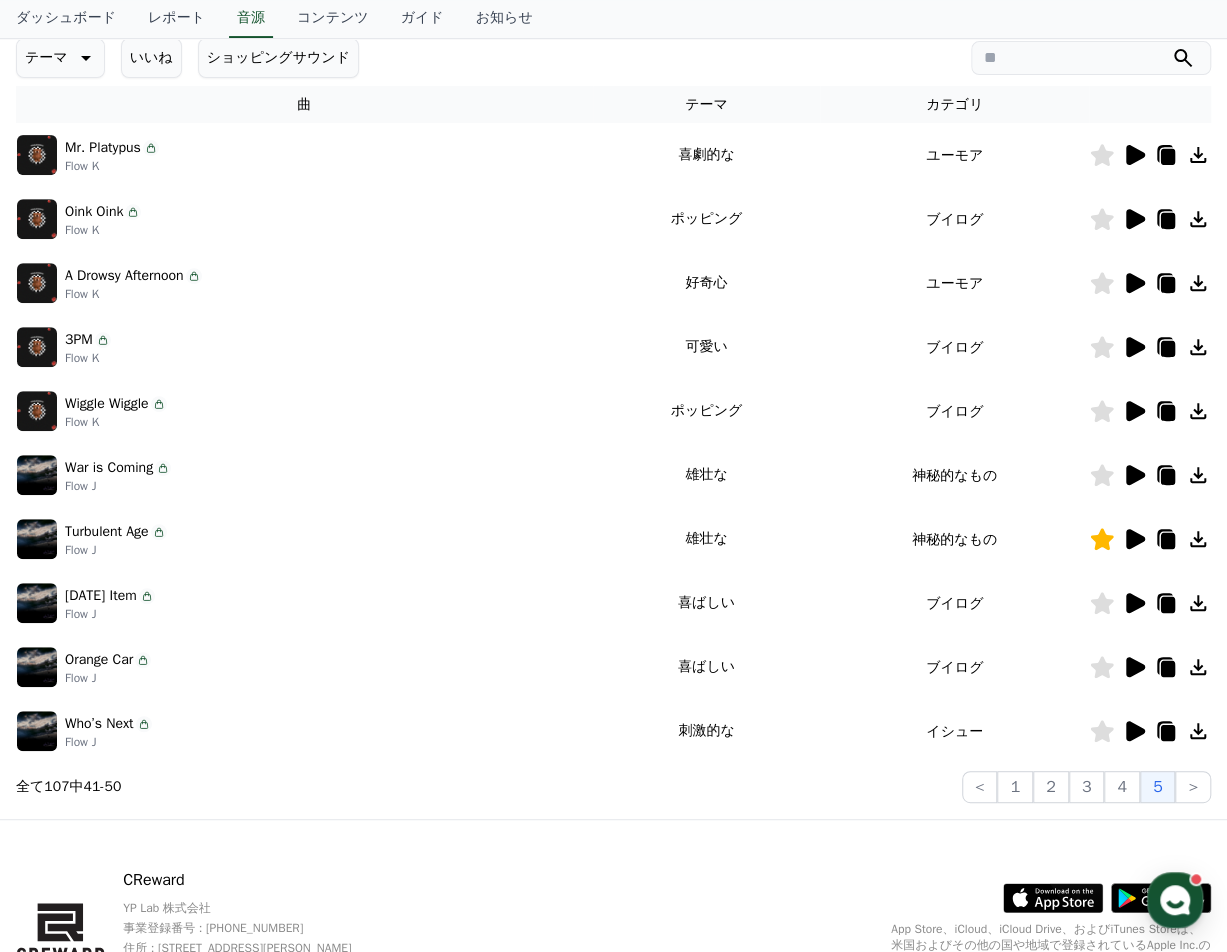 scroll, scrollTop: 201, scrollLeft: 0, axis: vertical 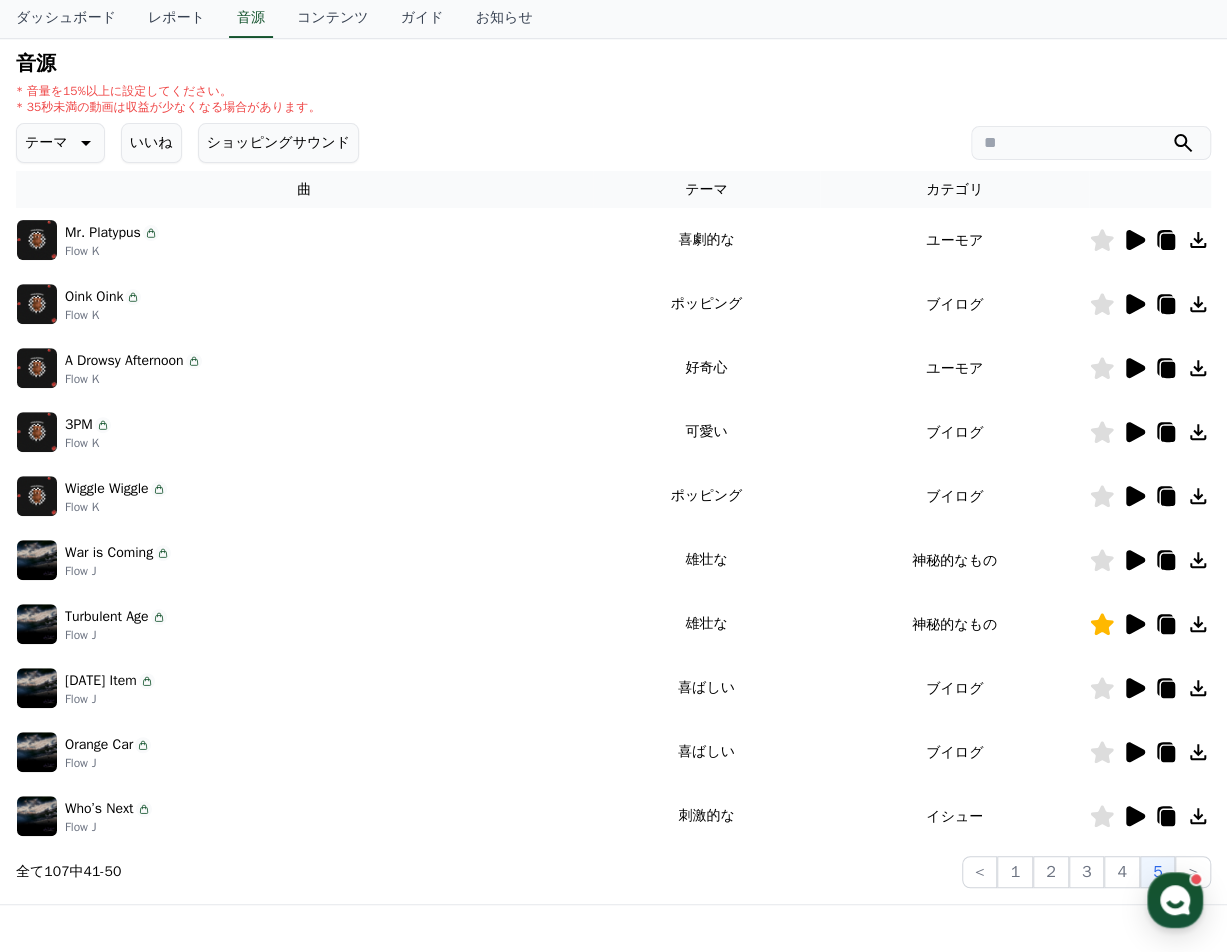click 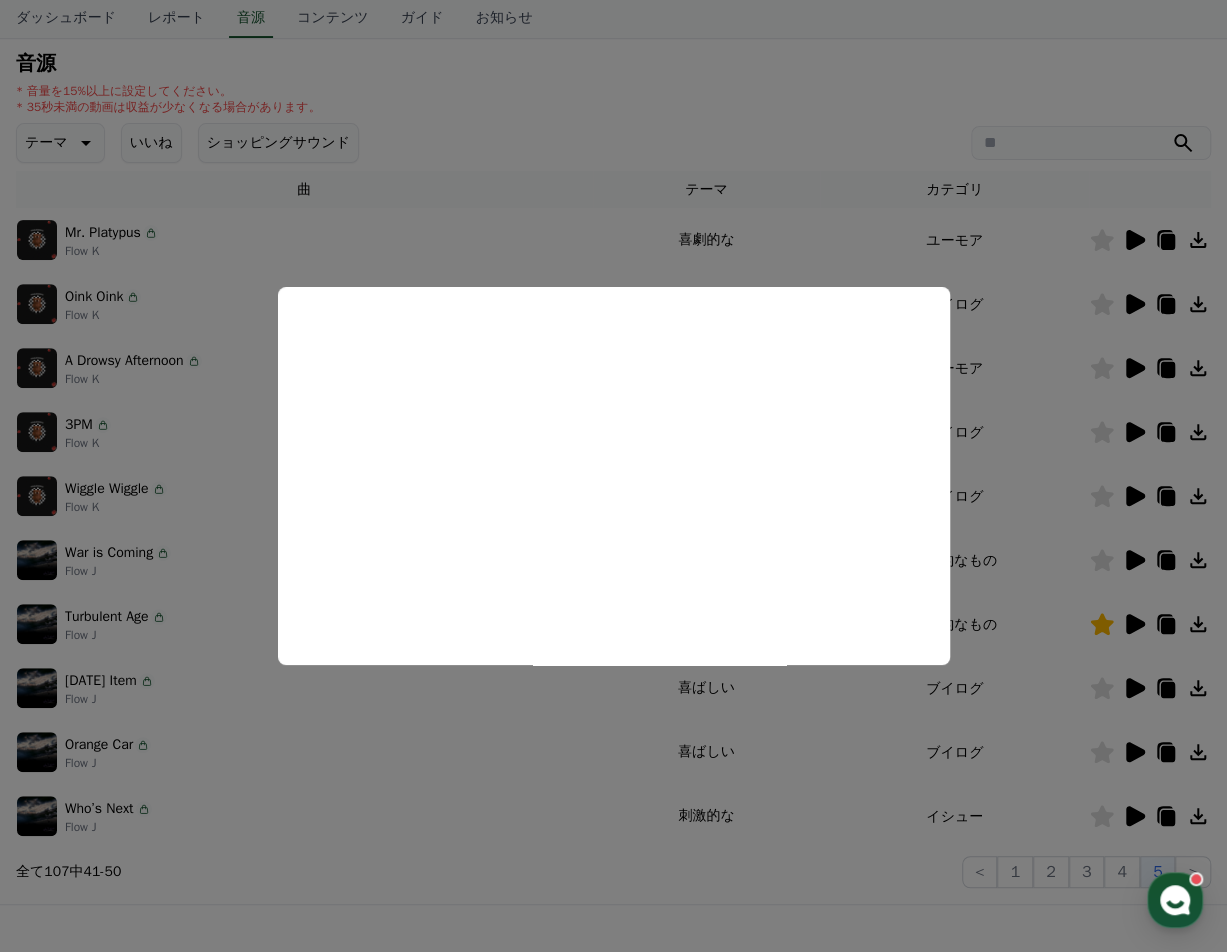 click at bounding box center (613, 476) 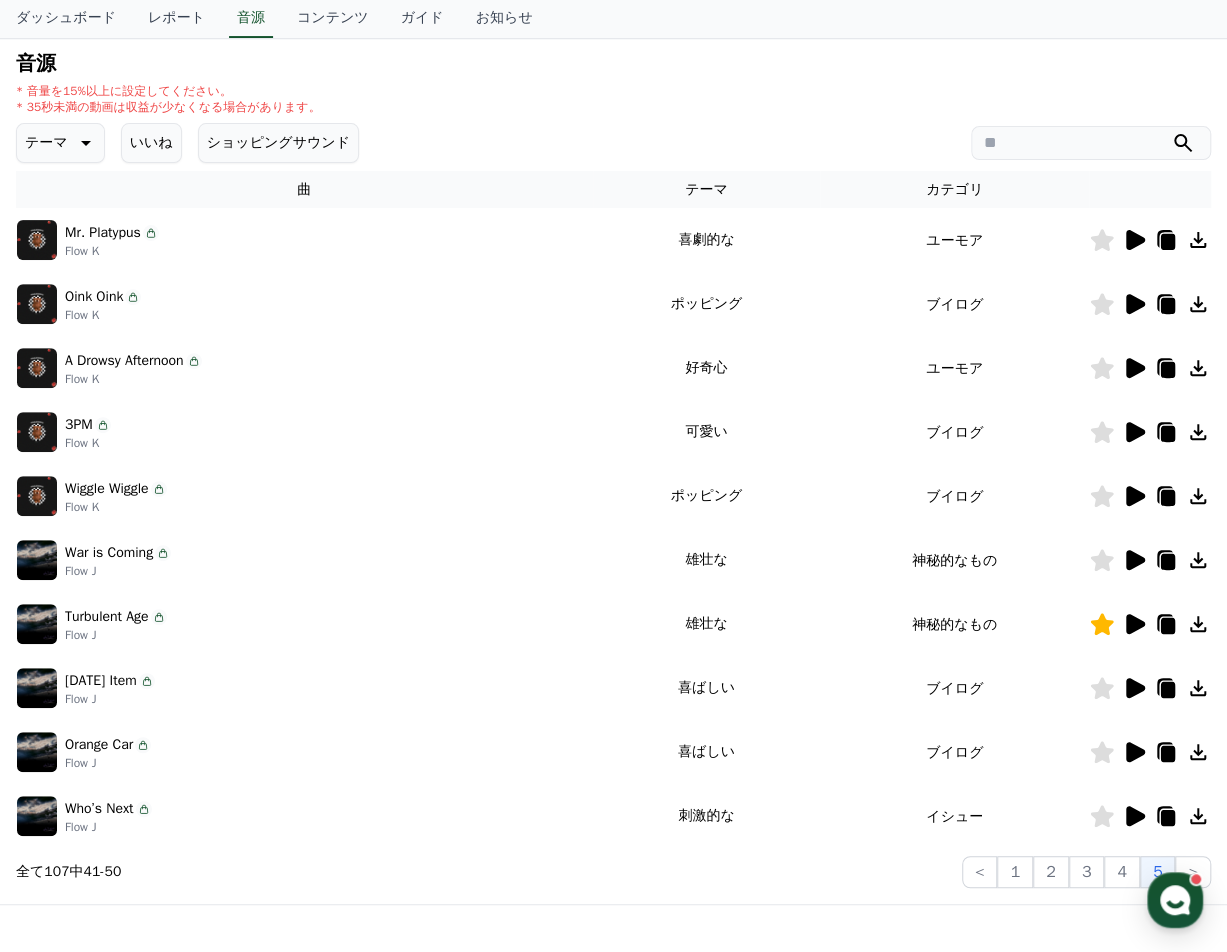 click 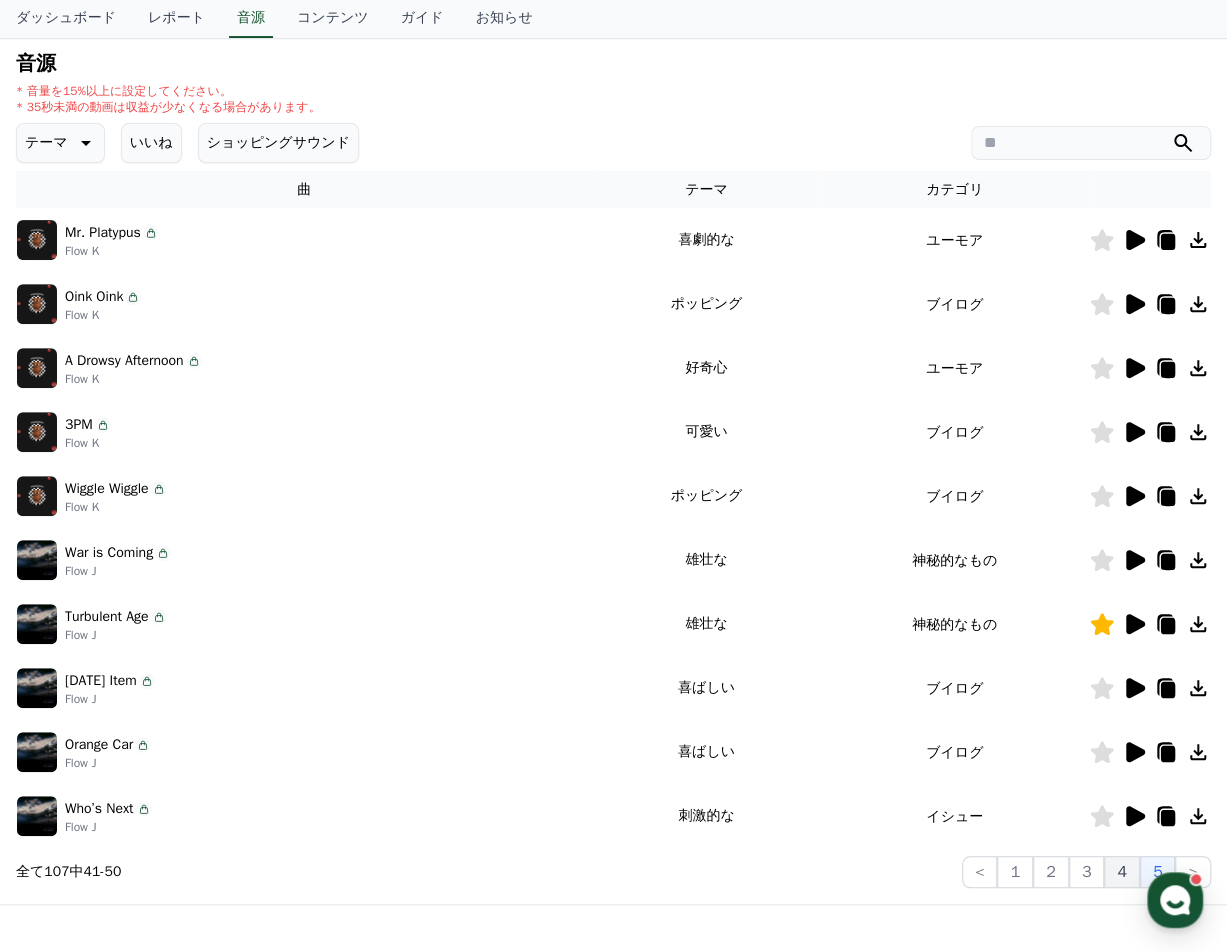 click on "4" 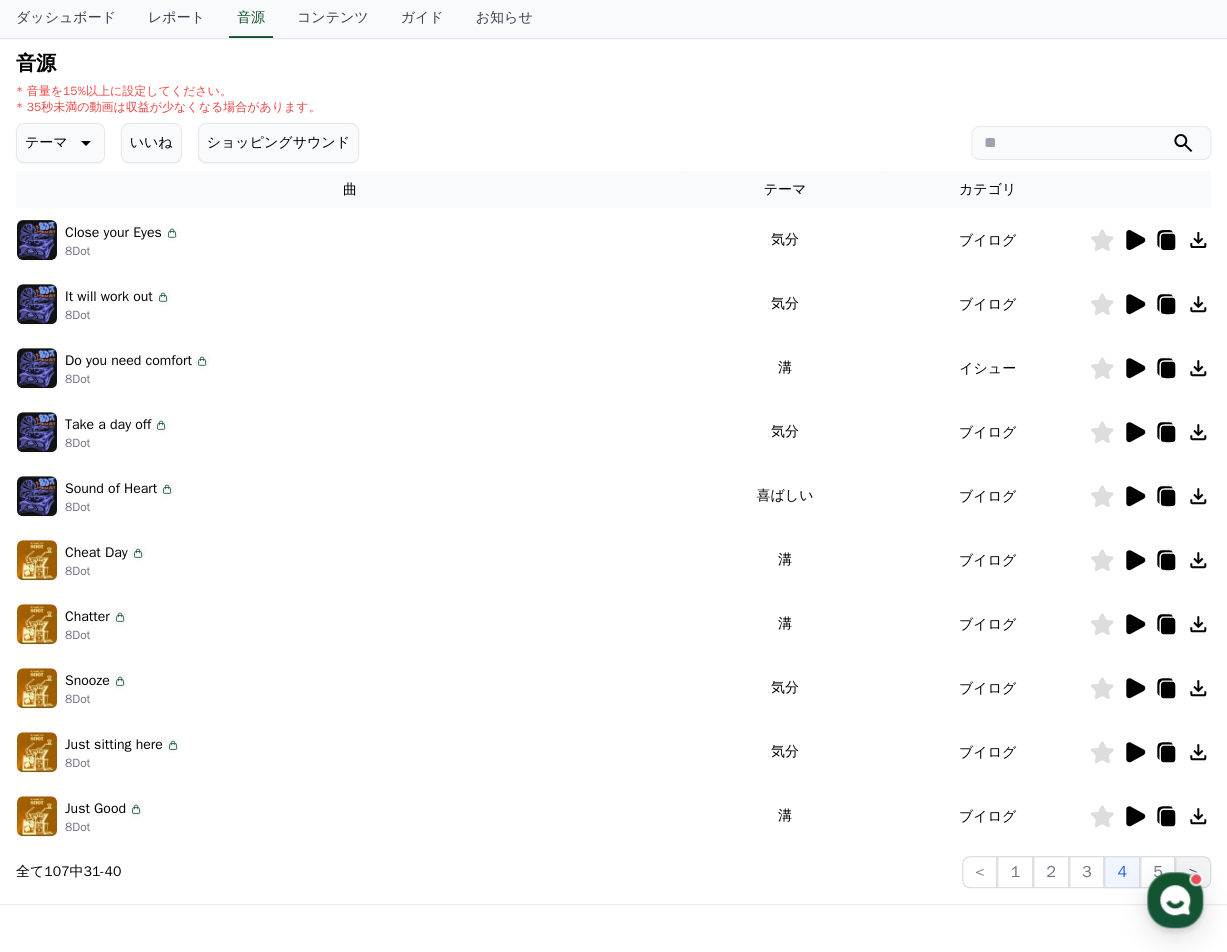 click on ">" 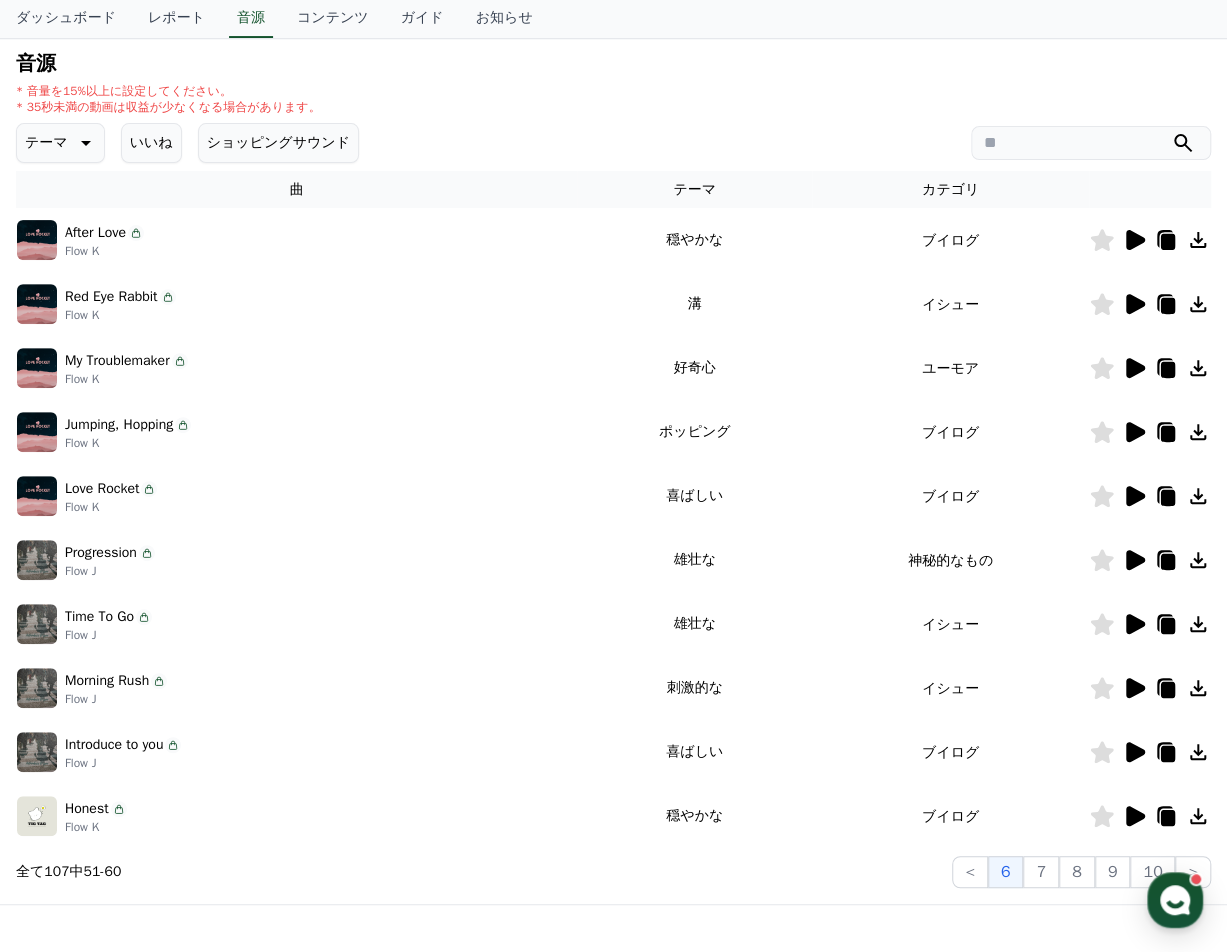 click 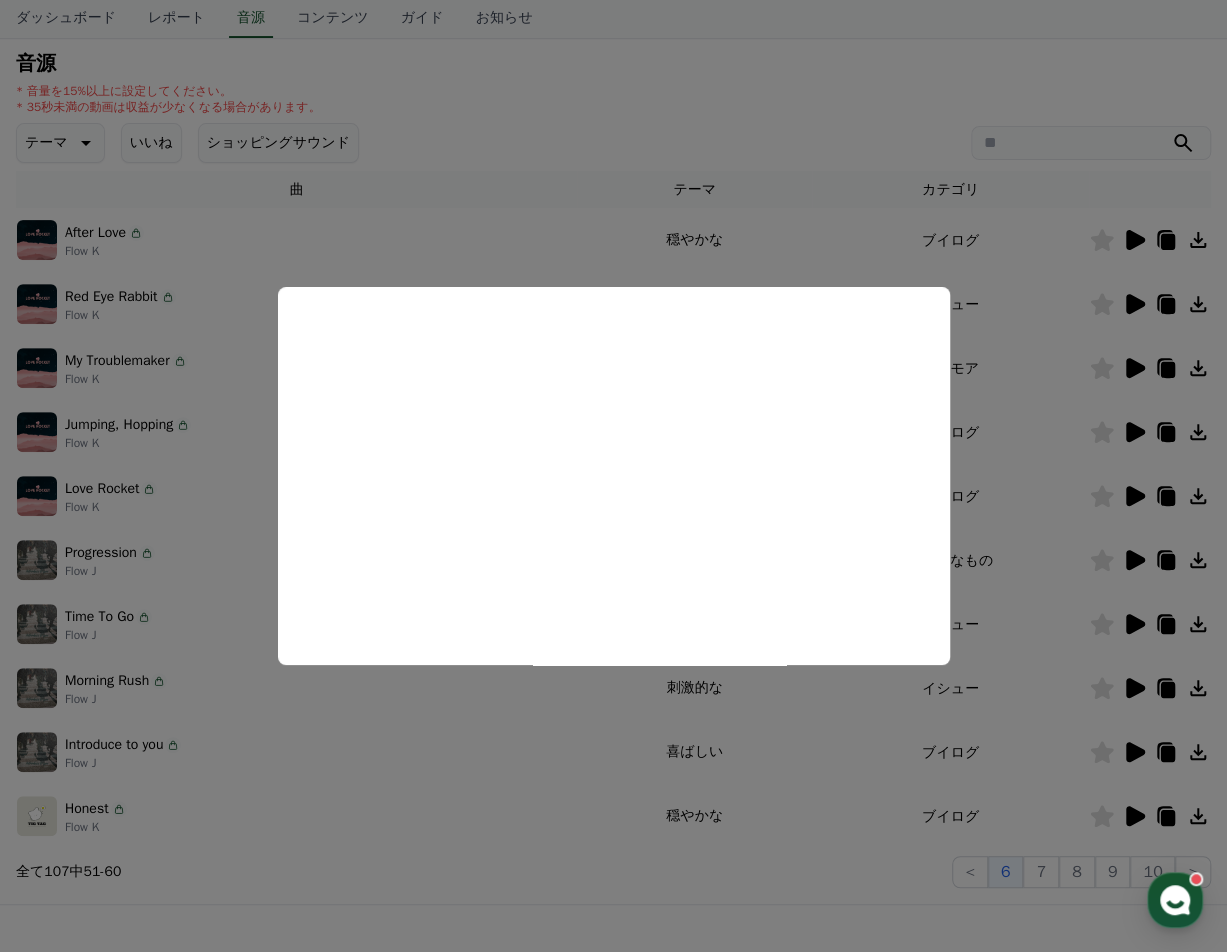 click at bounding box center [613, 476] 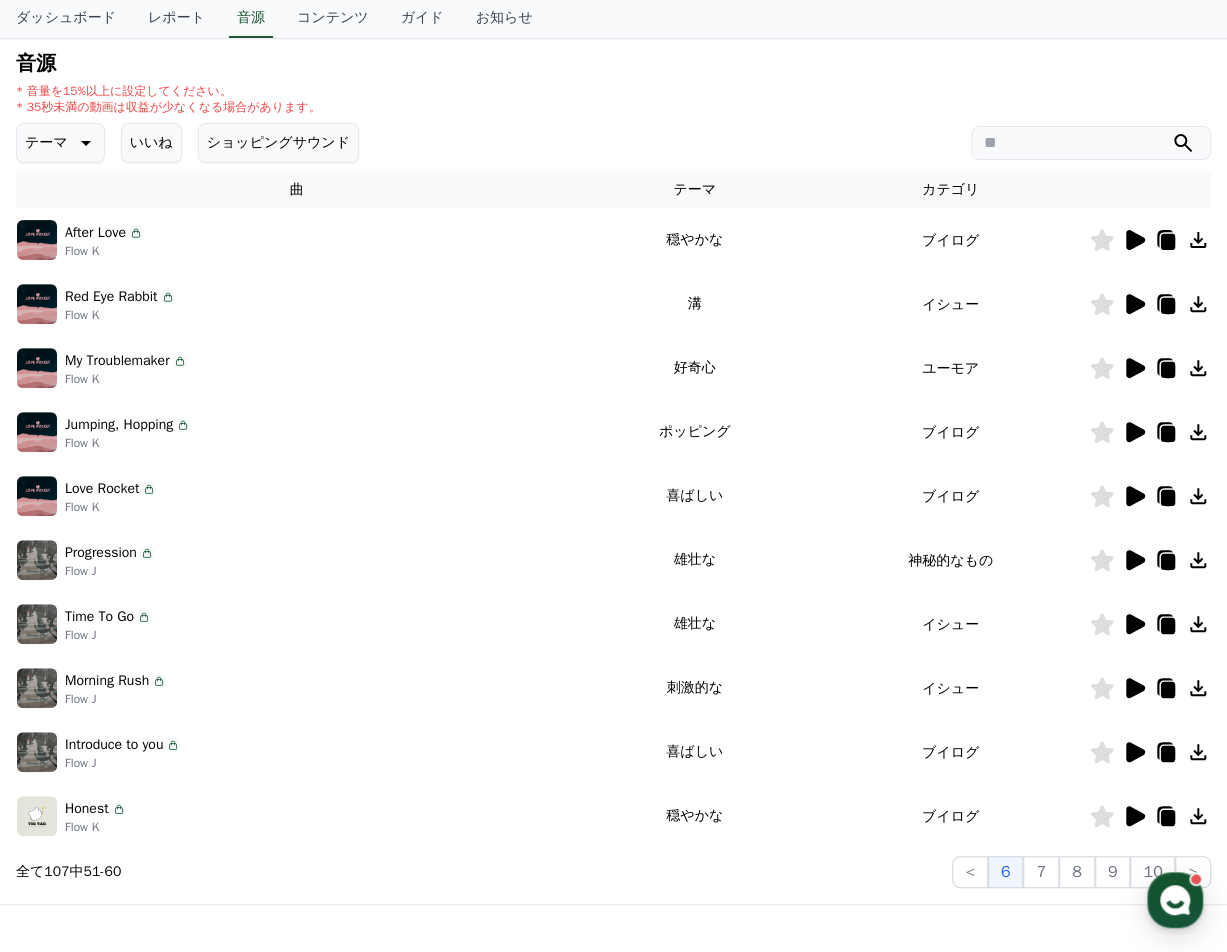 click 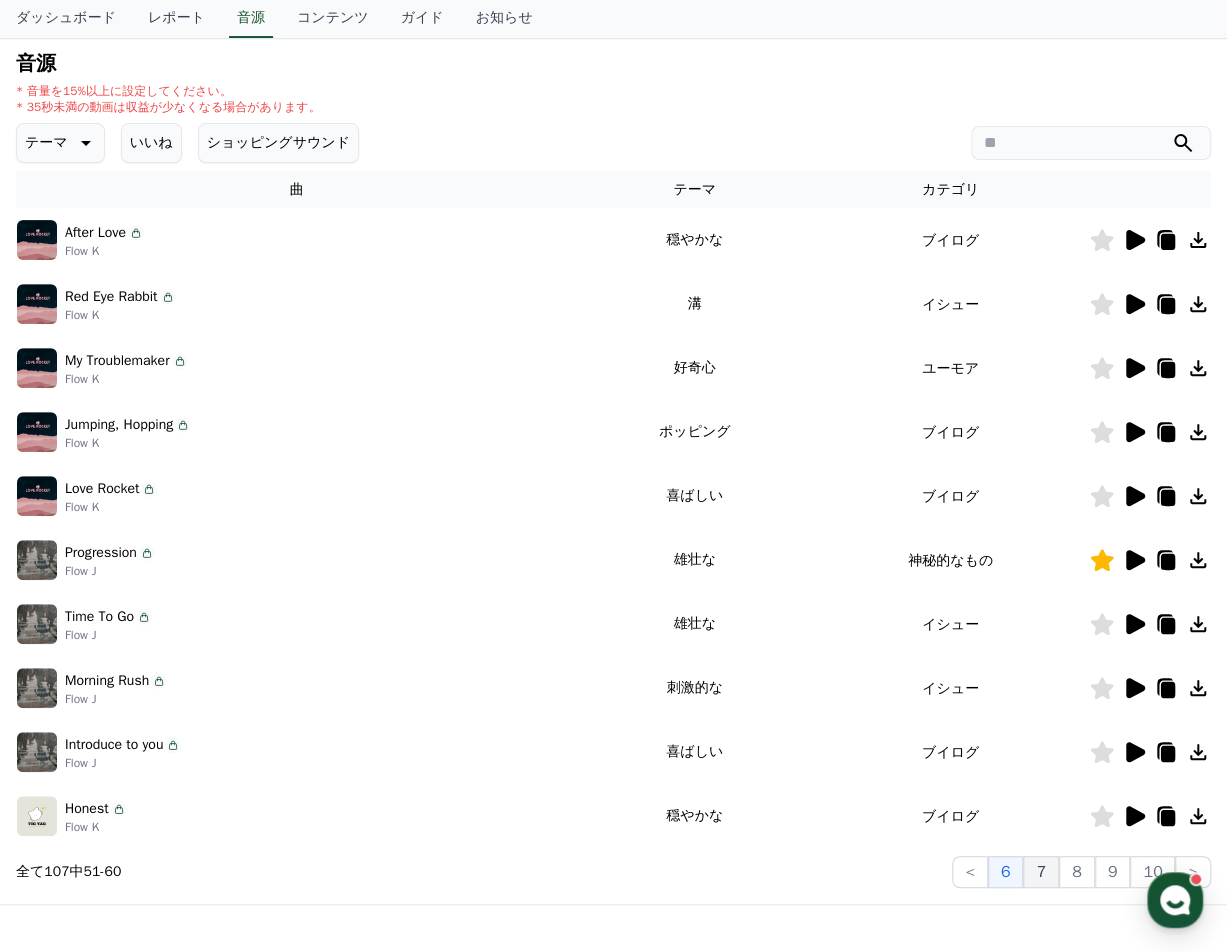 click on "7" 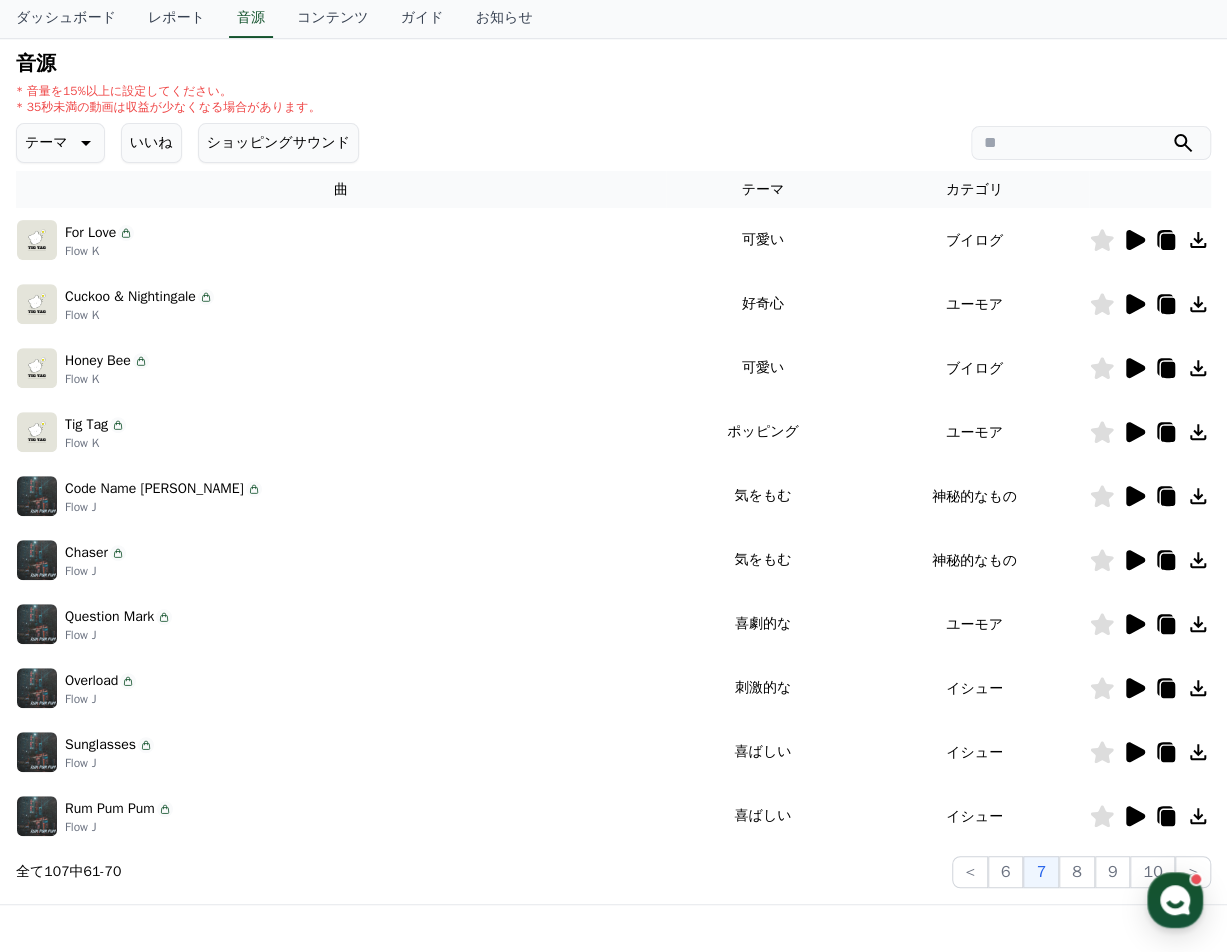 click 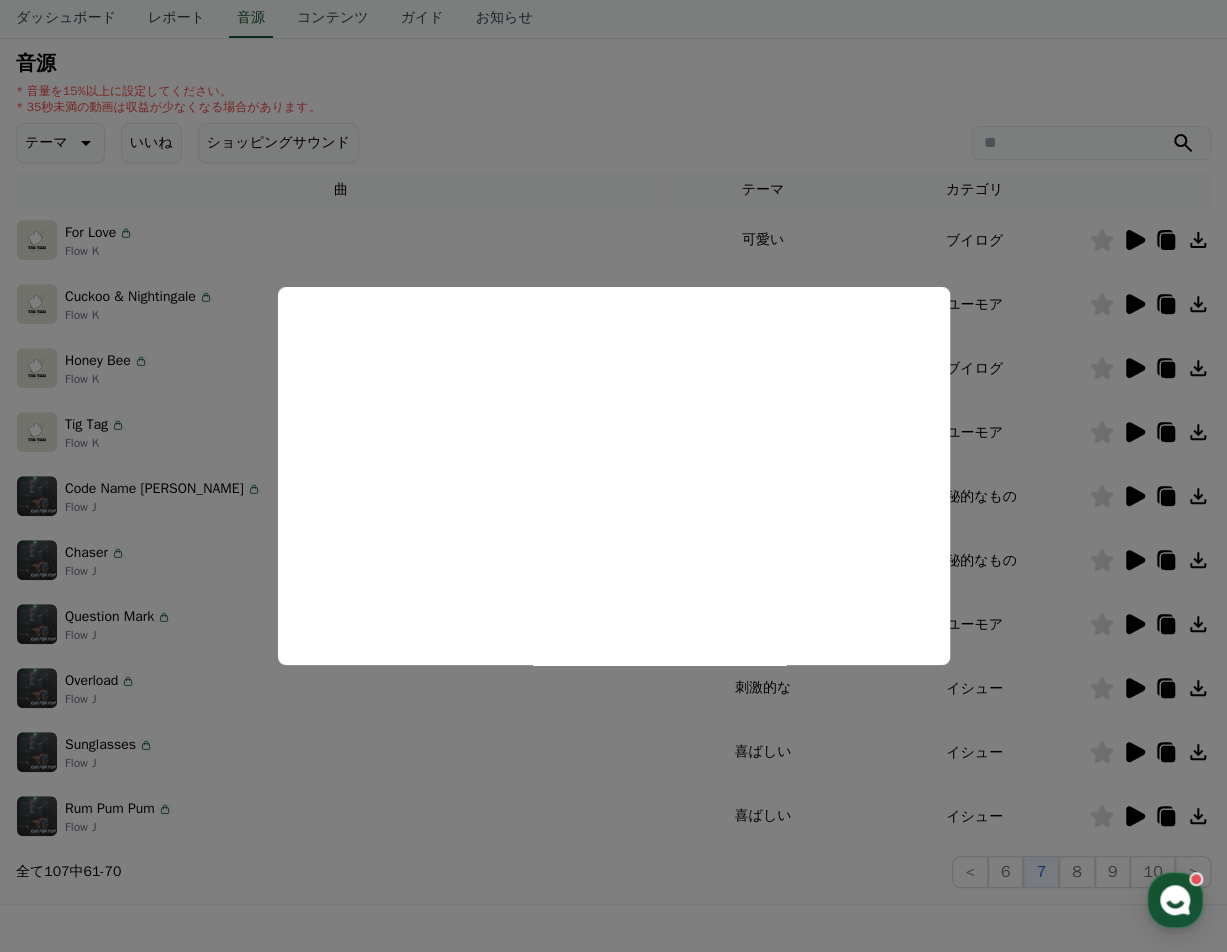 click at bounding box center (613, 476) 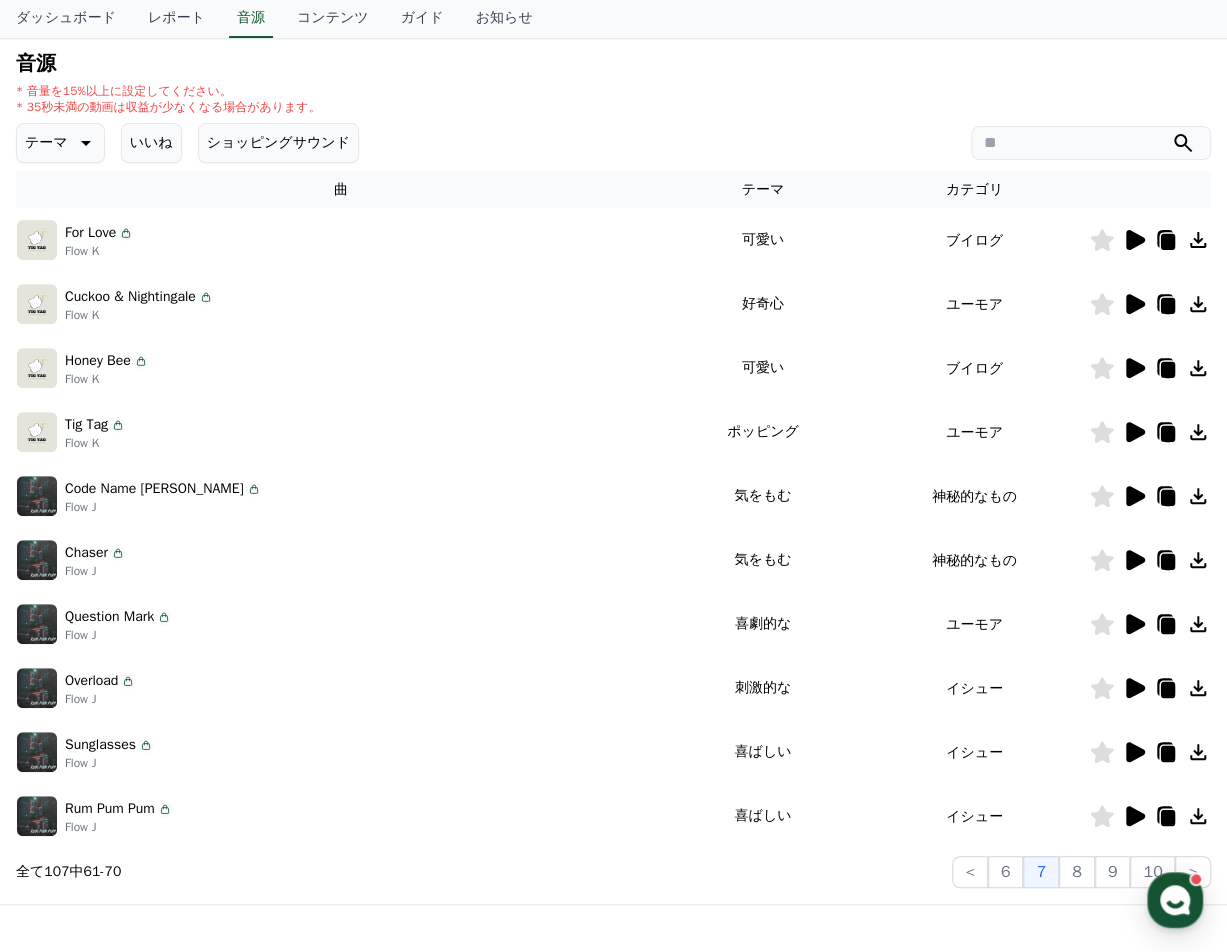 click 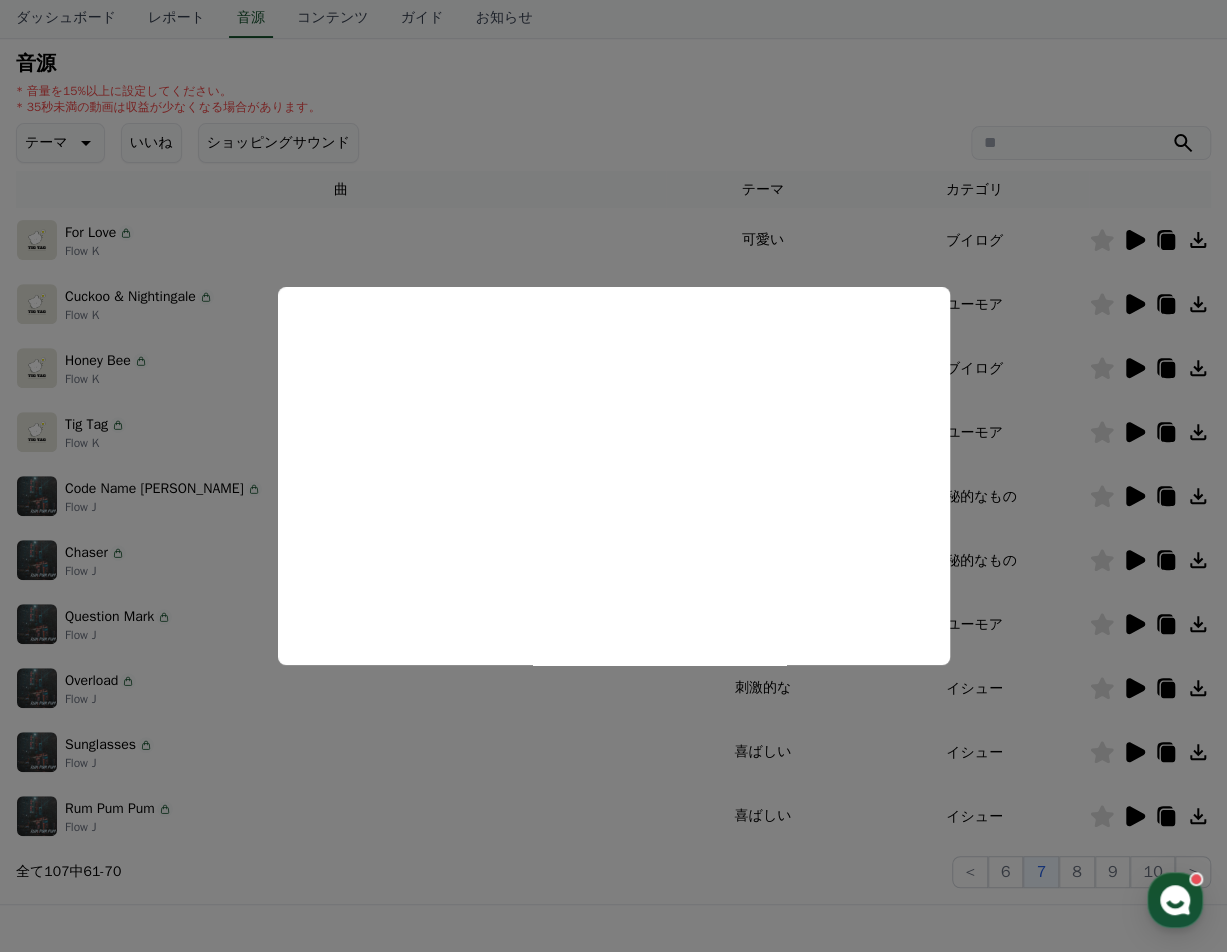 click at bounding box center (613, 476) 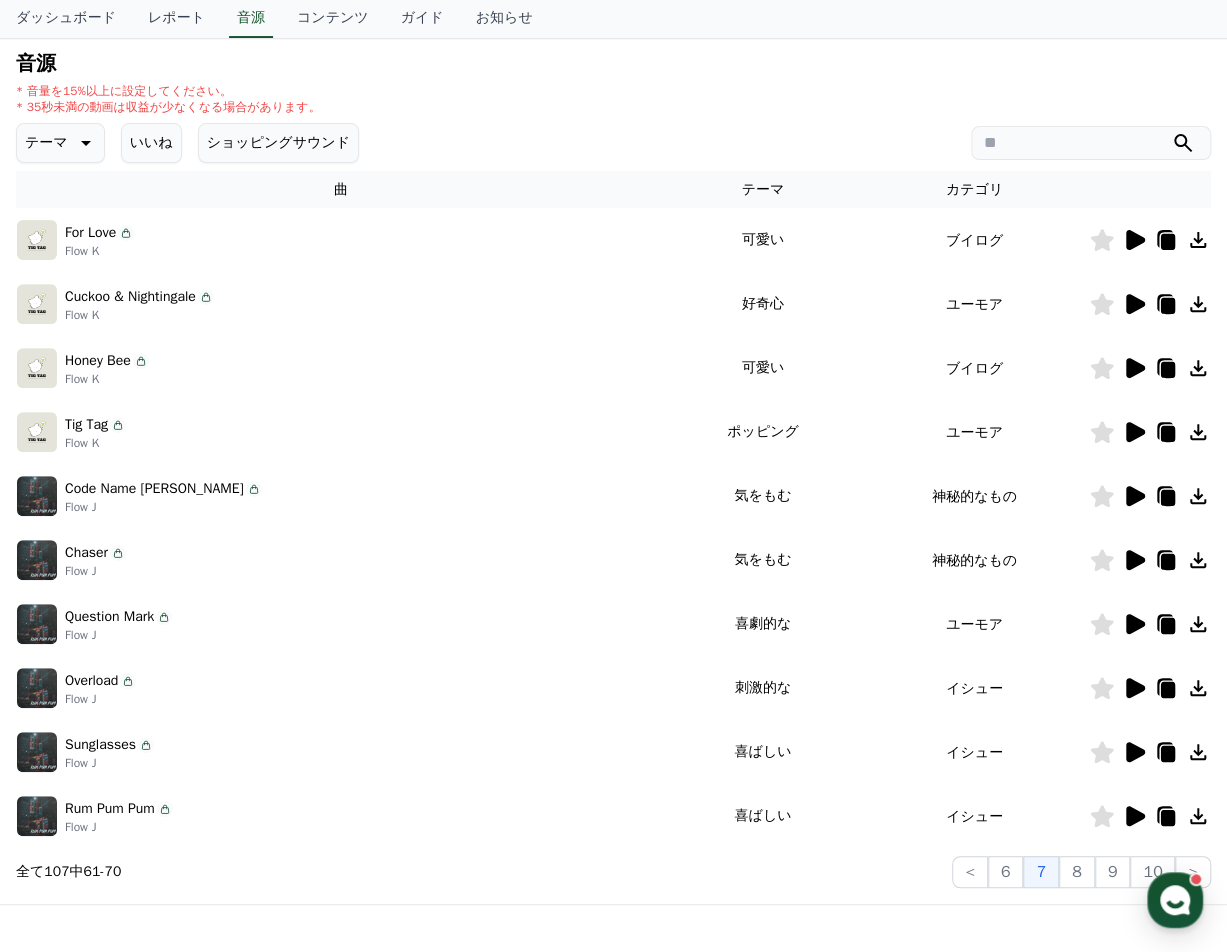 click 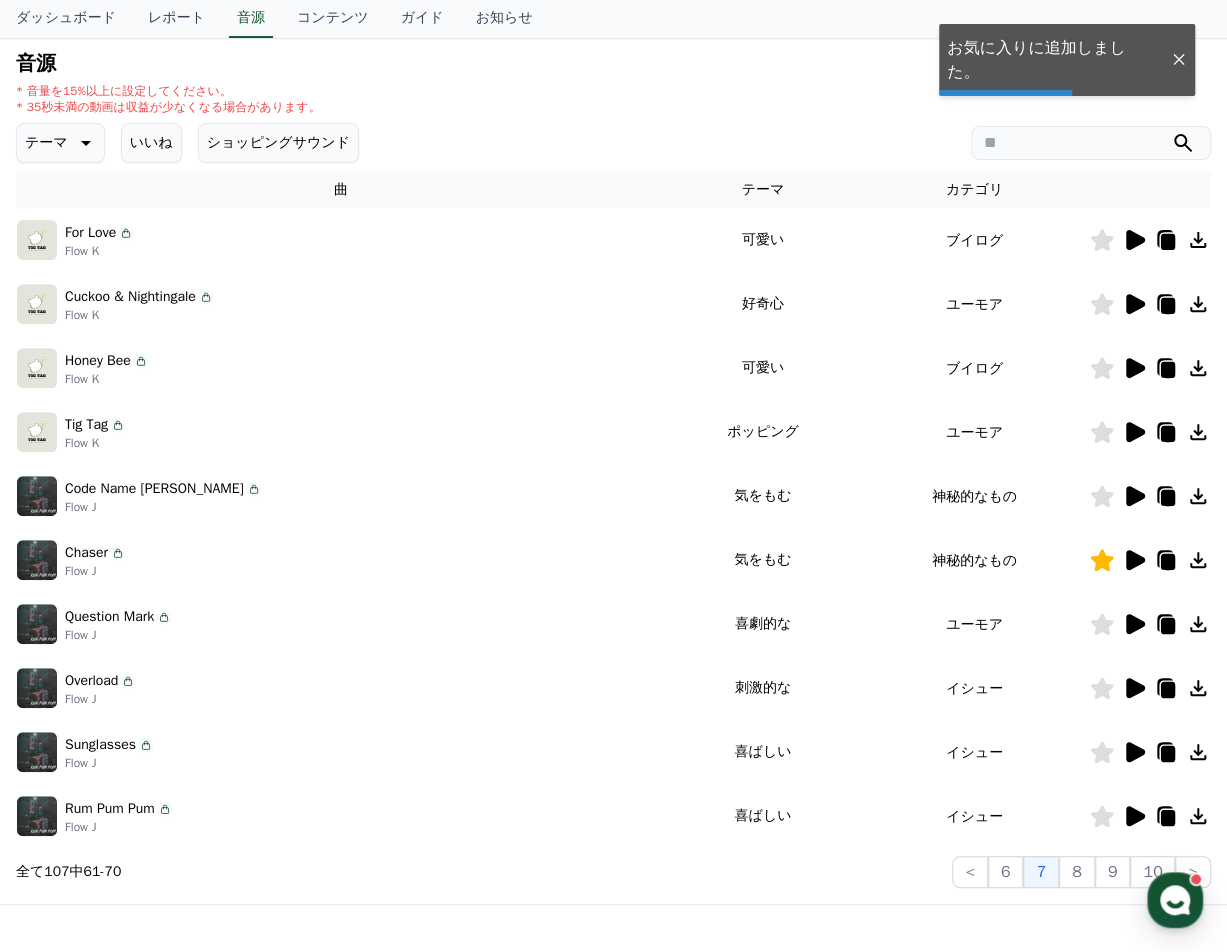 click 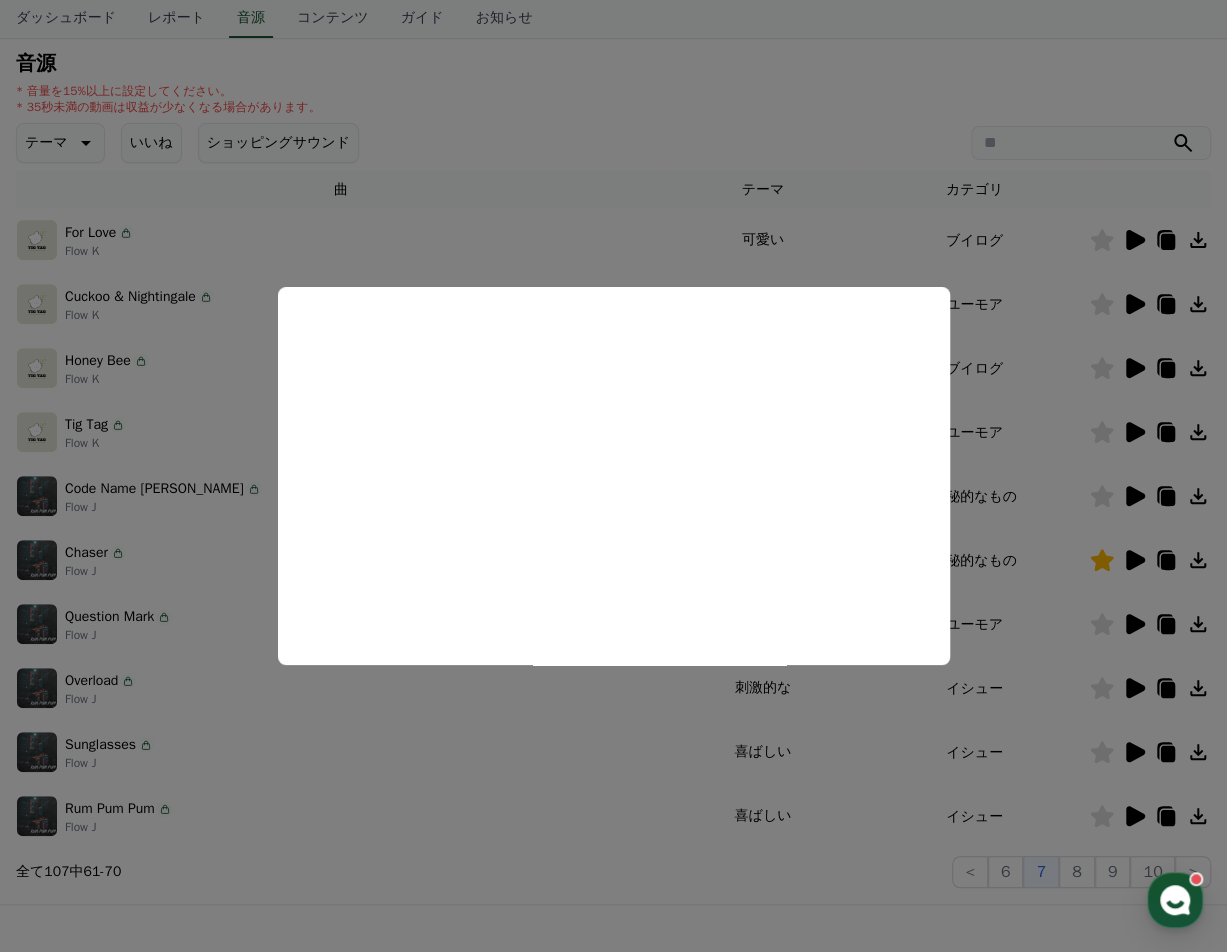 click at bounding box center (613, 476) 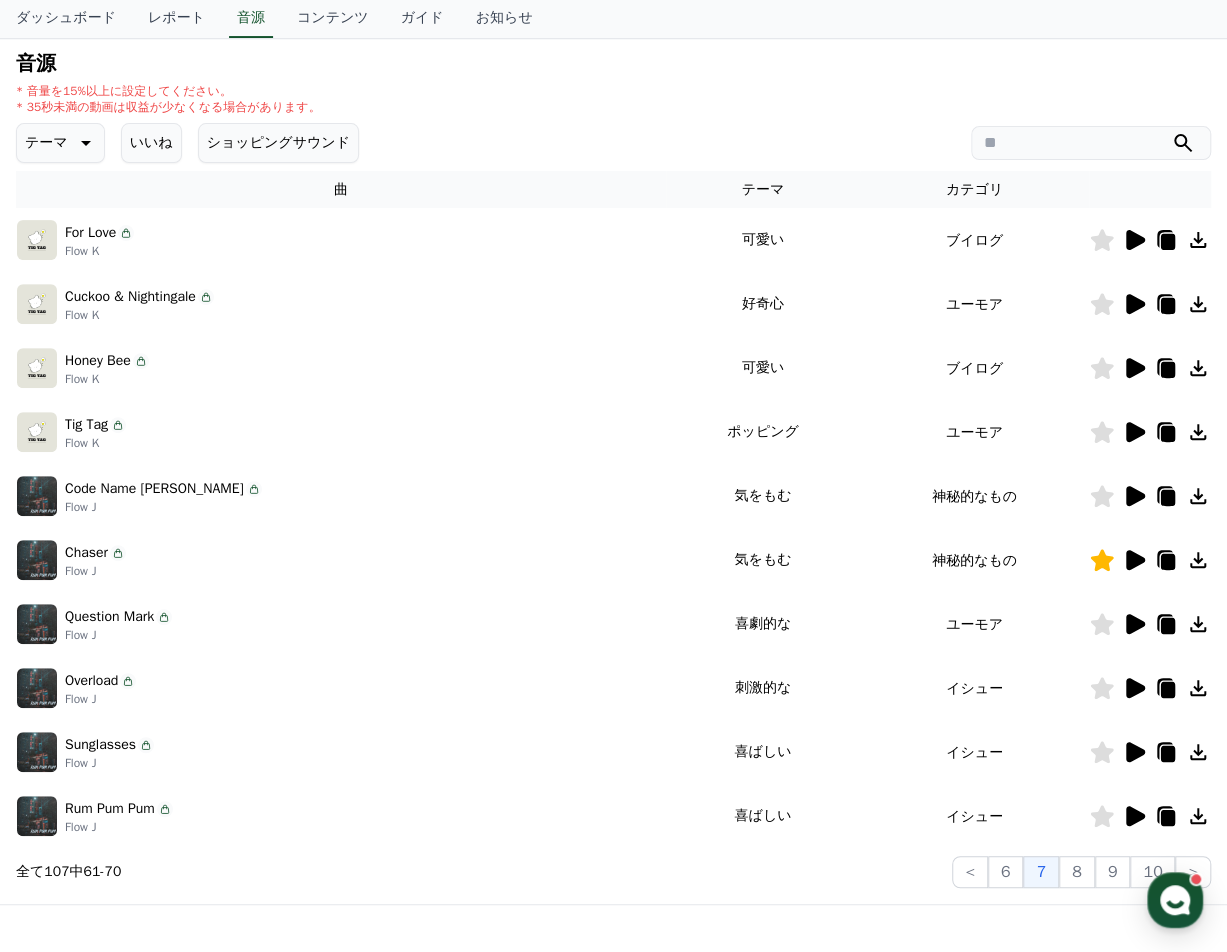 click 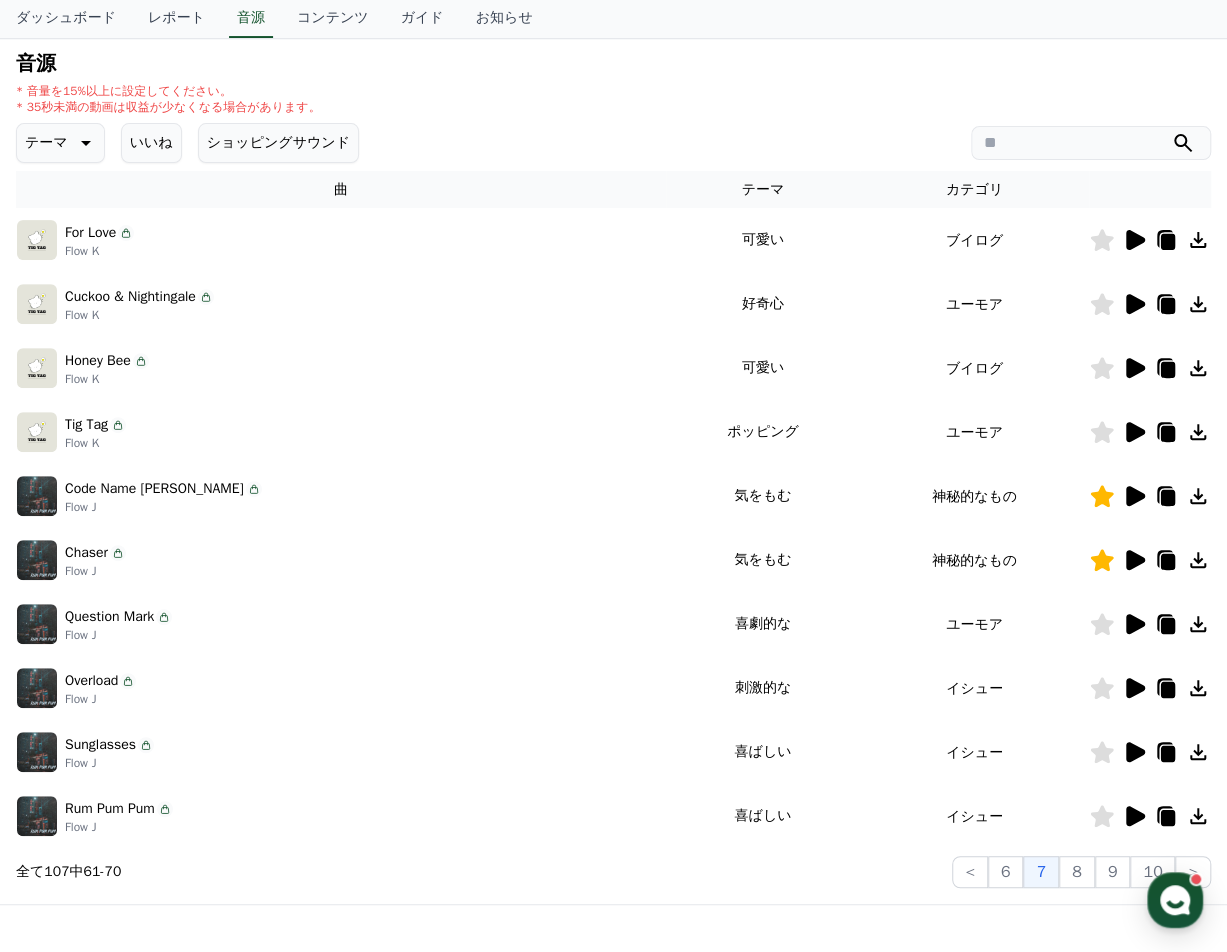 click 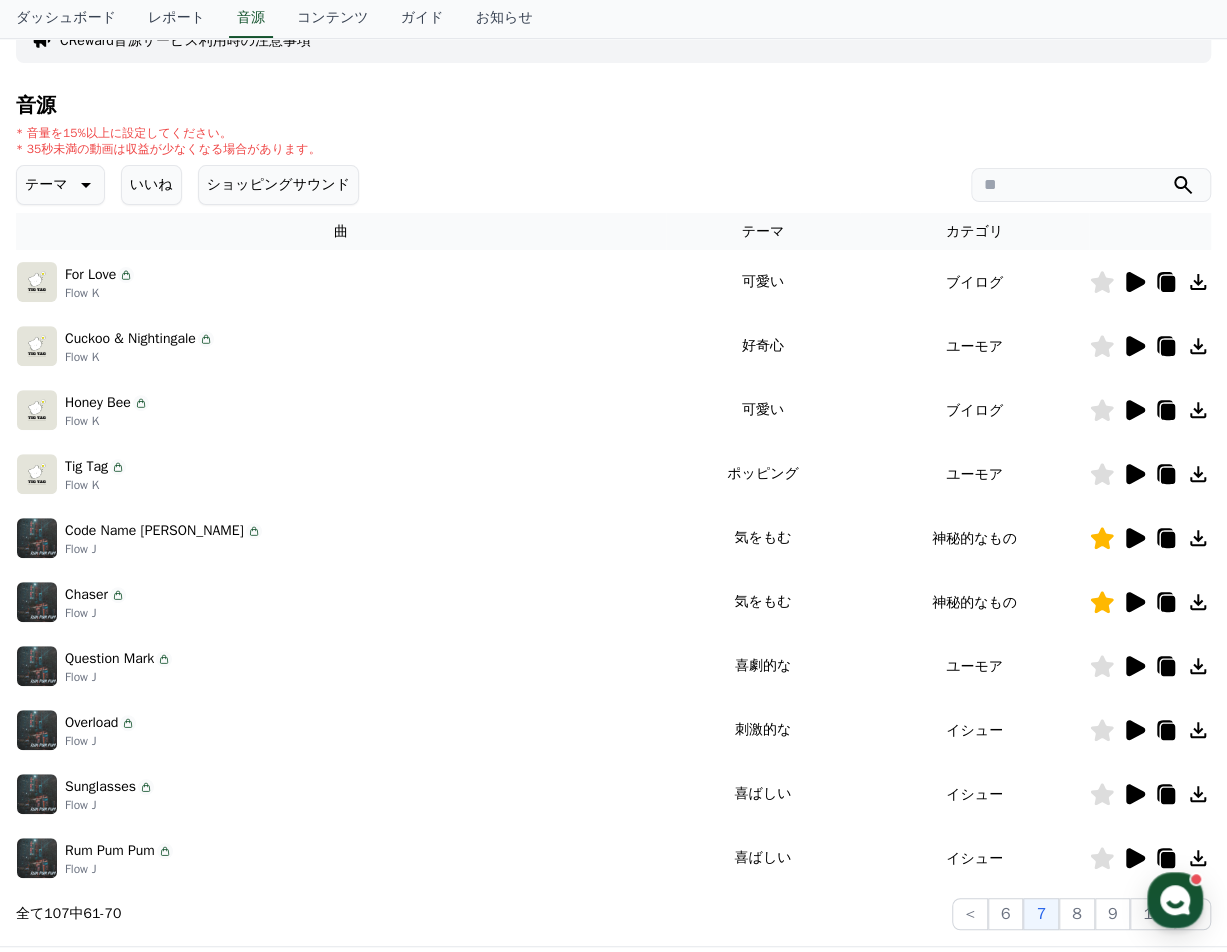 scroll, scrollTop: 301, scrollLeft: 0, axis: vertical 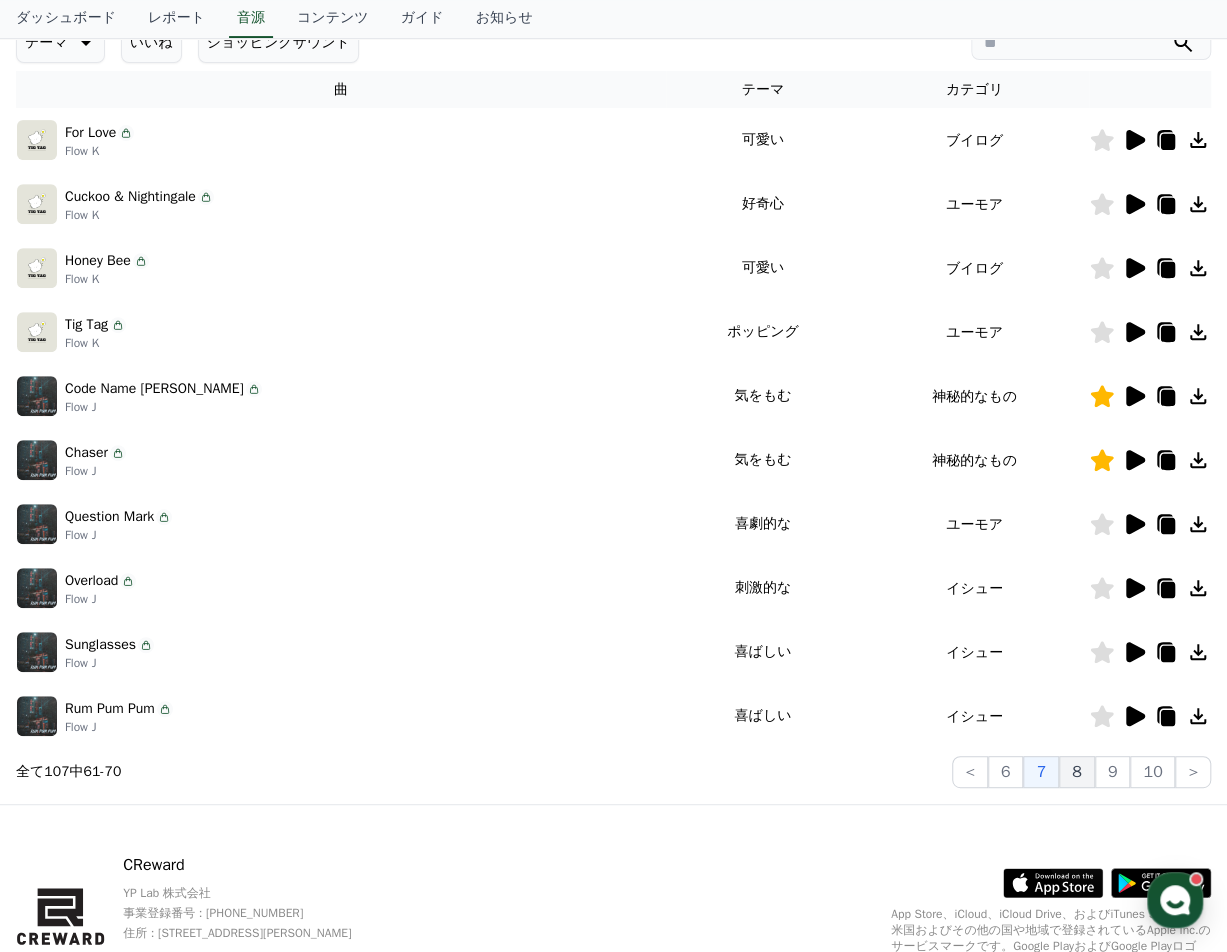 click on "8" 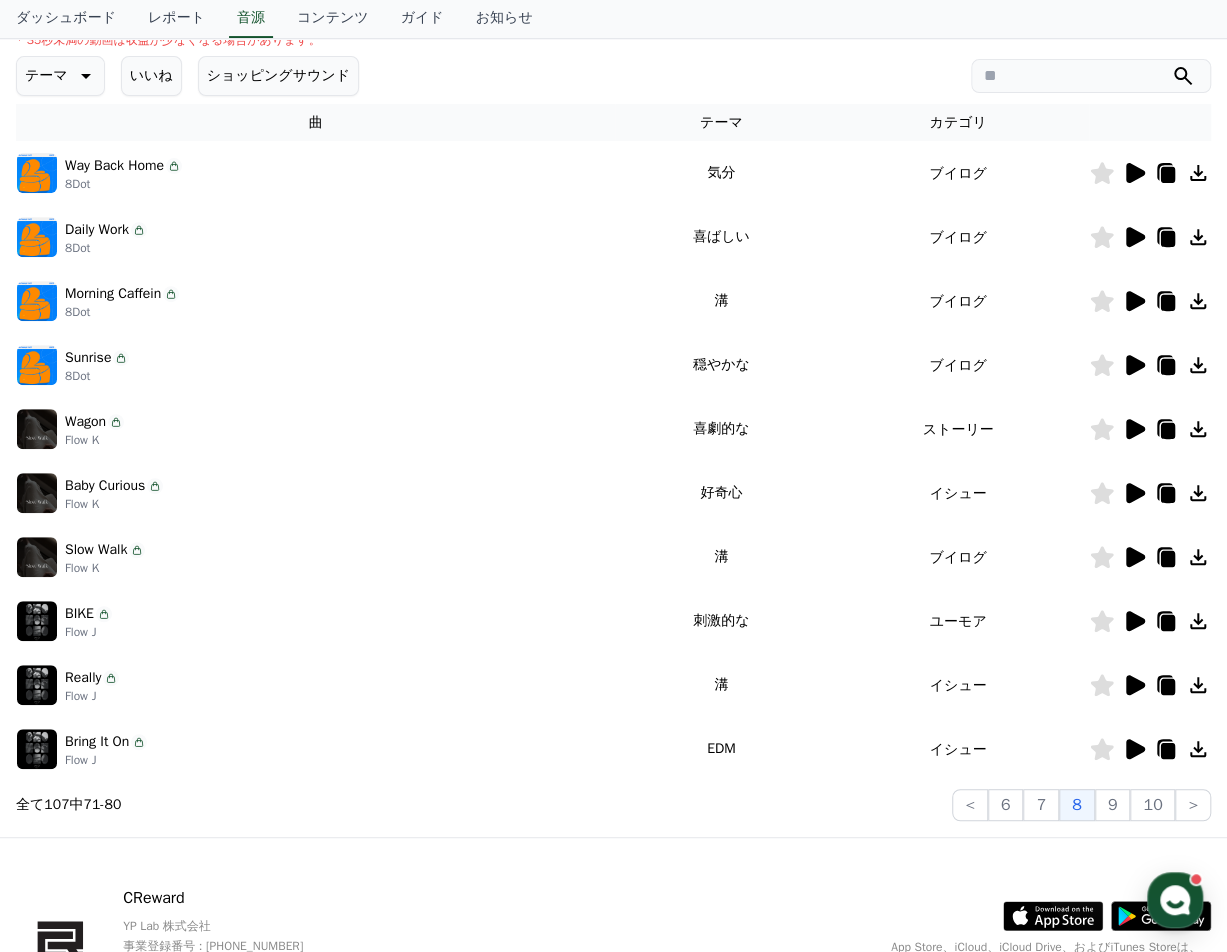 scroll, scrollTop: 301, scrollLeft: 0, axis: vertical 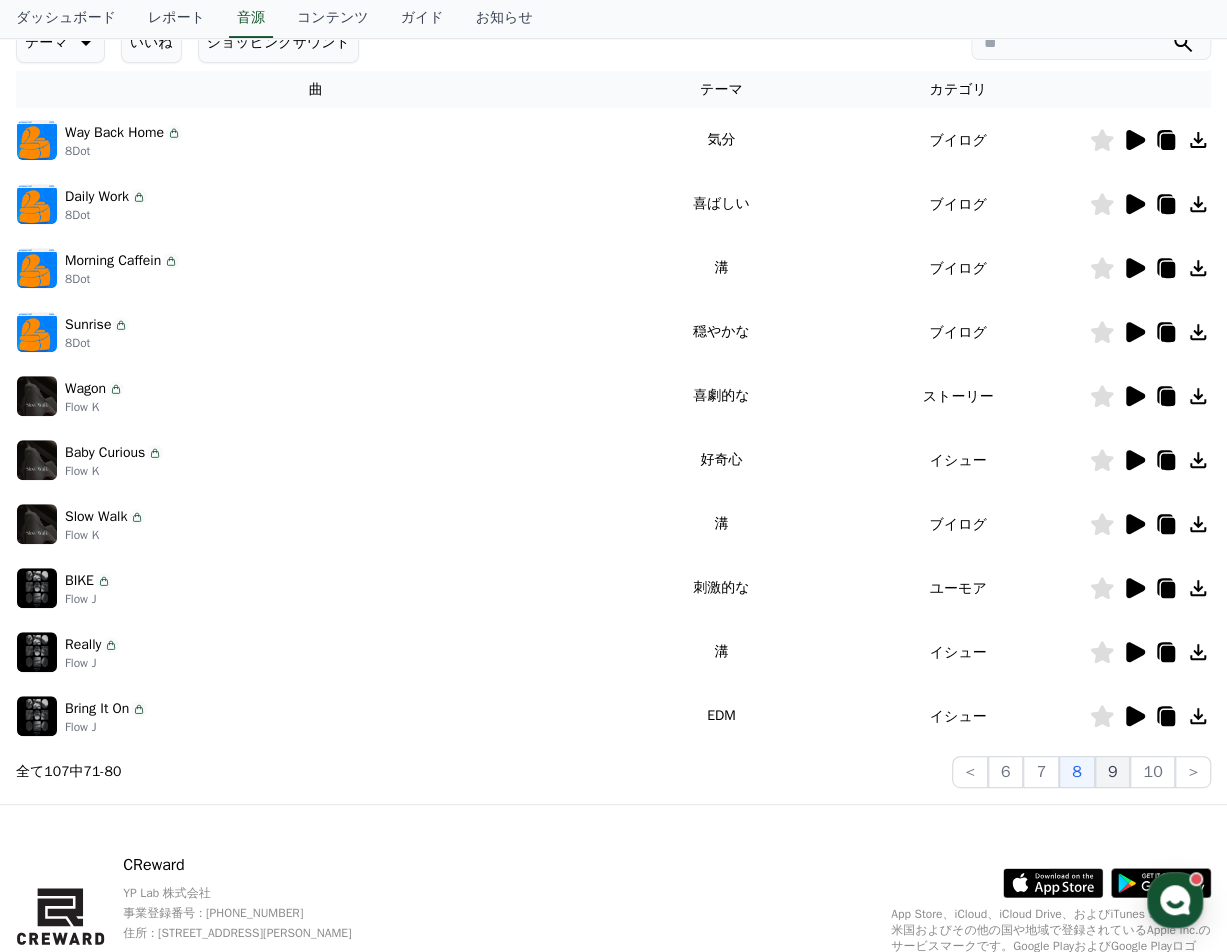 click on "9" 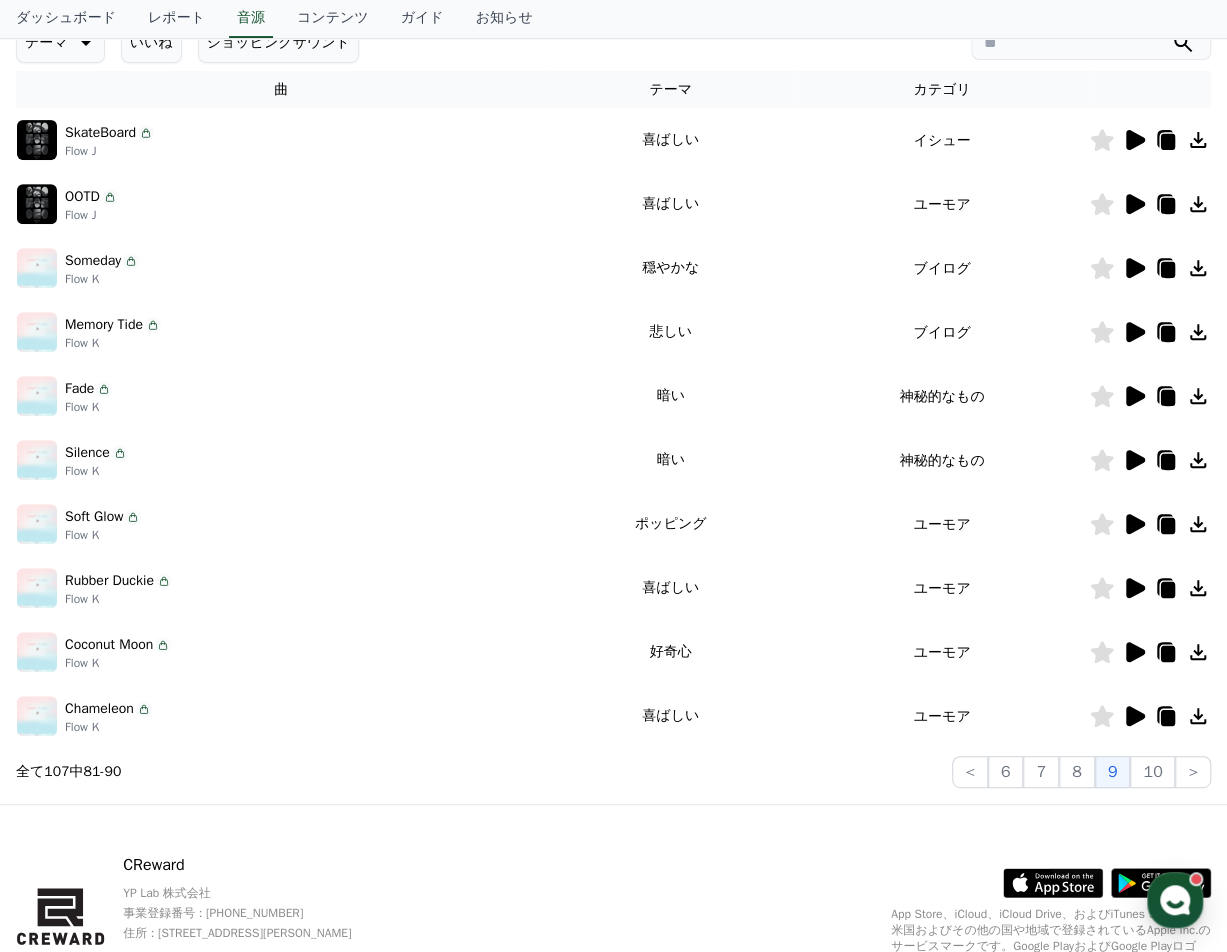 click 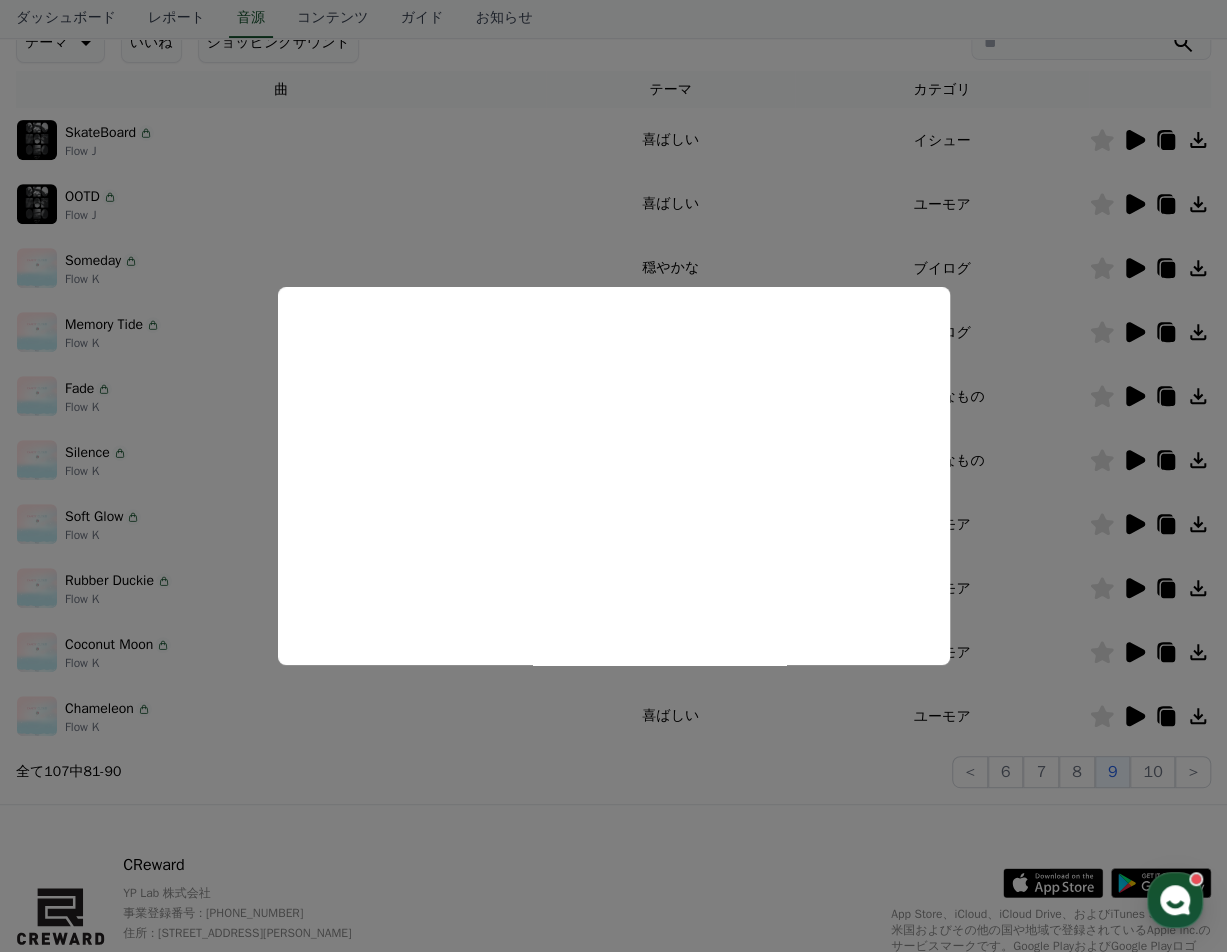 click at bounding box center (613, 476) 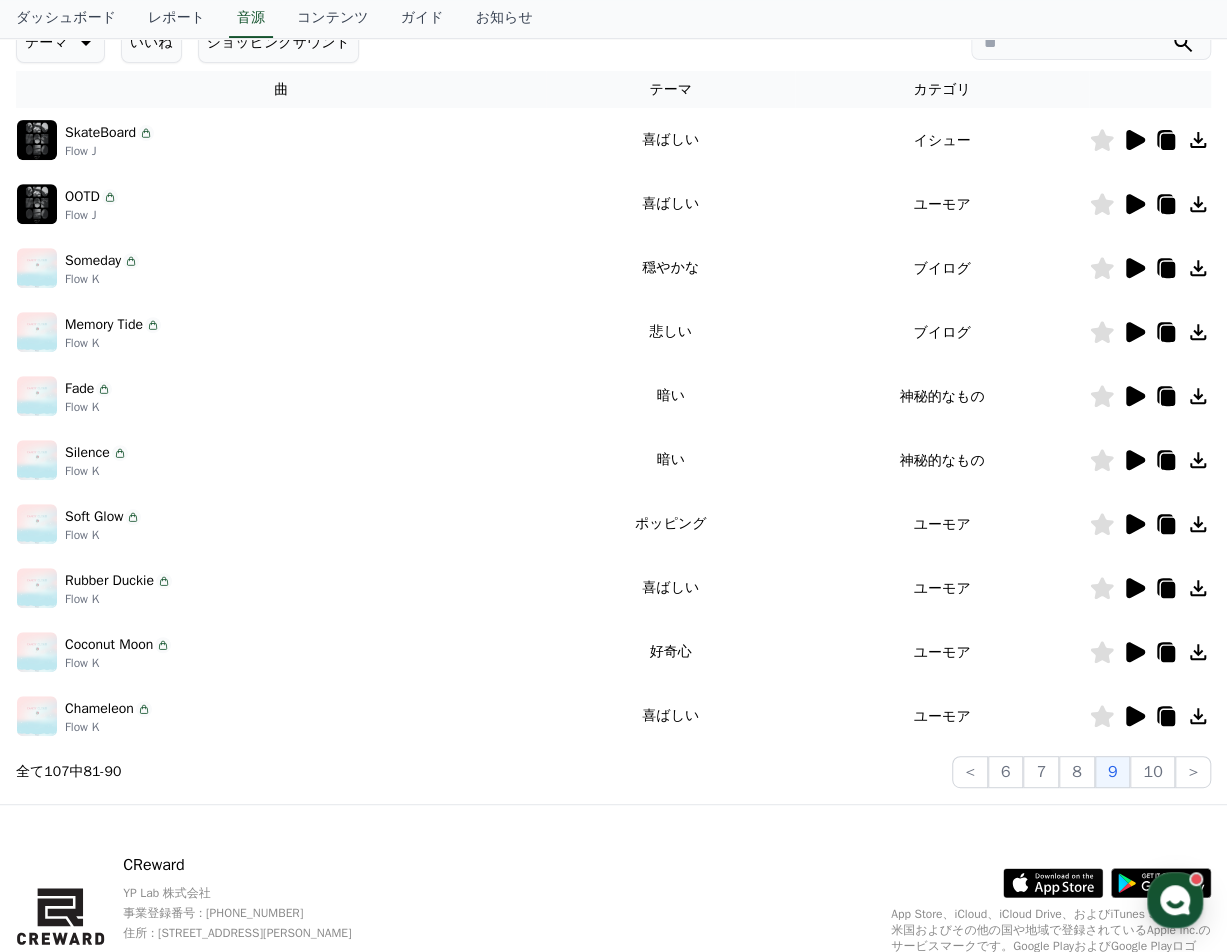 click at bounding box center [1150, 396] 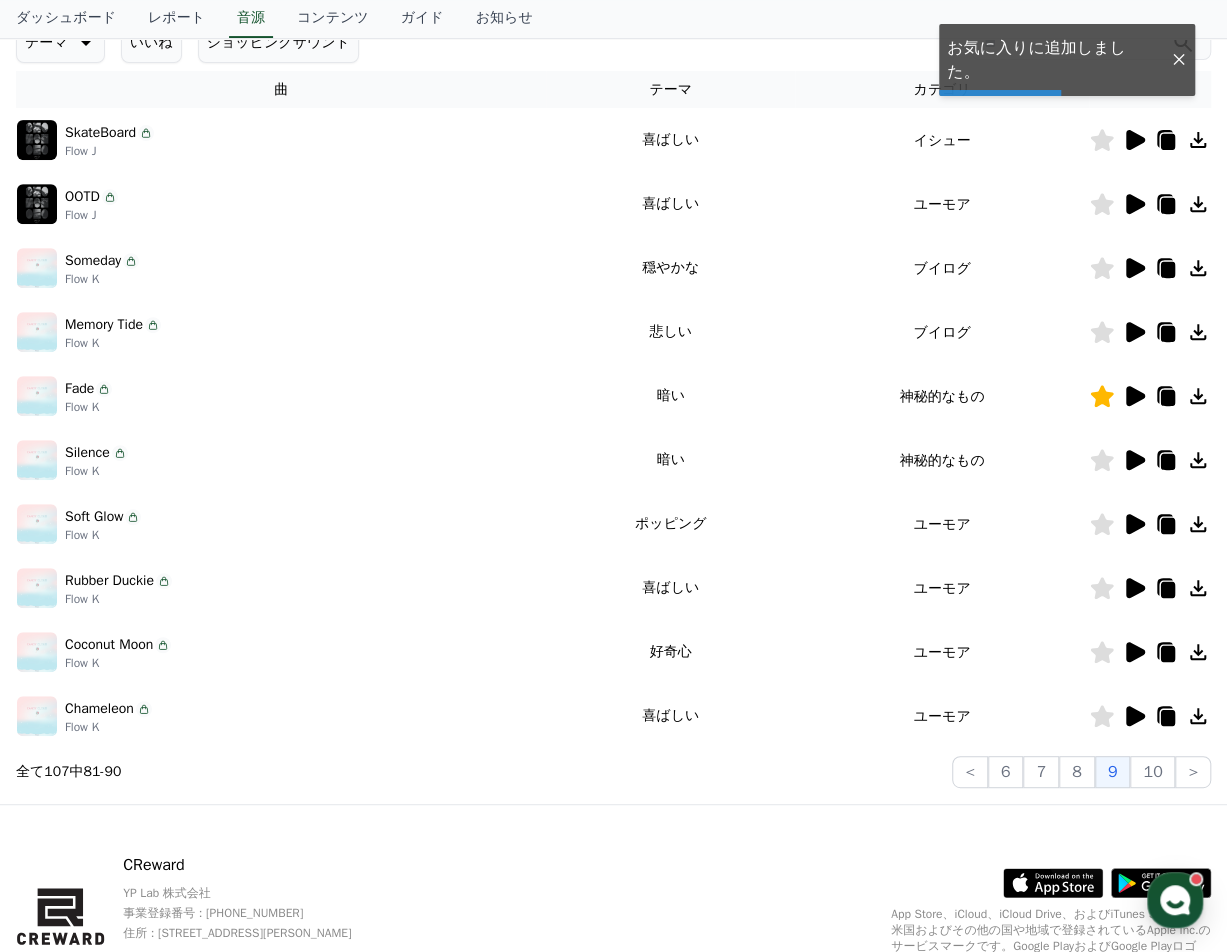 click 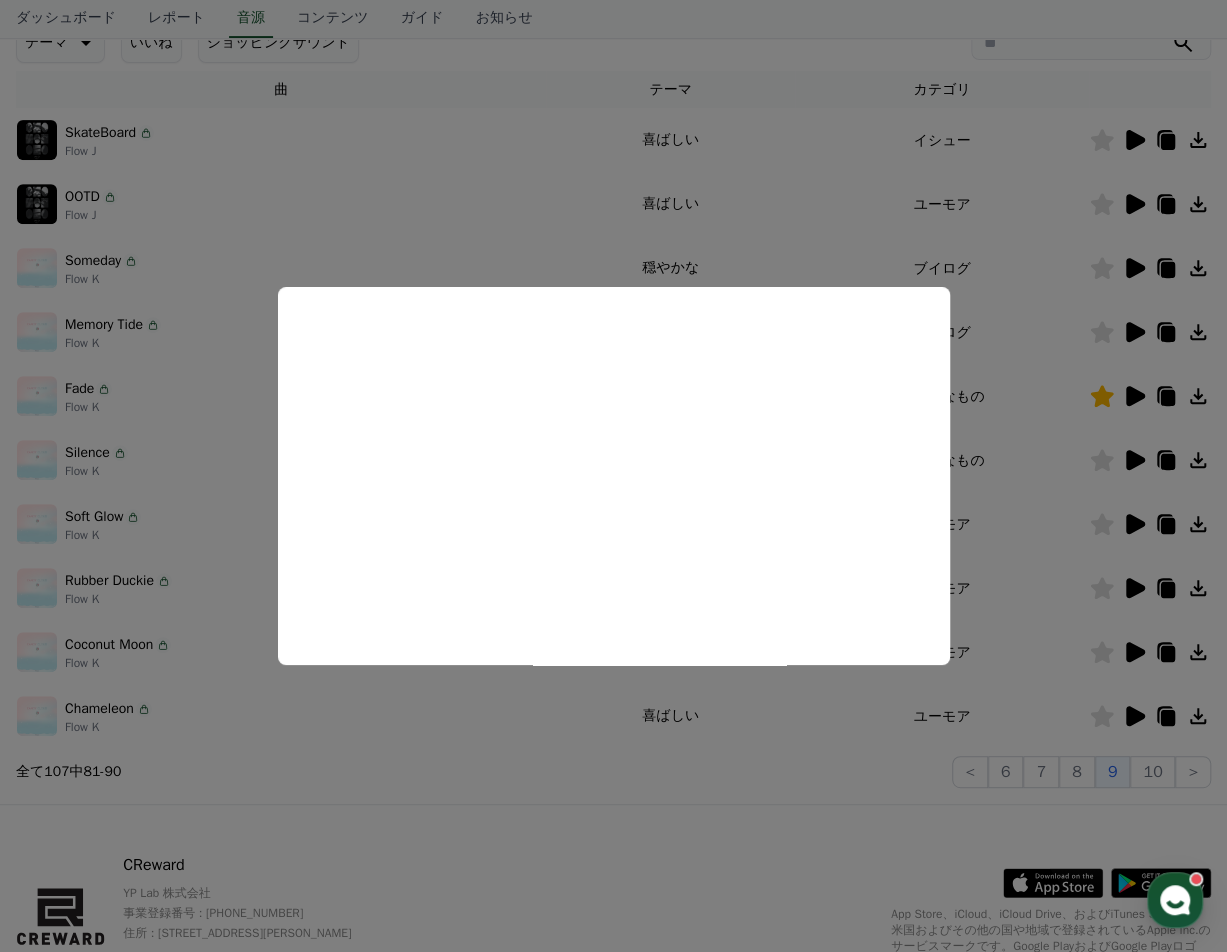 click at bounding box center [613, 476] 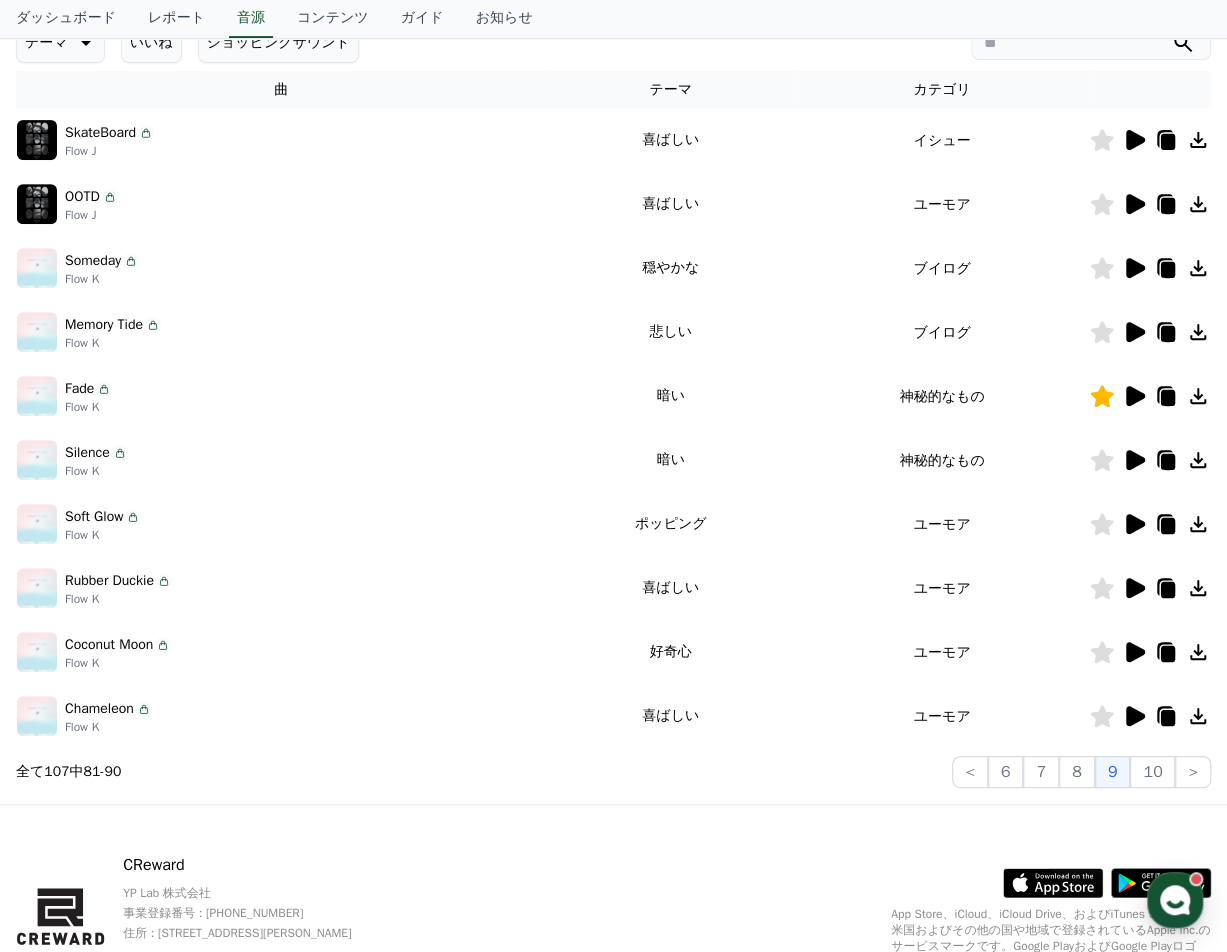 click 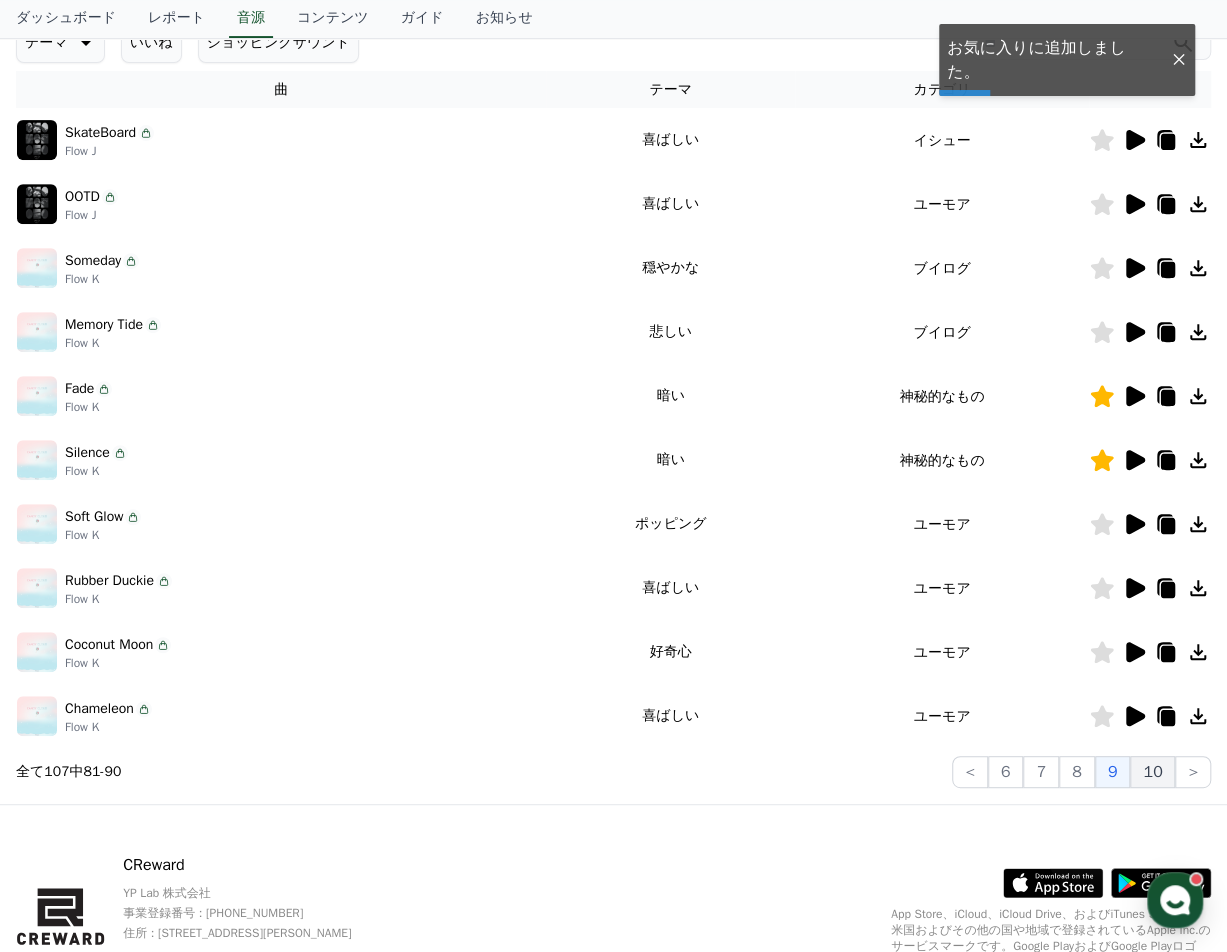 click on "10" 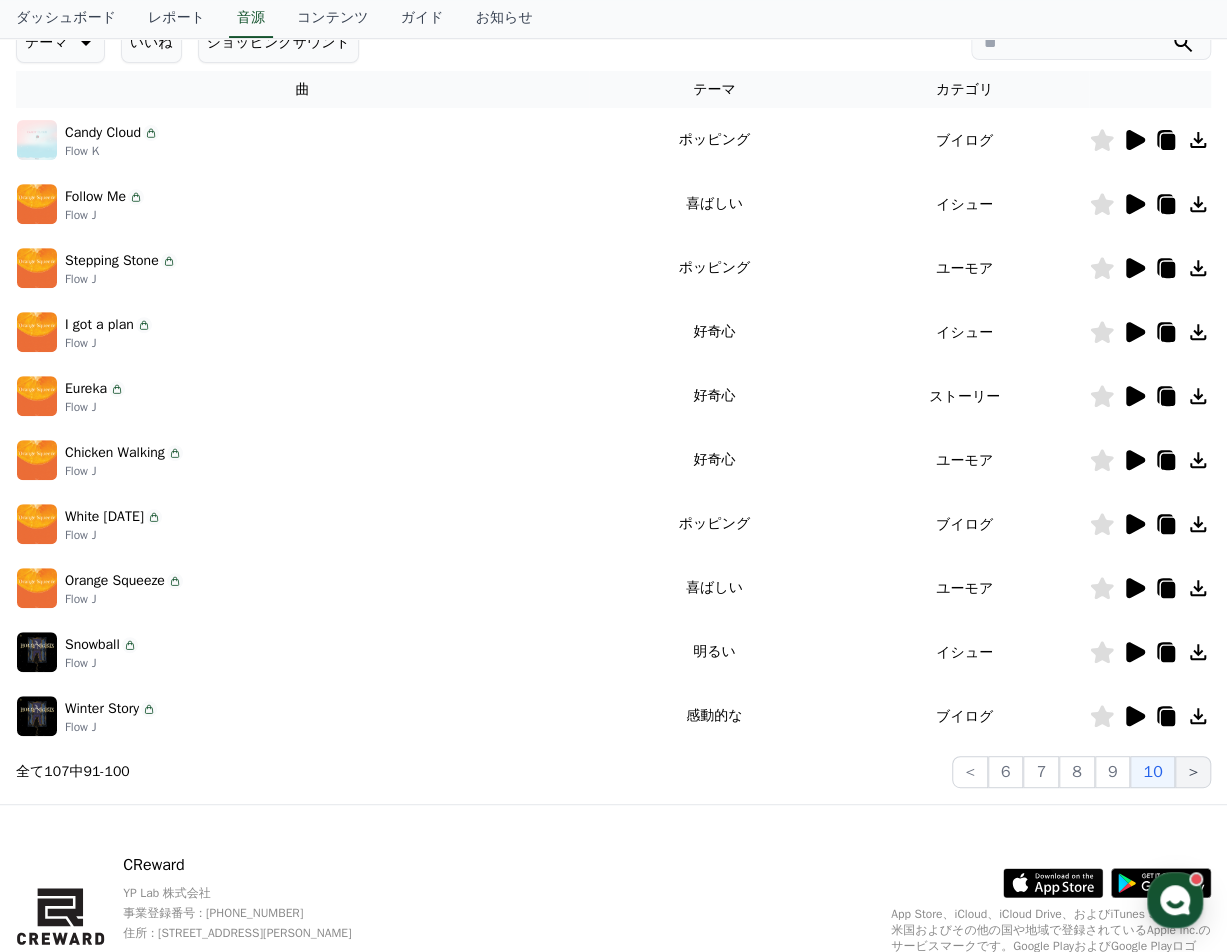 click on ">" 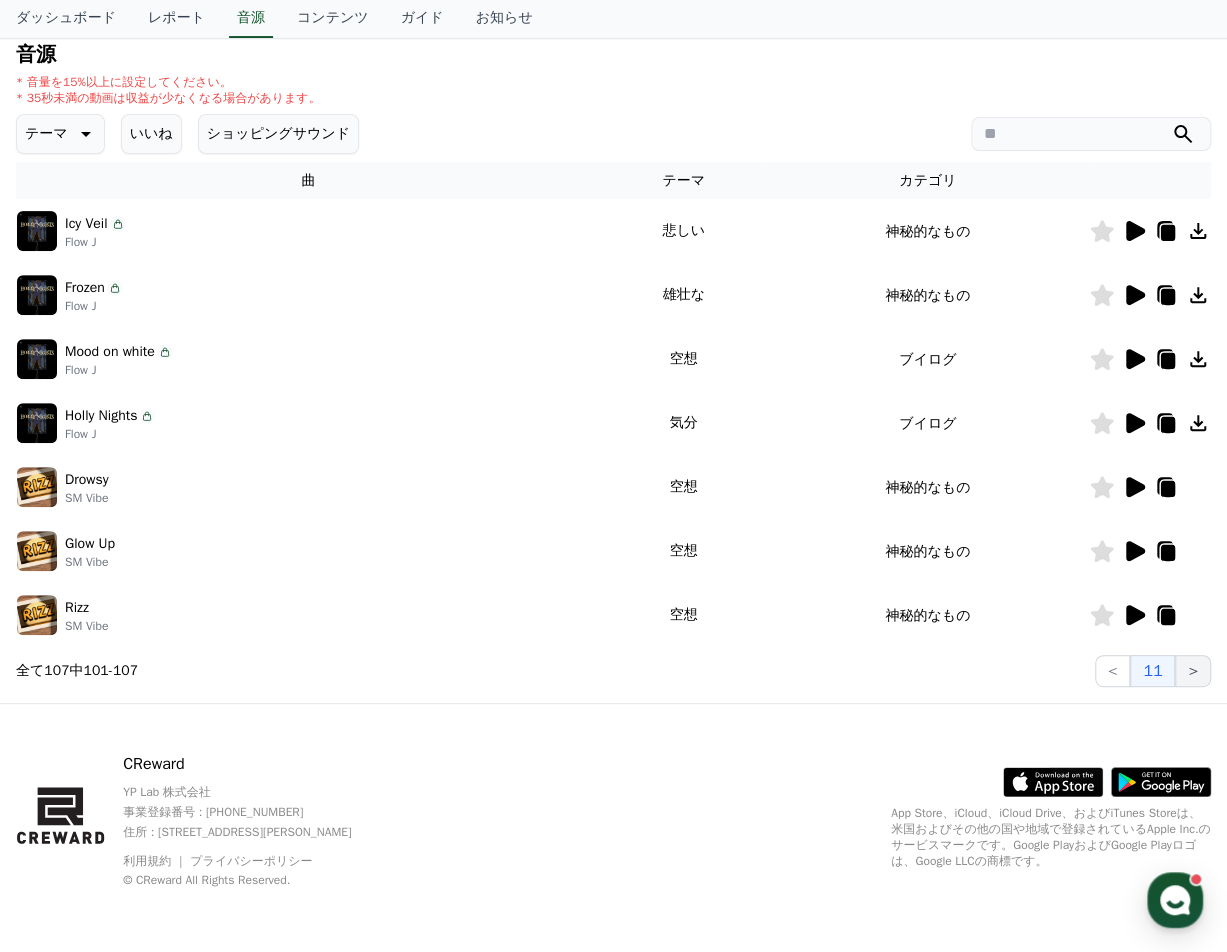 scroll, scrollTop: 209, scrollLeft: 0, axis: vertical 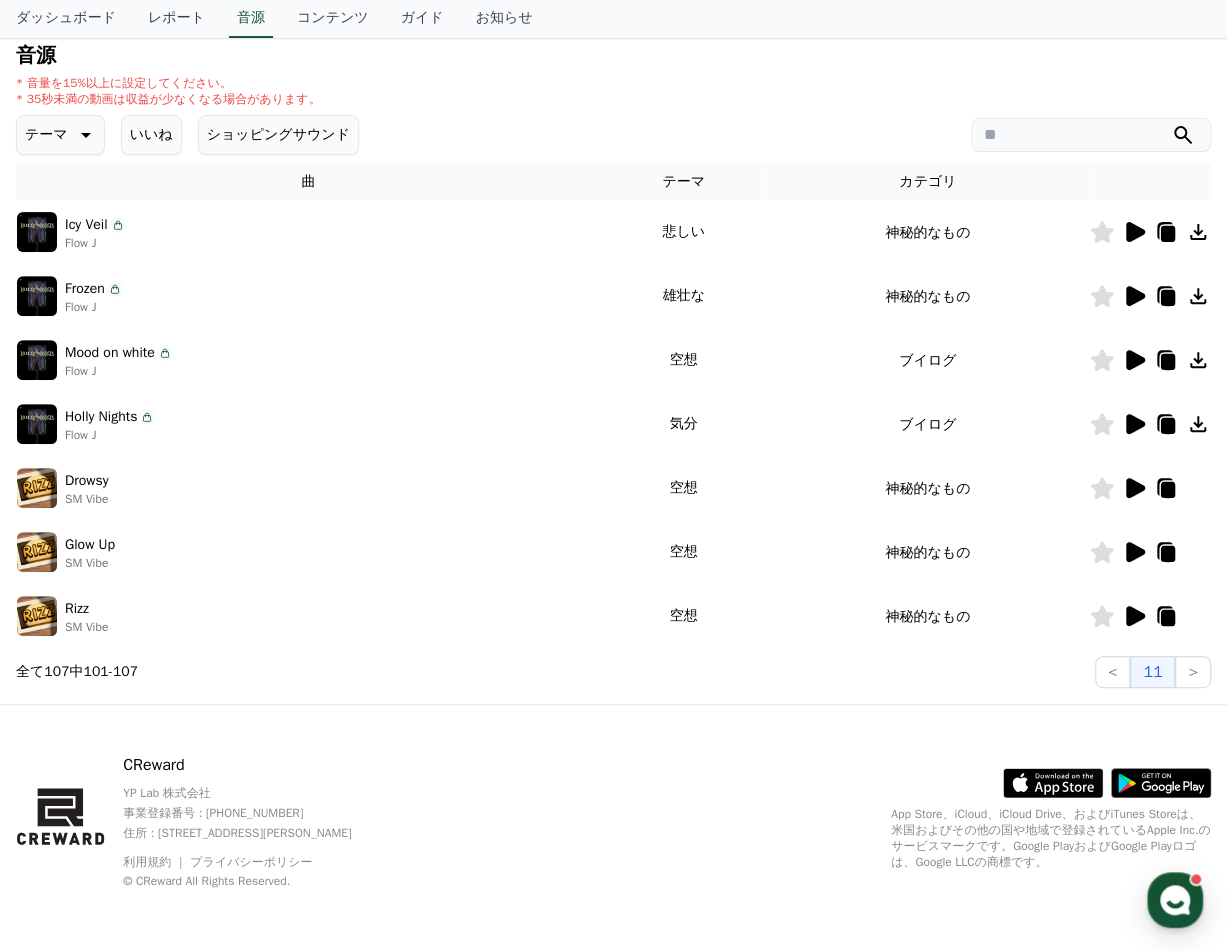 click 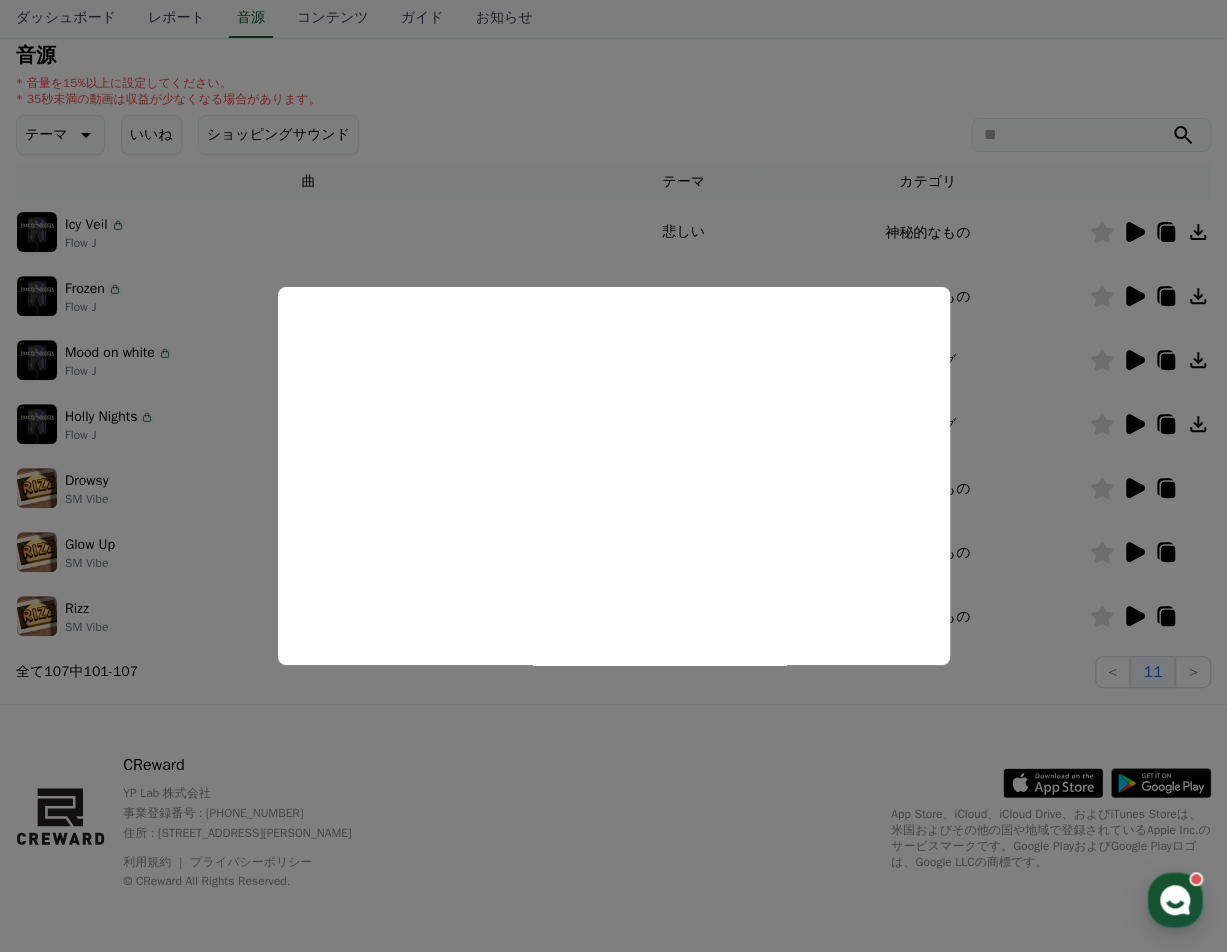 click at bounding box center [613, 476] 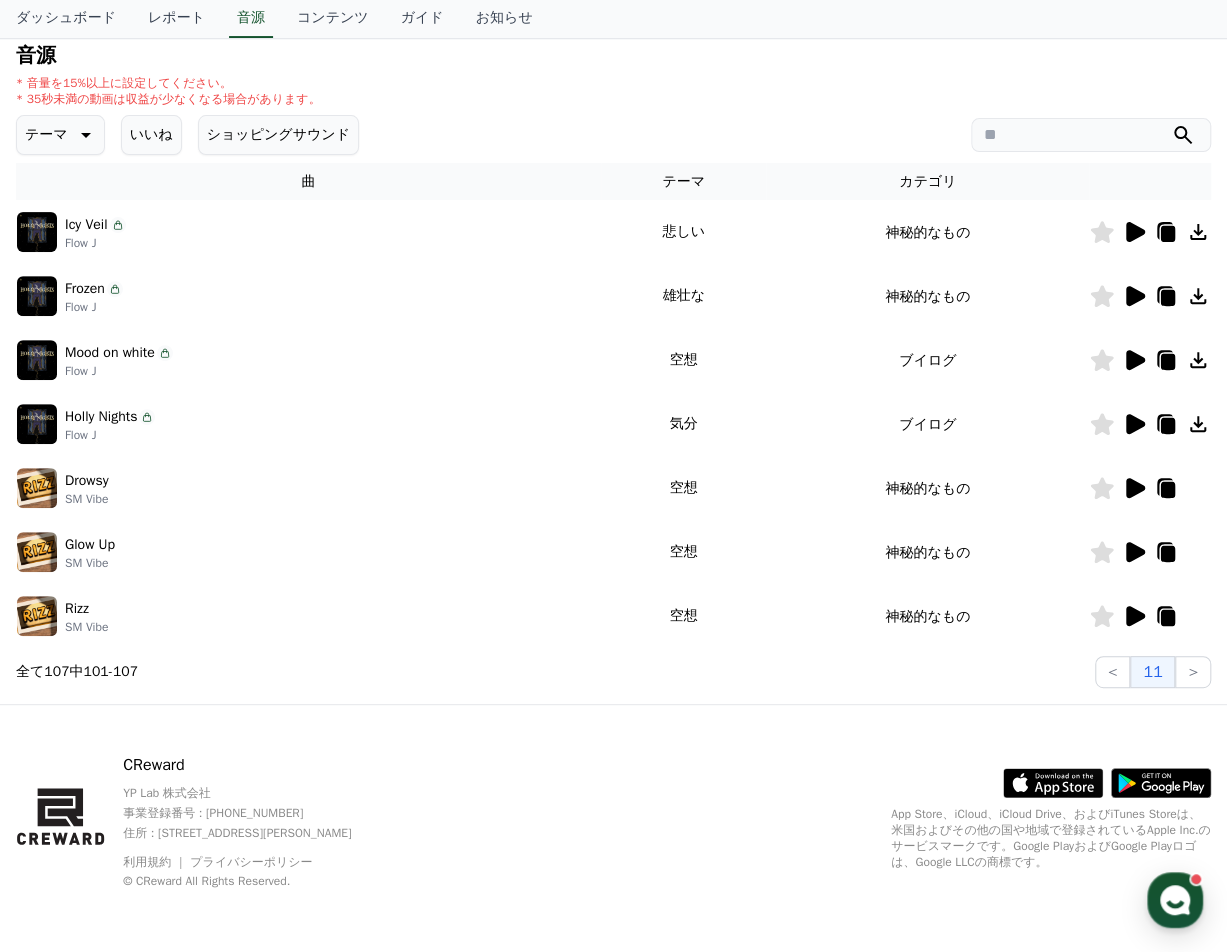 click 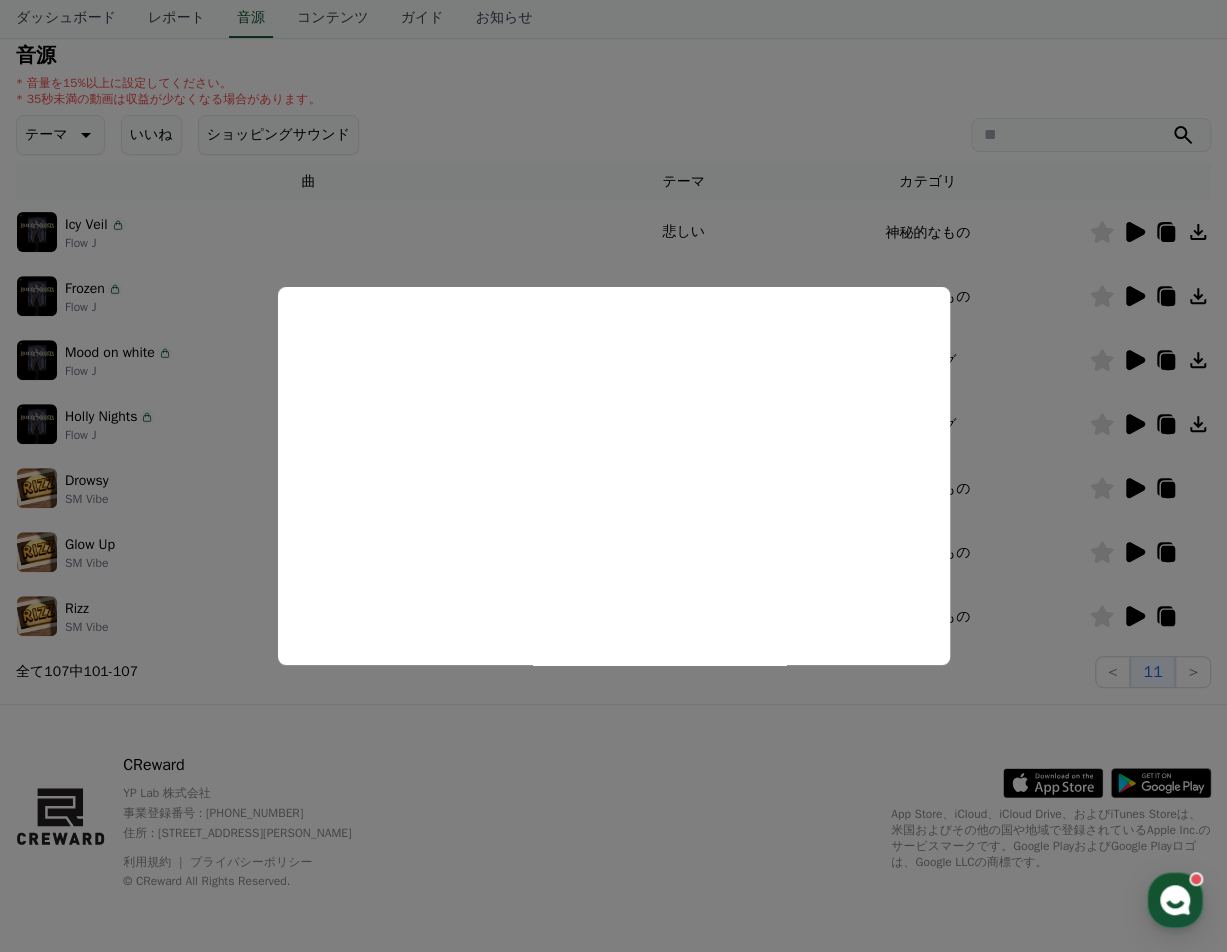 click at bounding box center [613, 476] 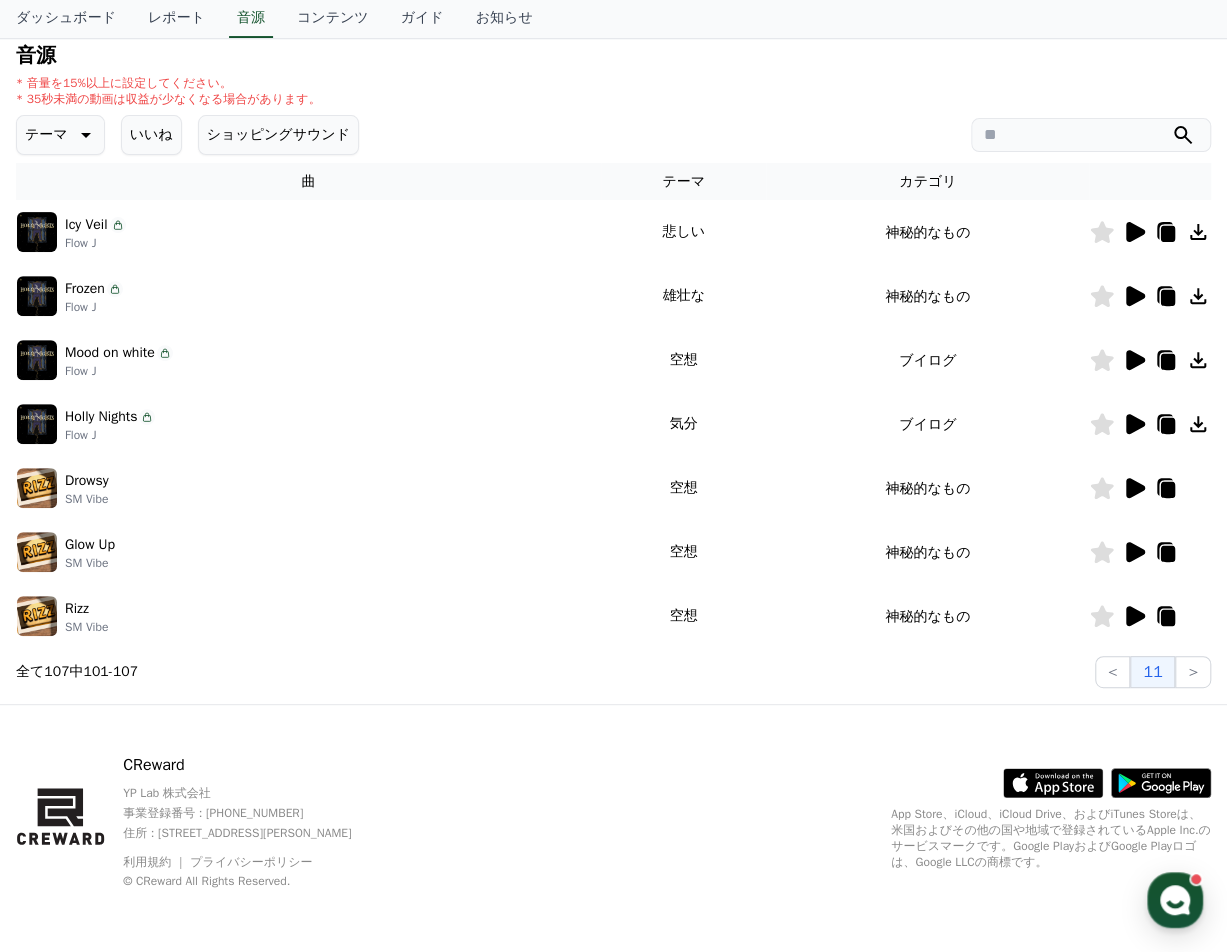 click 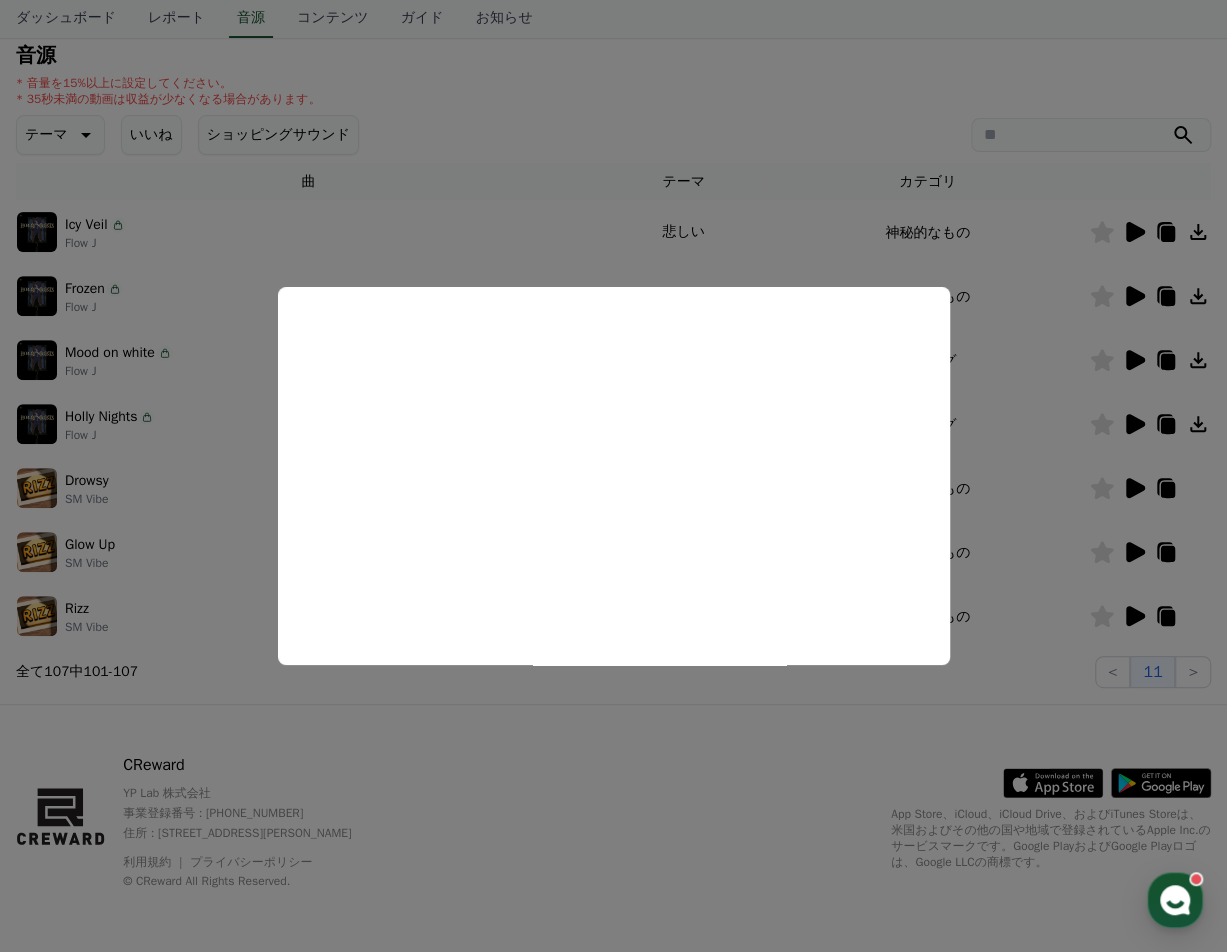 click at bounding box center [613, 476] 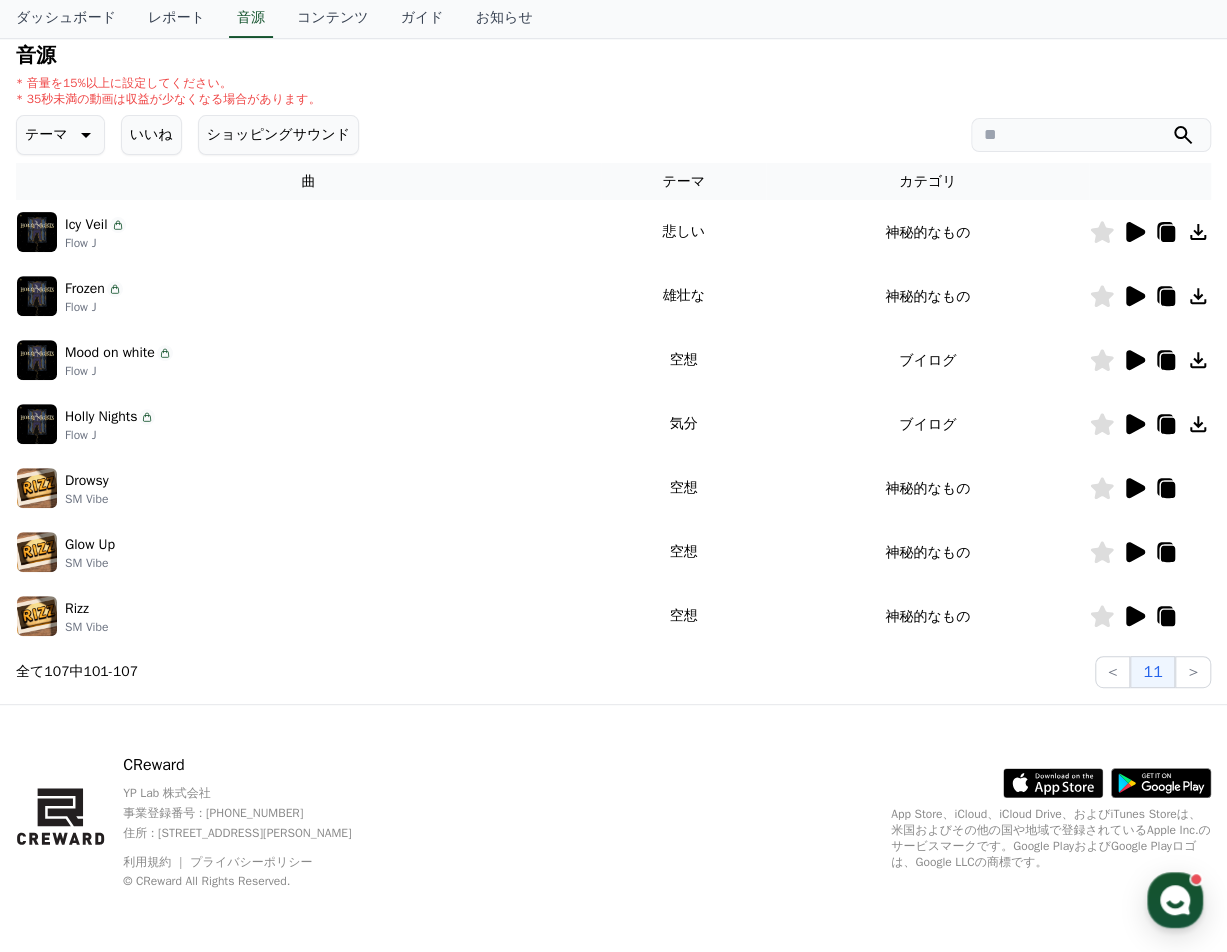 click 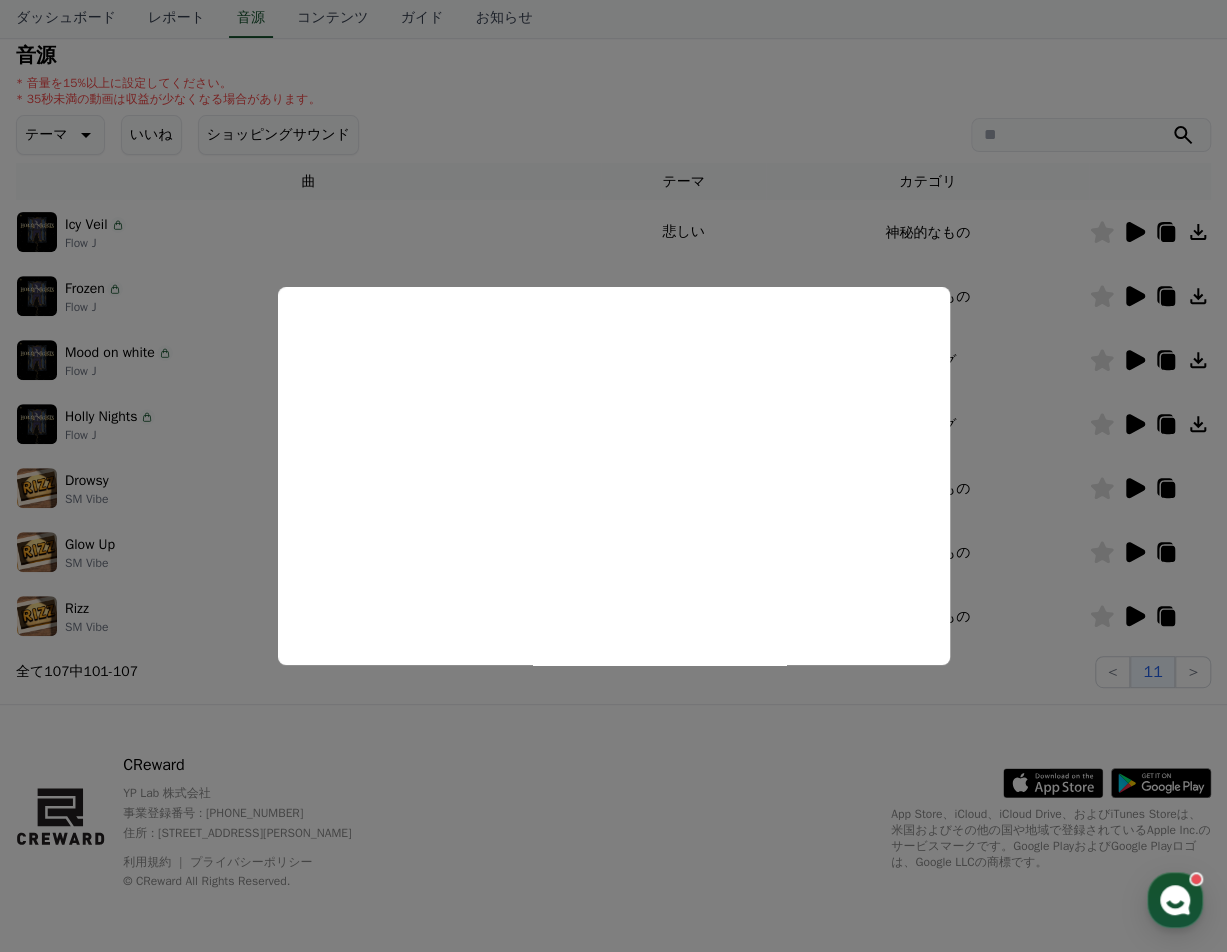 click at bounding box center (613, 476) 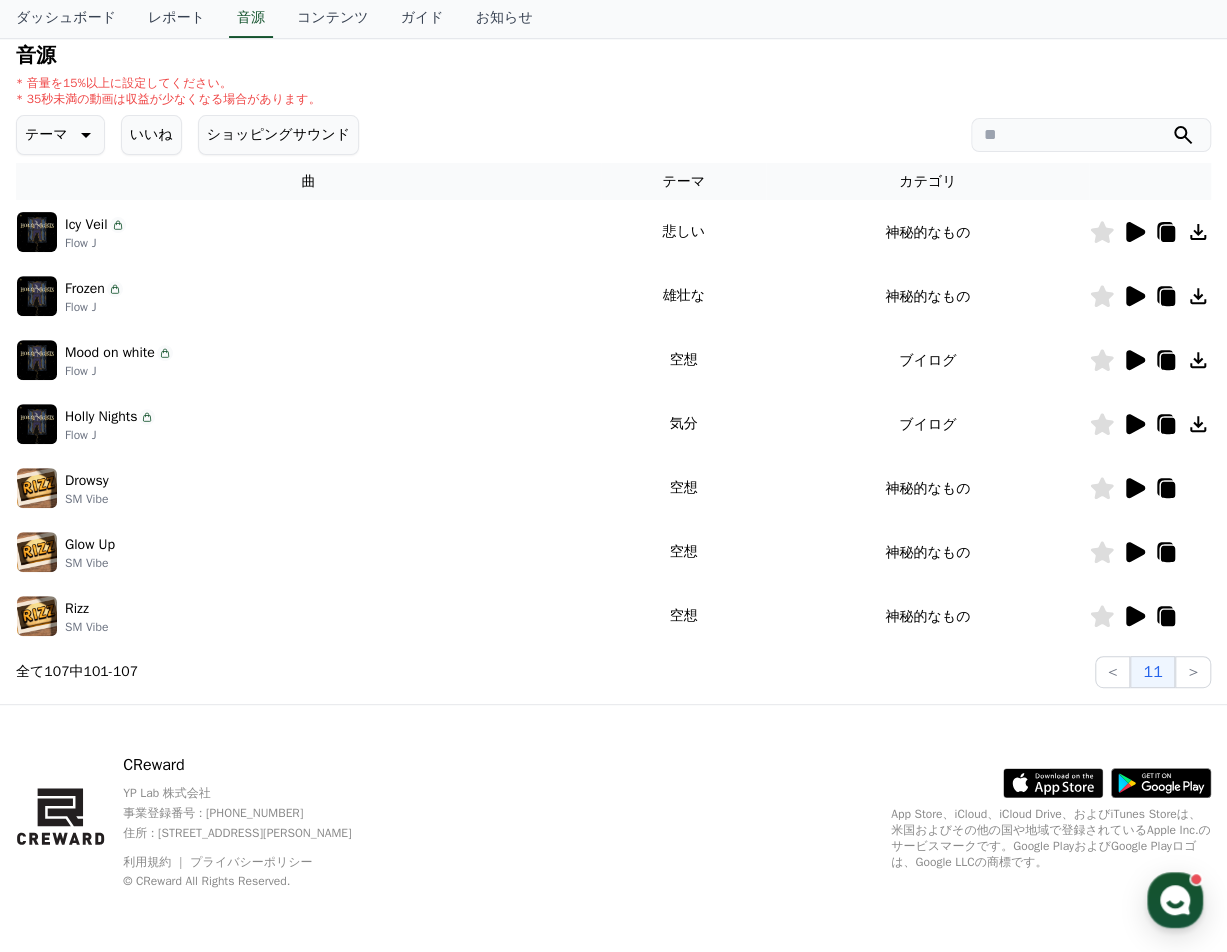 click 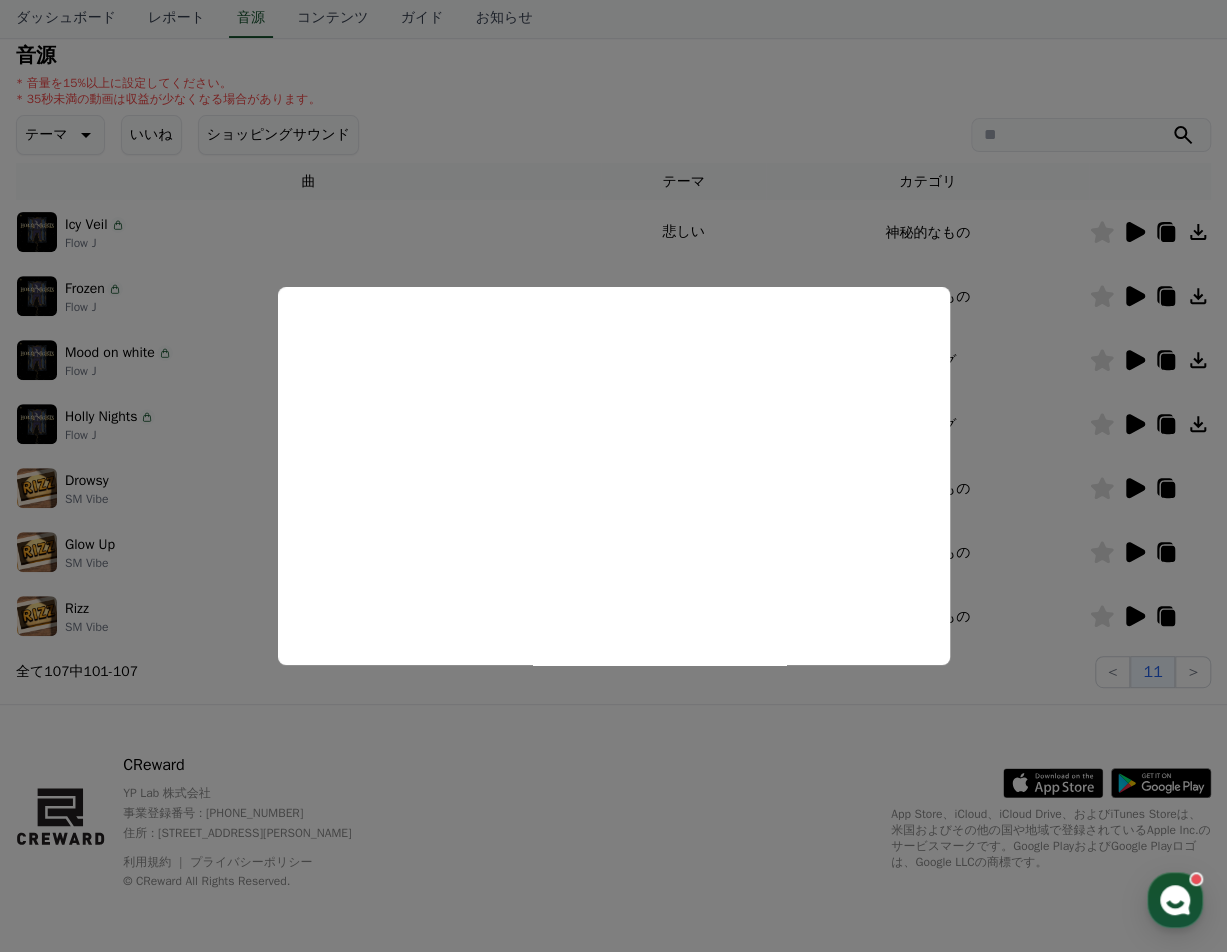 click at bounding box center (613, 476) 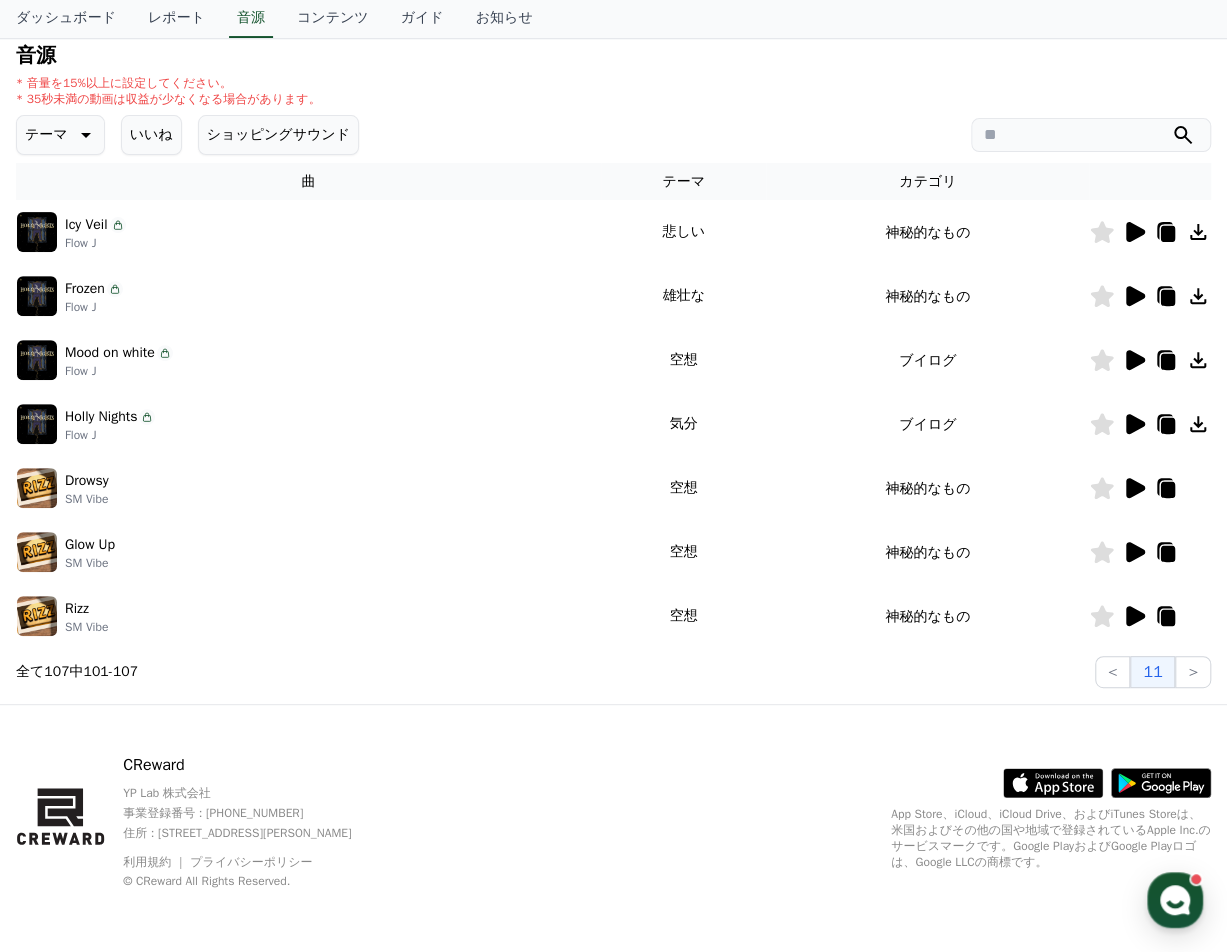 click 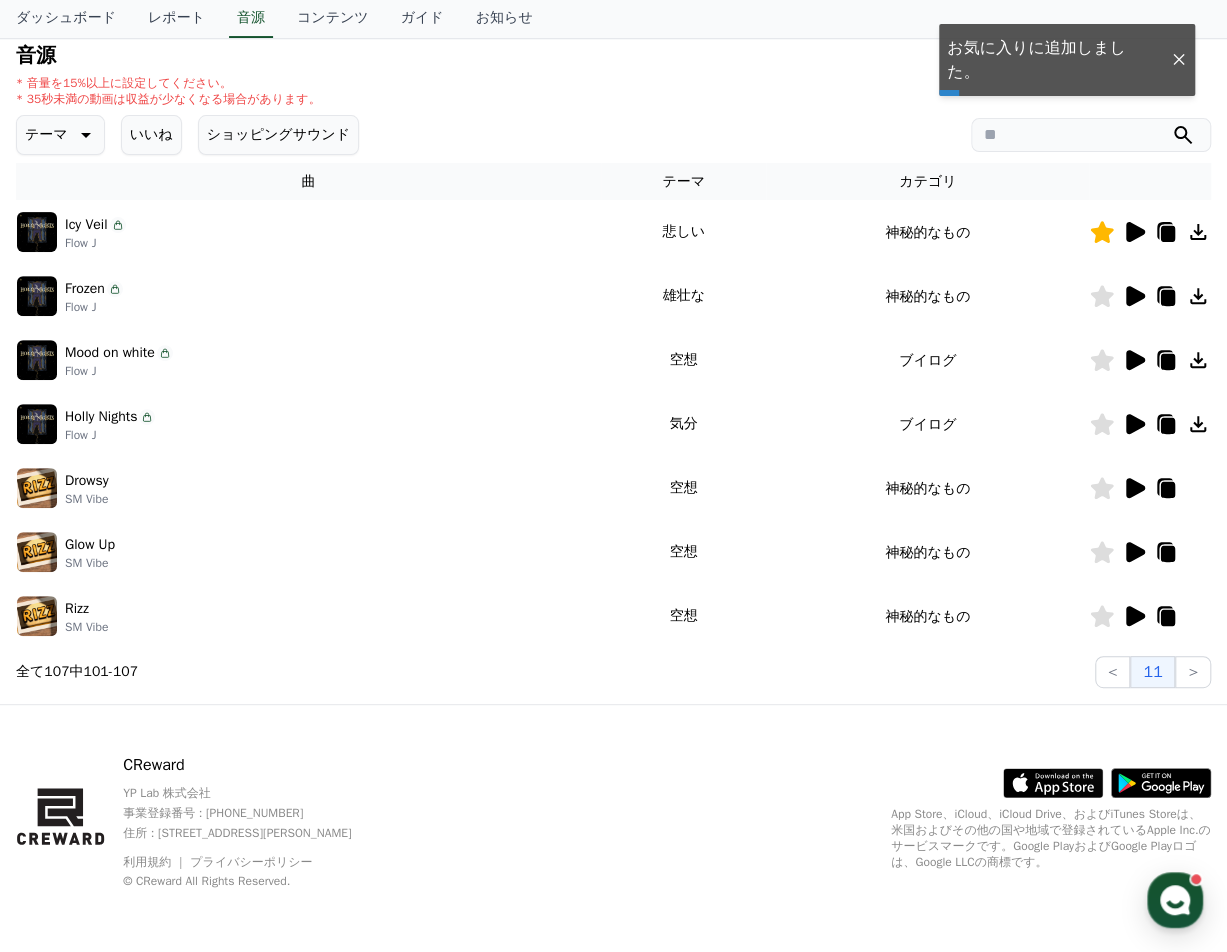 click 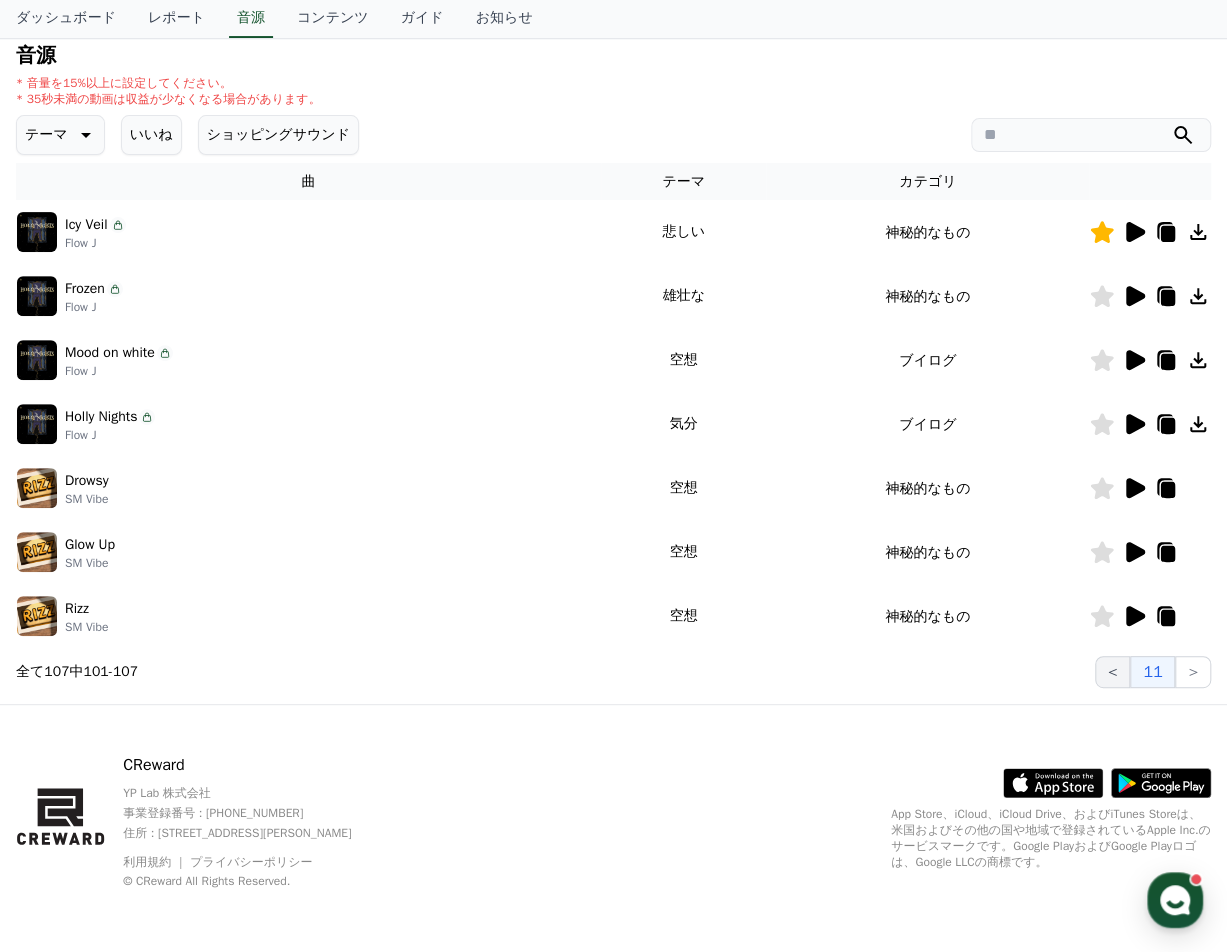 click on "<" at bounding box center [1113, 672] 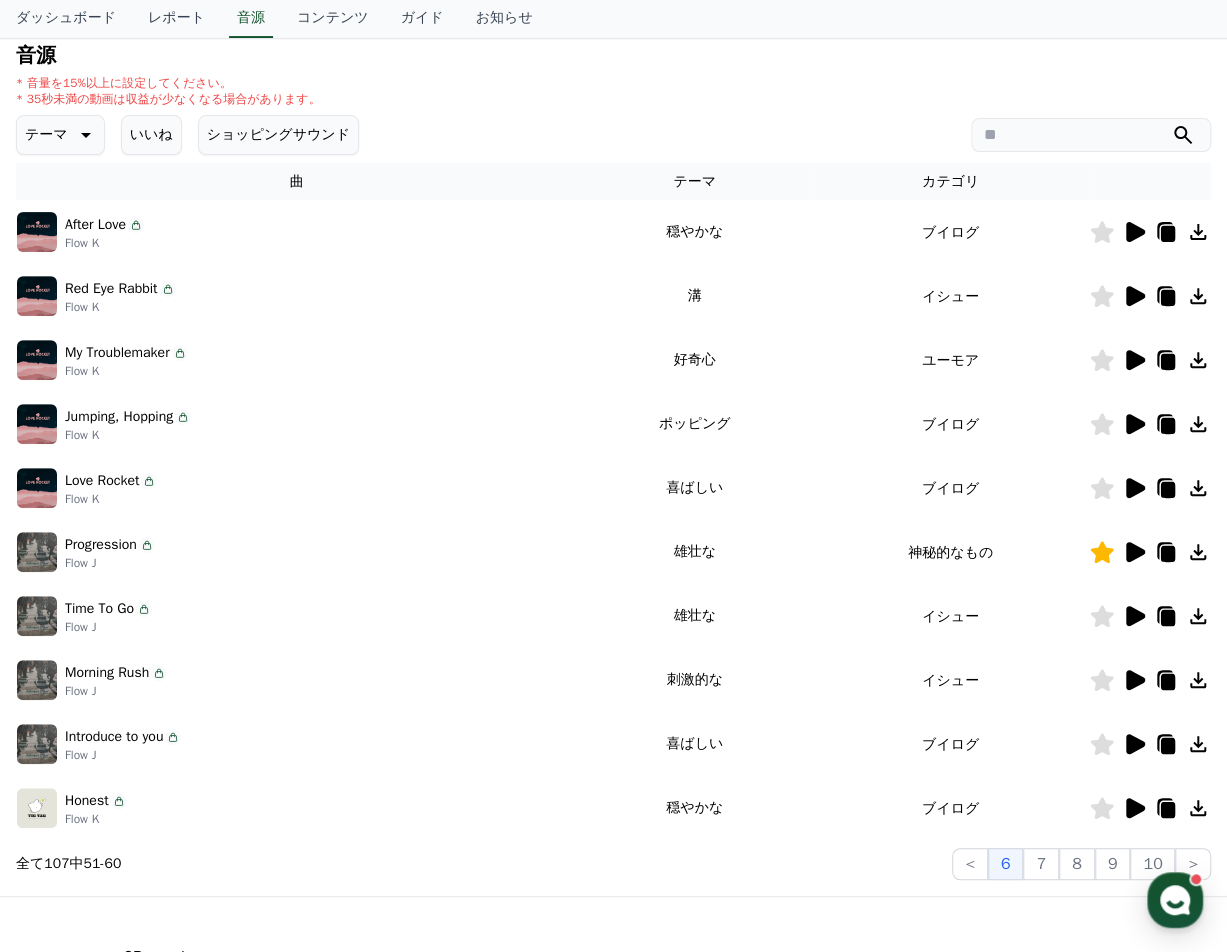 click 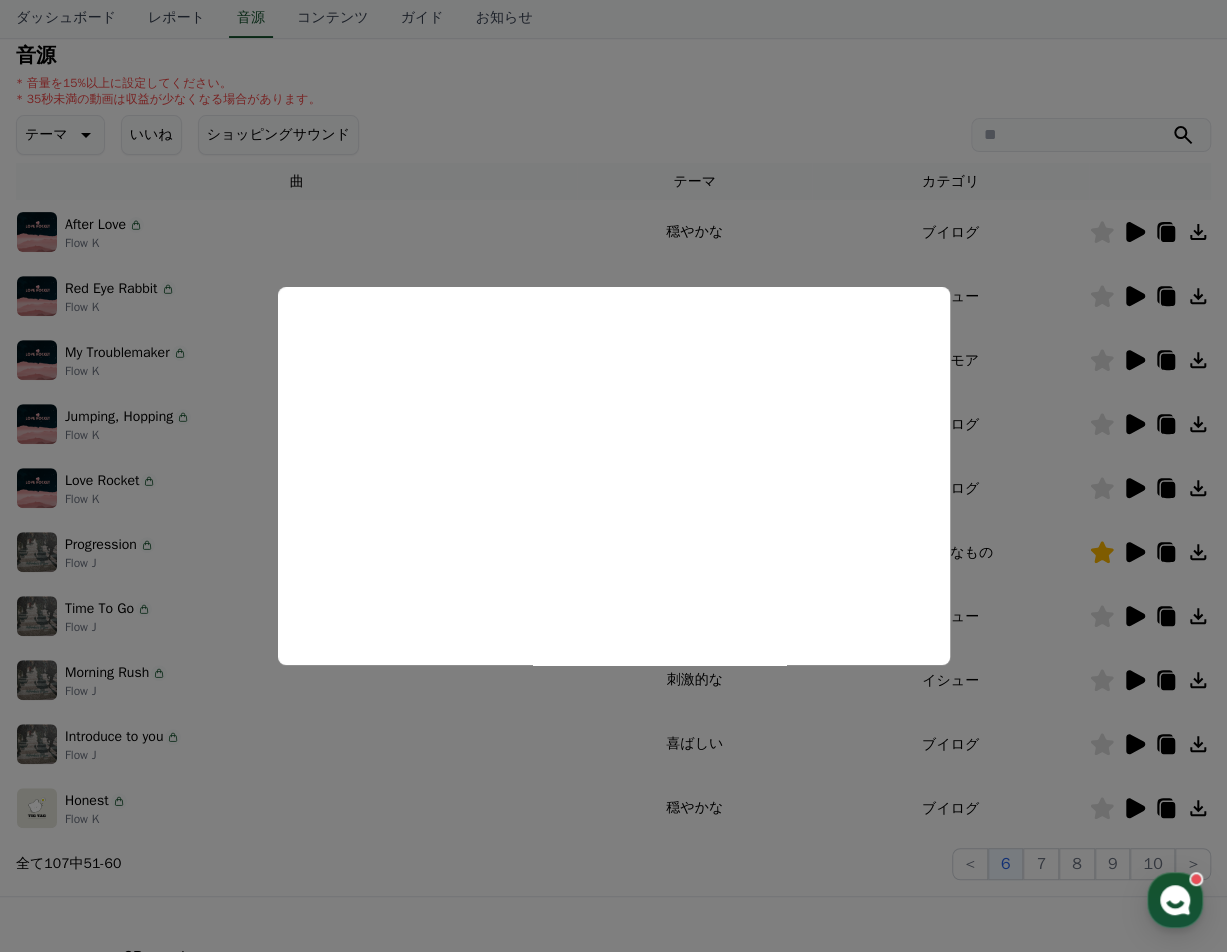 click at bounding box center [613, 476] 